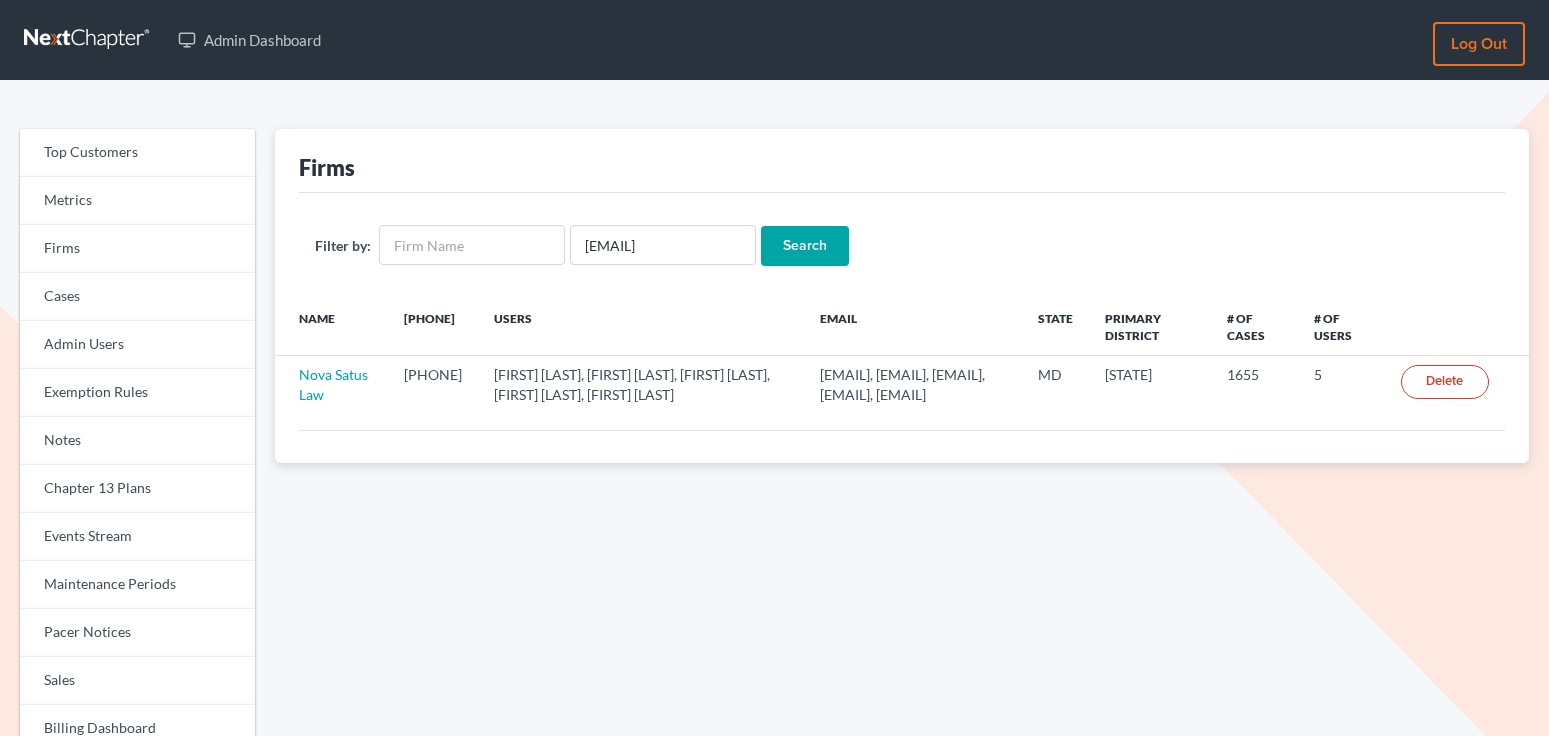 scroll, scrollTop: 0, scrollLeft: 0, axis: both 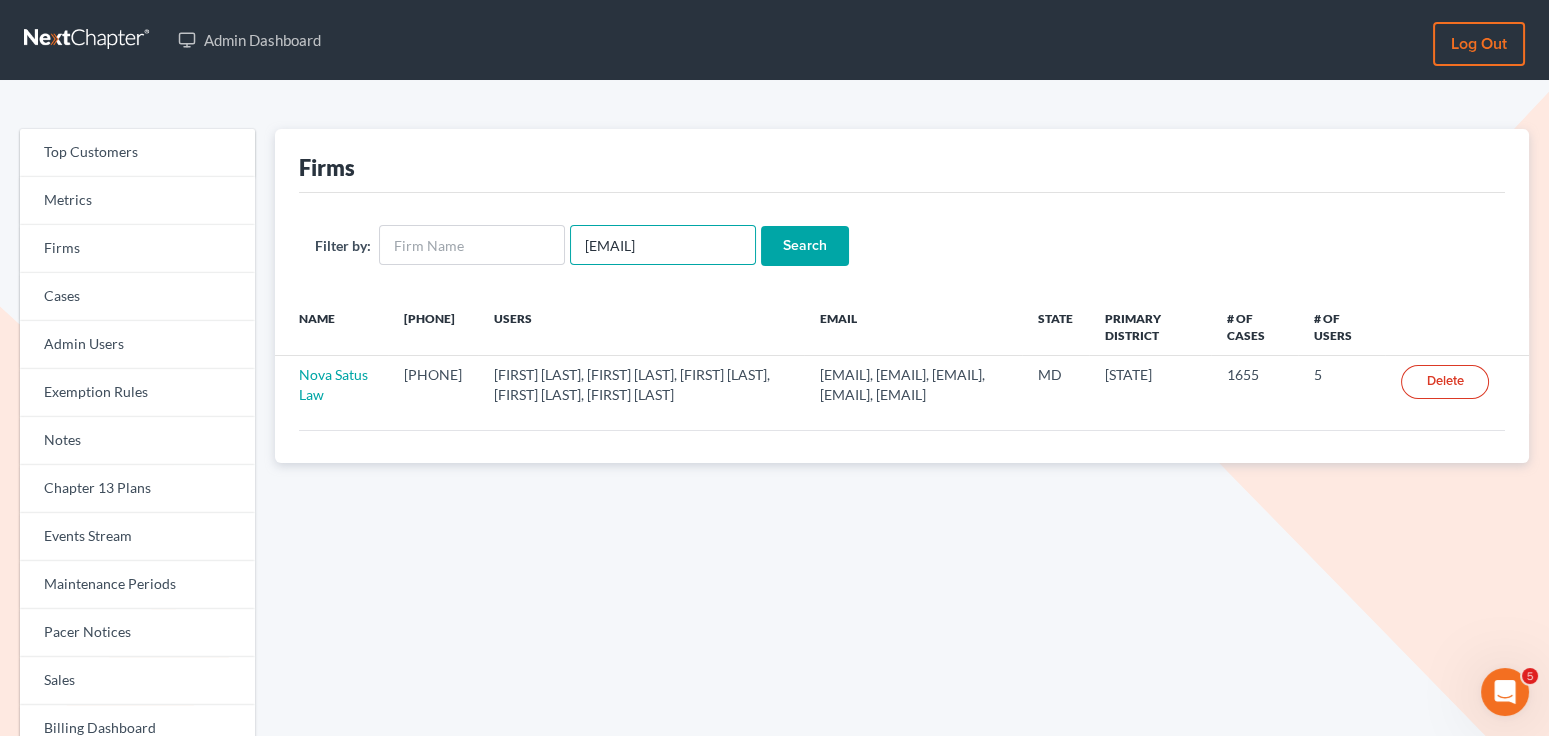 drag, startPoint x: 721, startPoint y: 240, endPoint x: 565, endPoint y: 237, distance: 156.02884 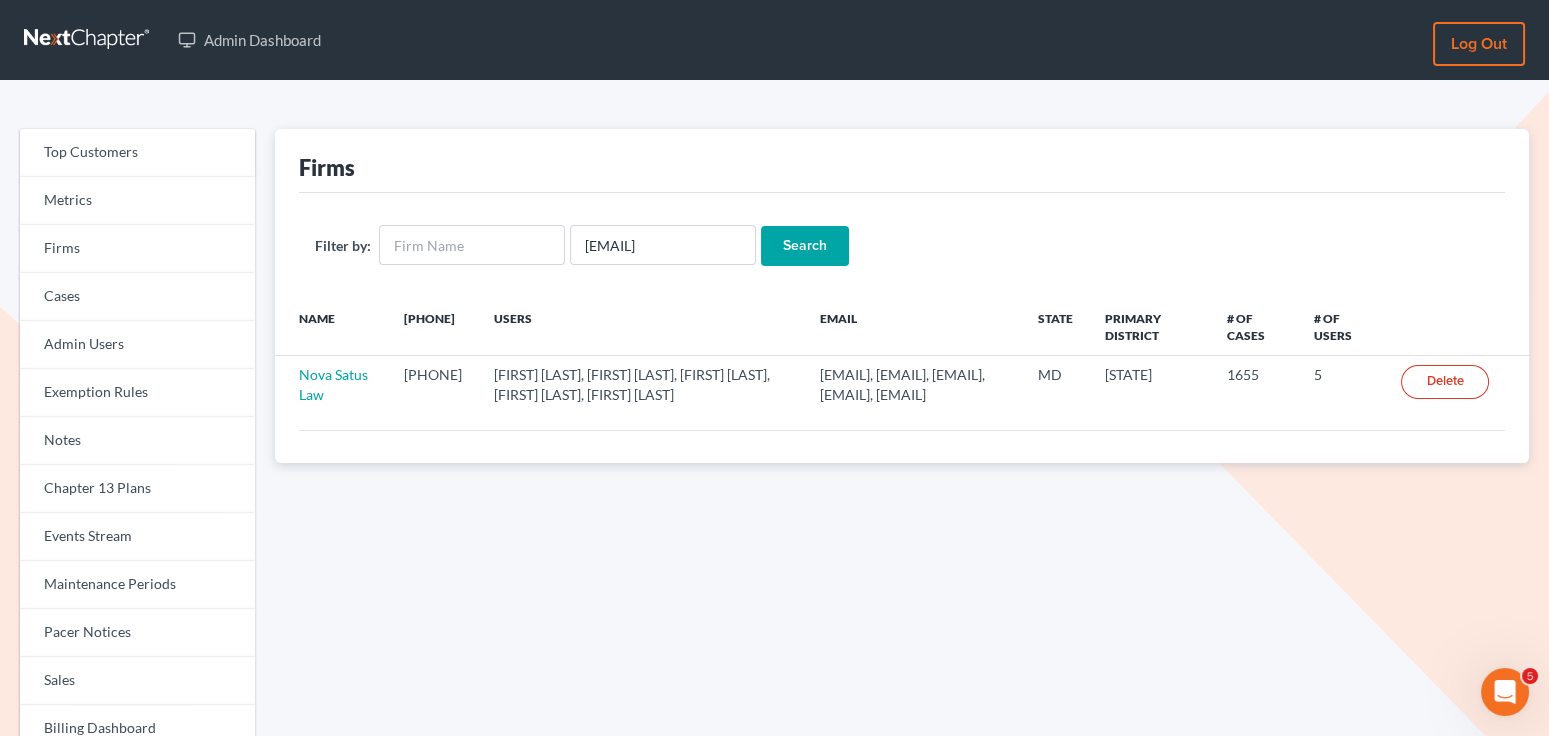 click on "Filter by: alyza@asaking.law Search" at bounding box center [902, 245] 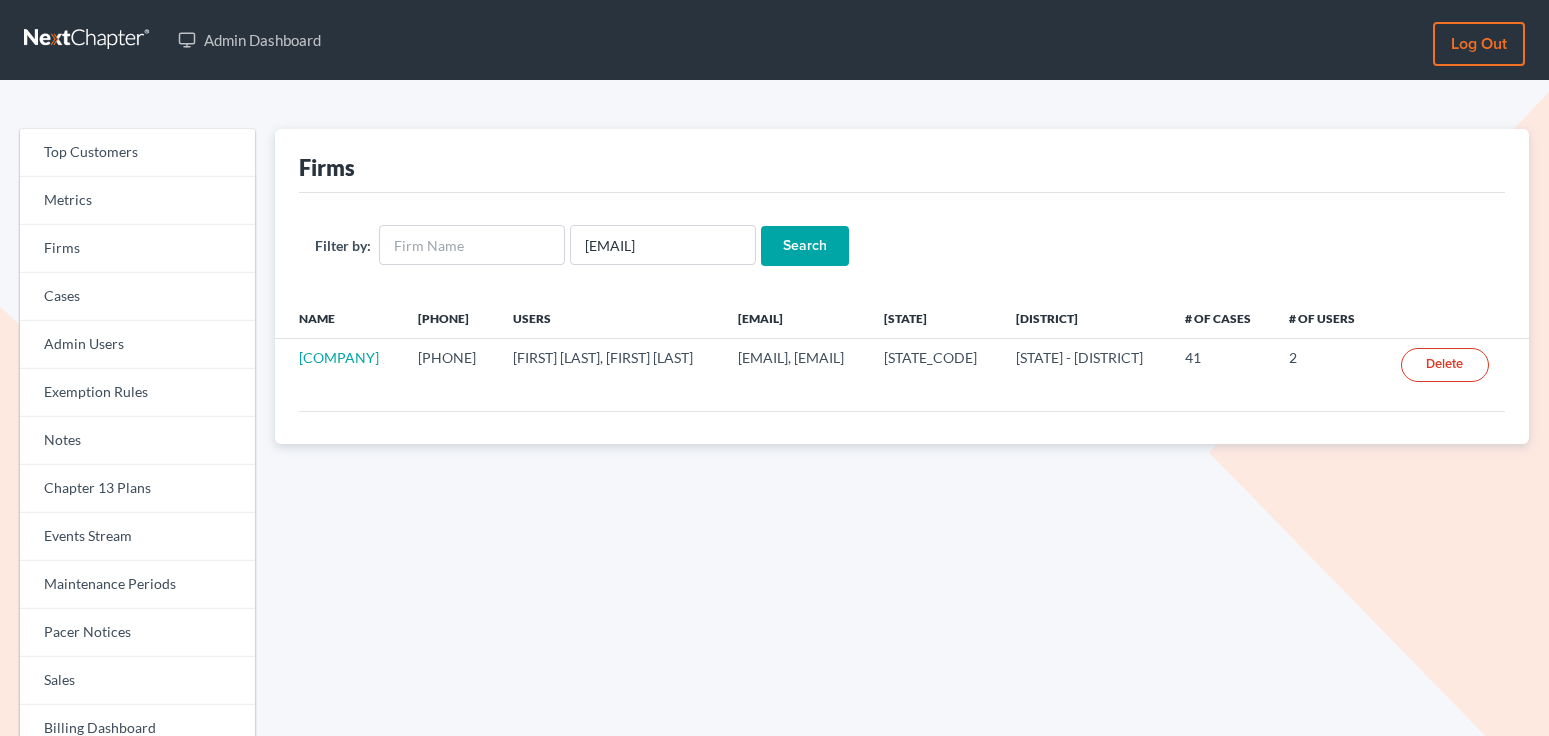 scroll, scrollTop: 0, scrollLeft: 0, axis: both 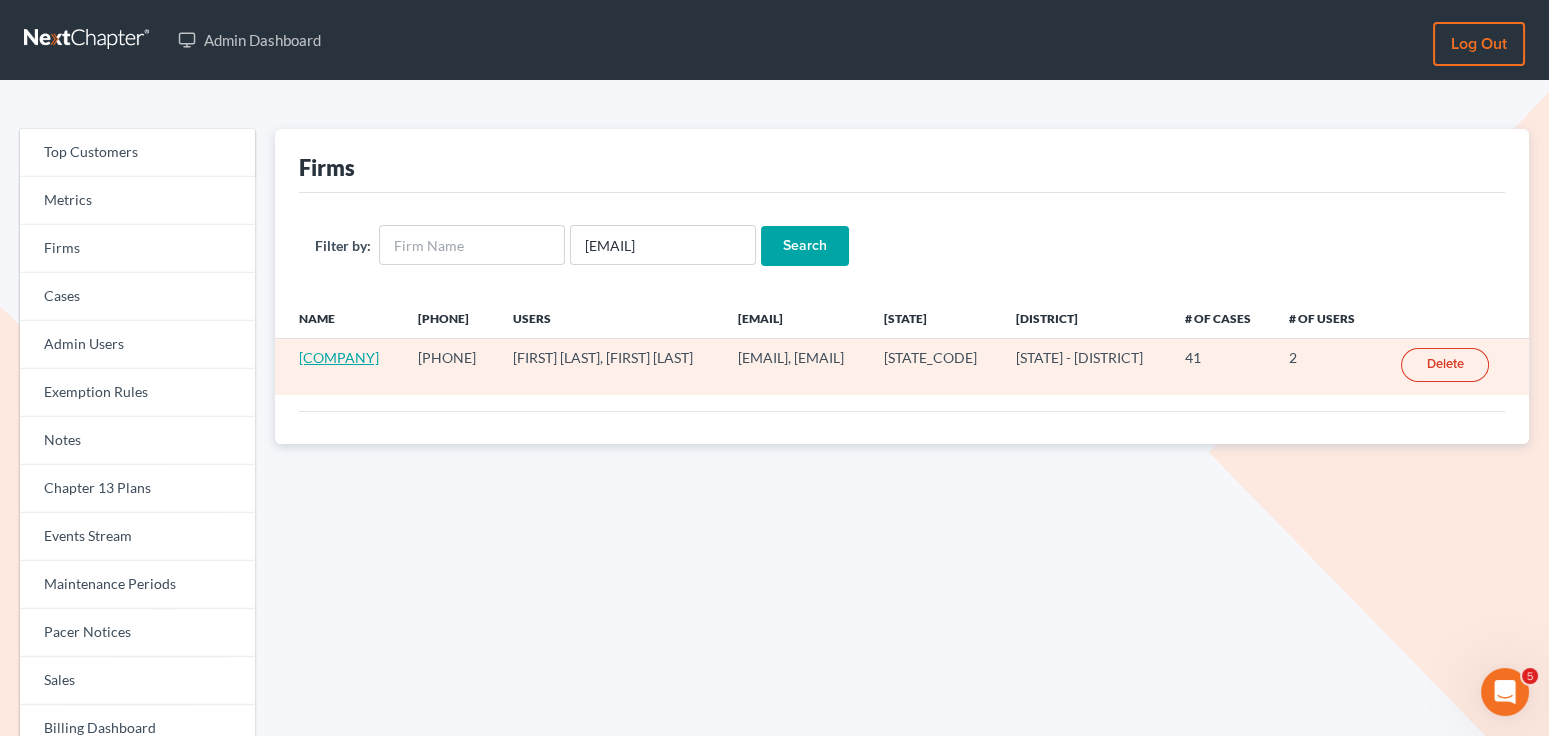 click on "Asa King Law PLC" at bounding box center (339, 357) 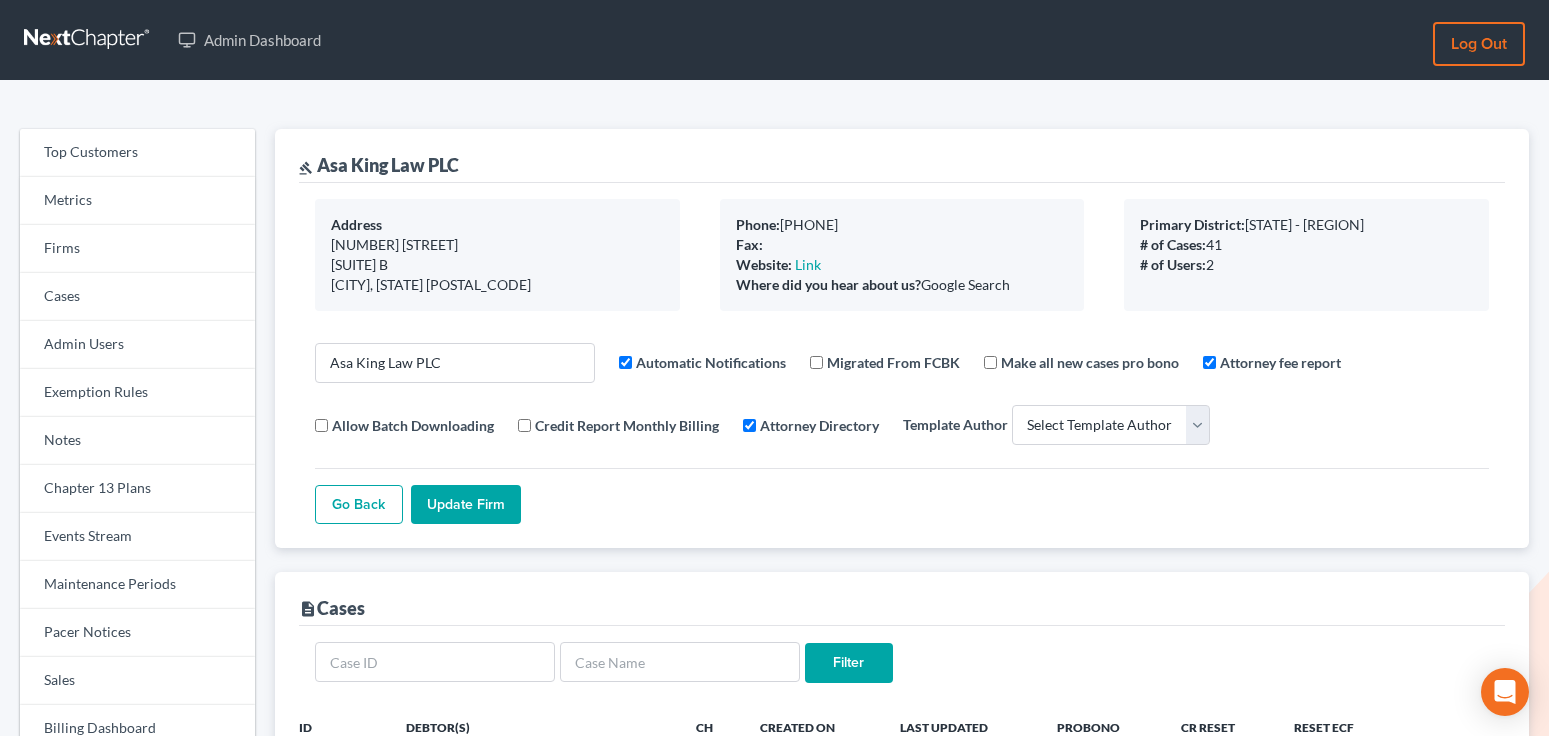 select 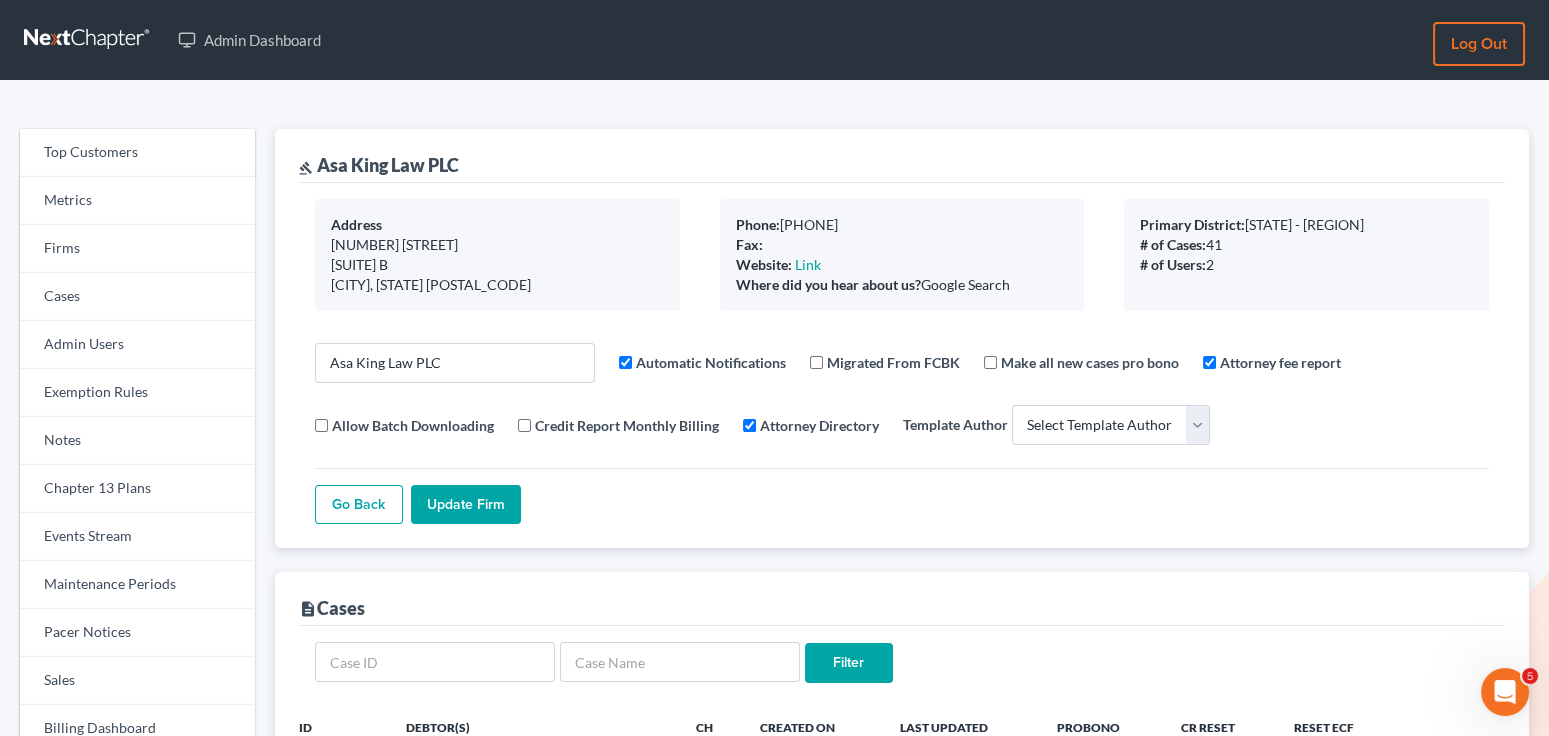scroll, scrollTop: 0, scrollLeft: 0, axis: both 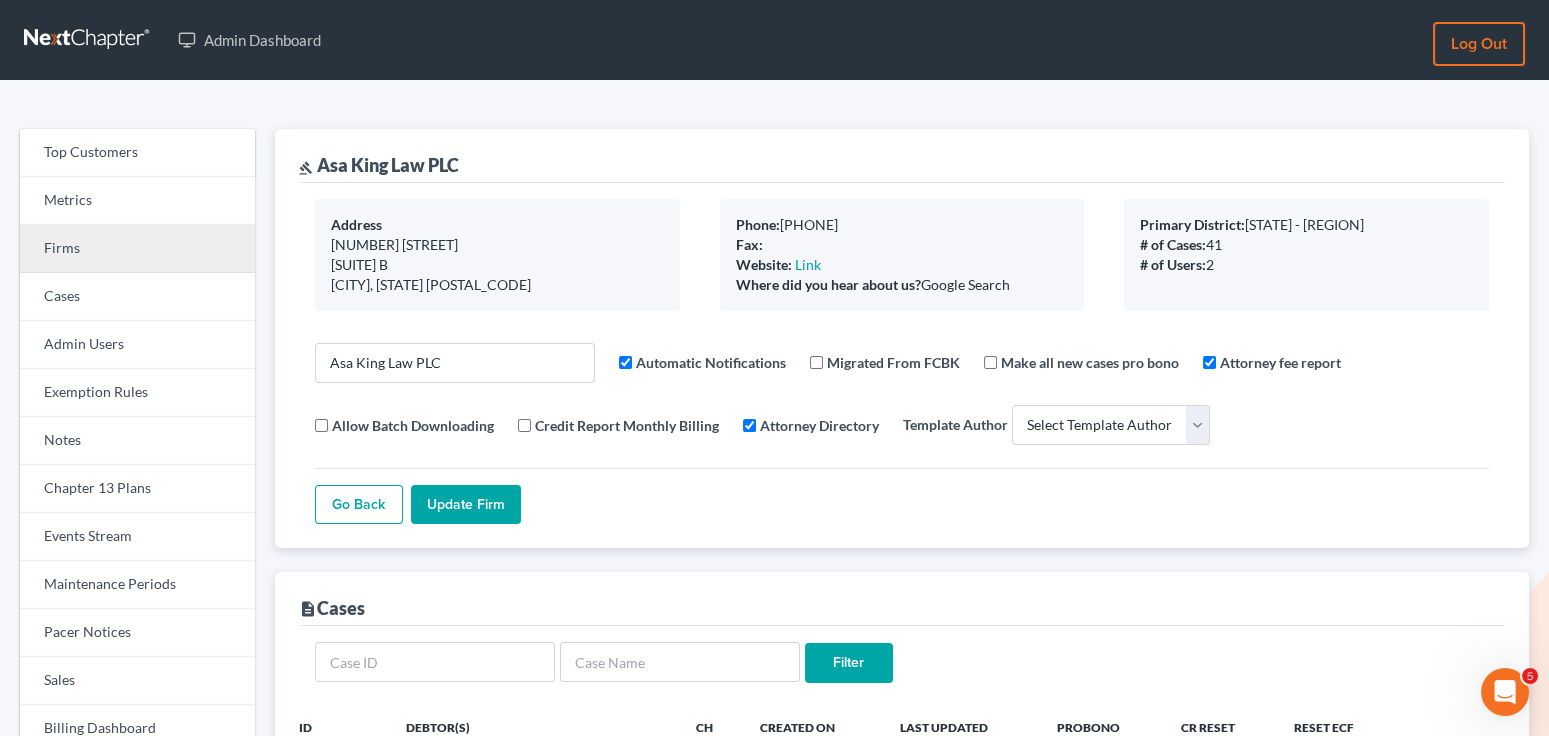 click on "Firms" at bounding box center [137, 249] 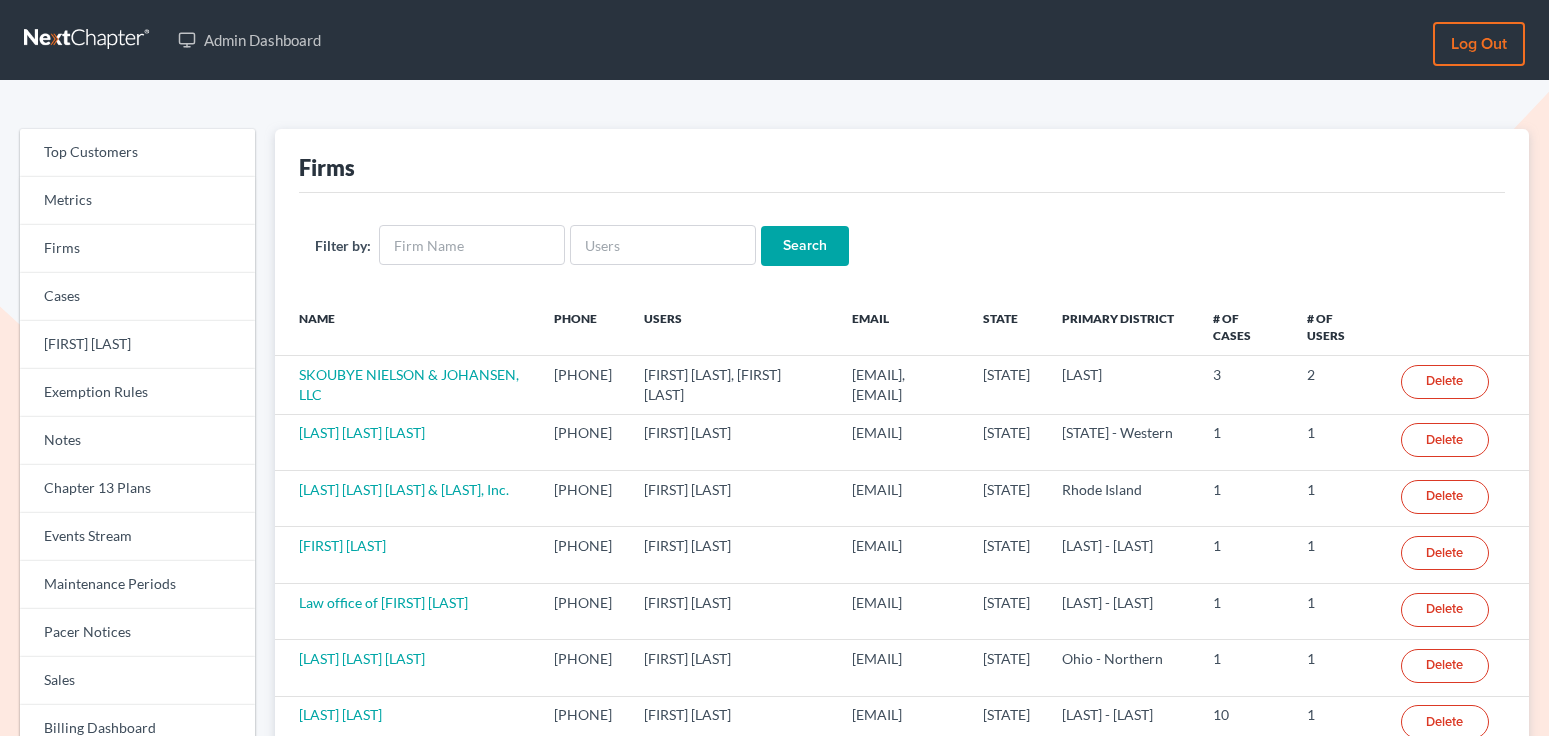 scroll, scrollTop: 0, scrollLeft: 0, axis: both 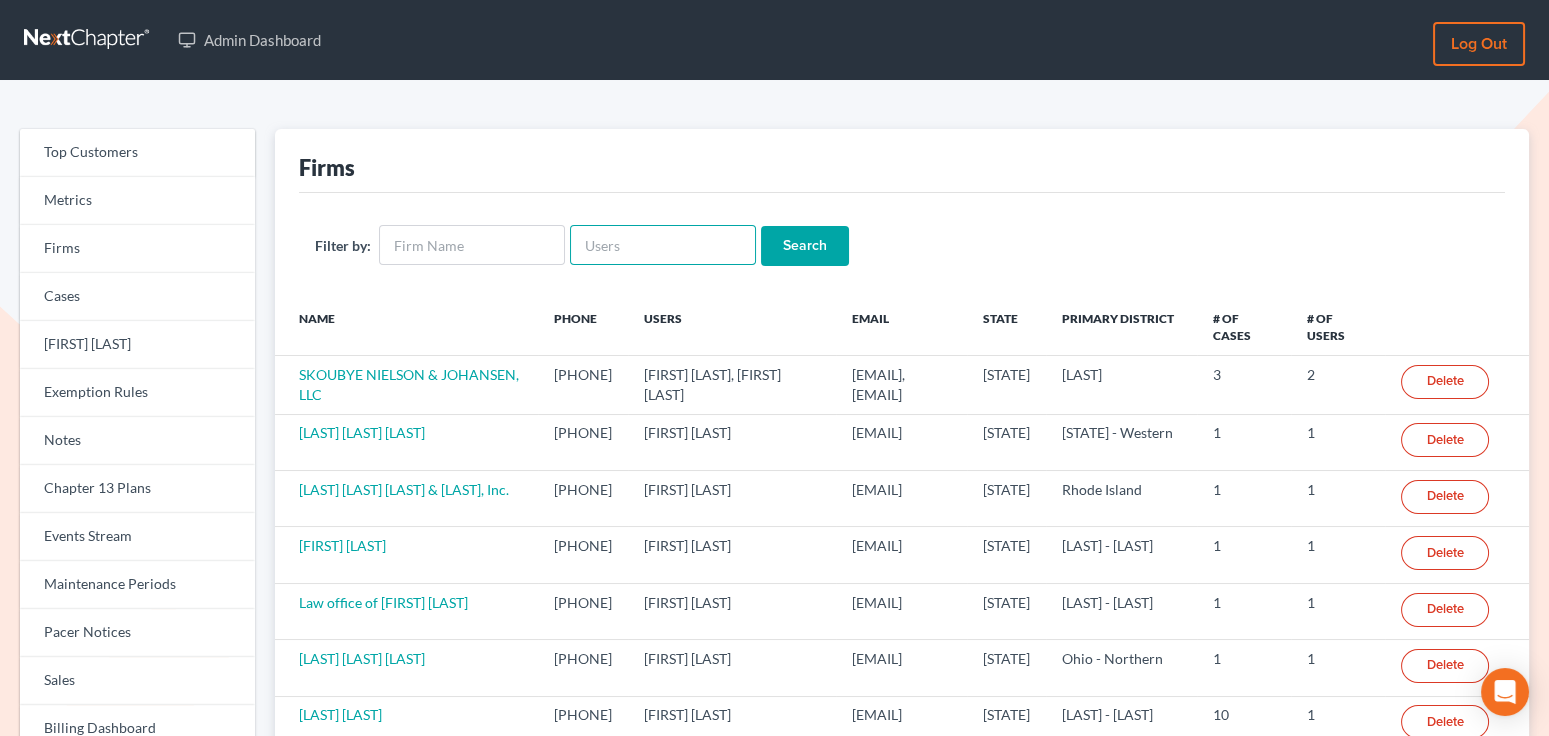 click at bounding box center (663, 245) 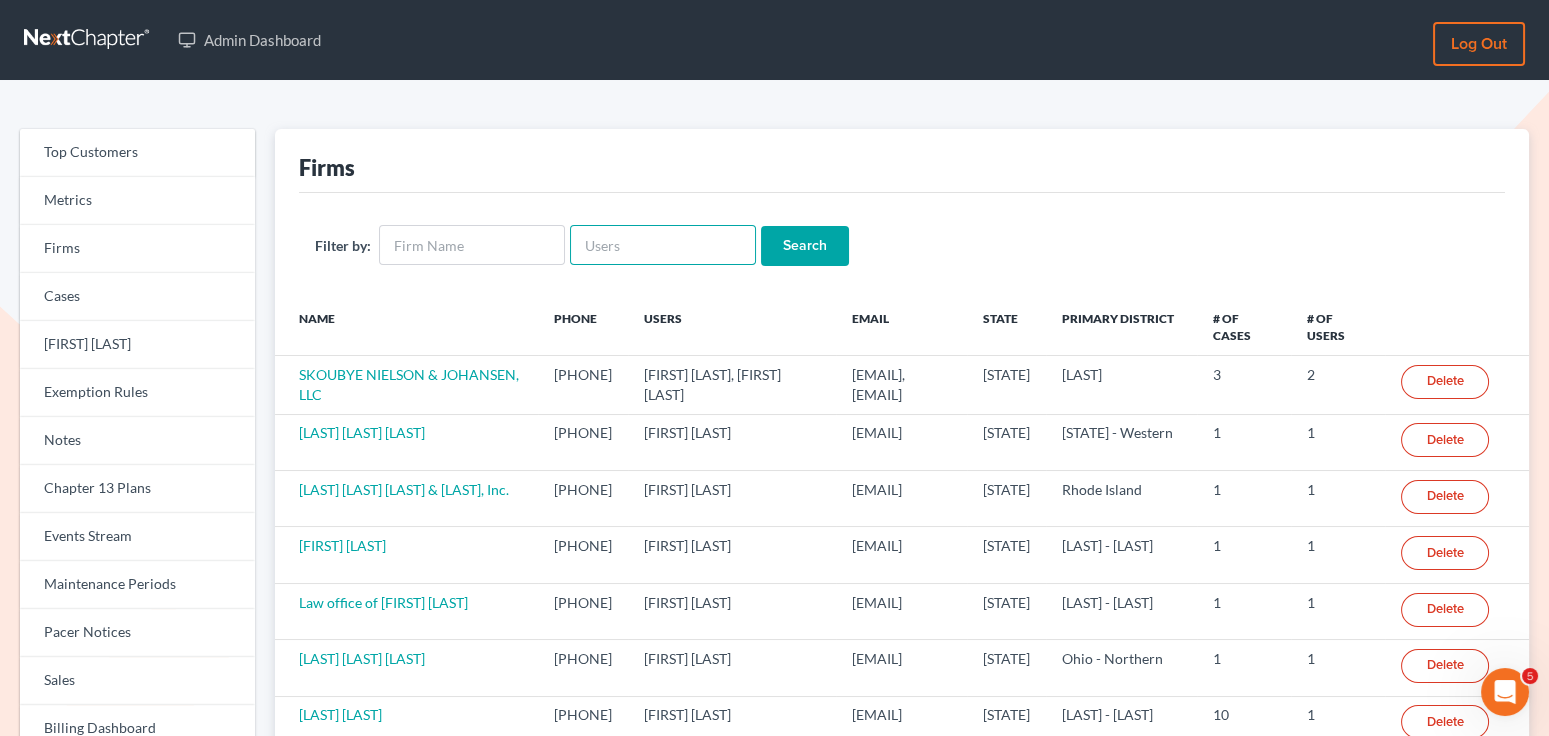 scroll, scrollTop: 0, scrollLeft: 0, axis: both 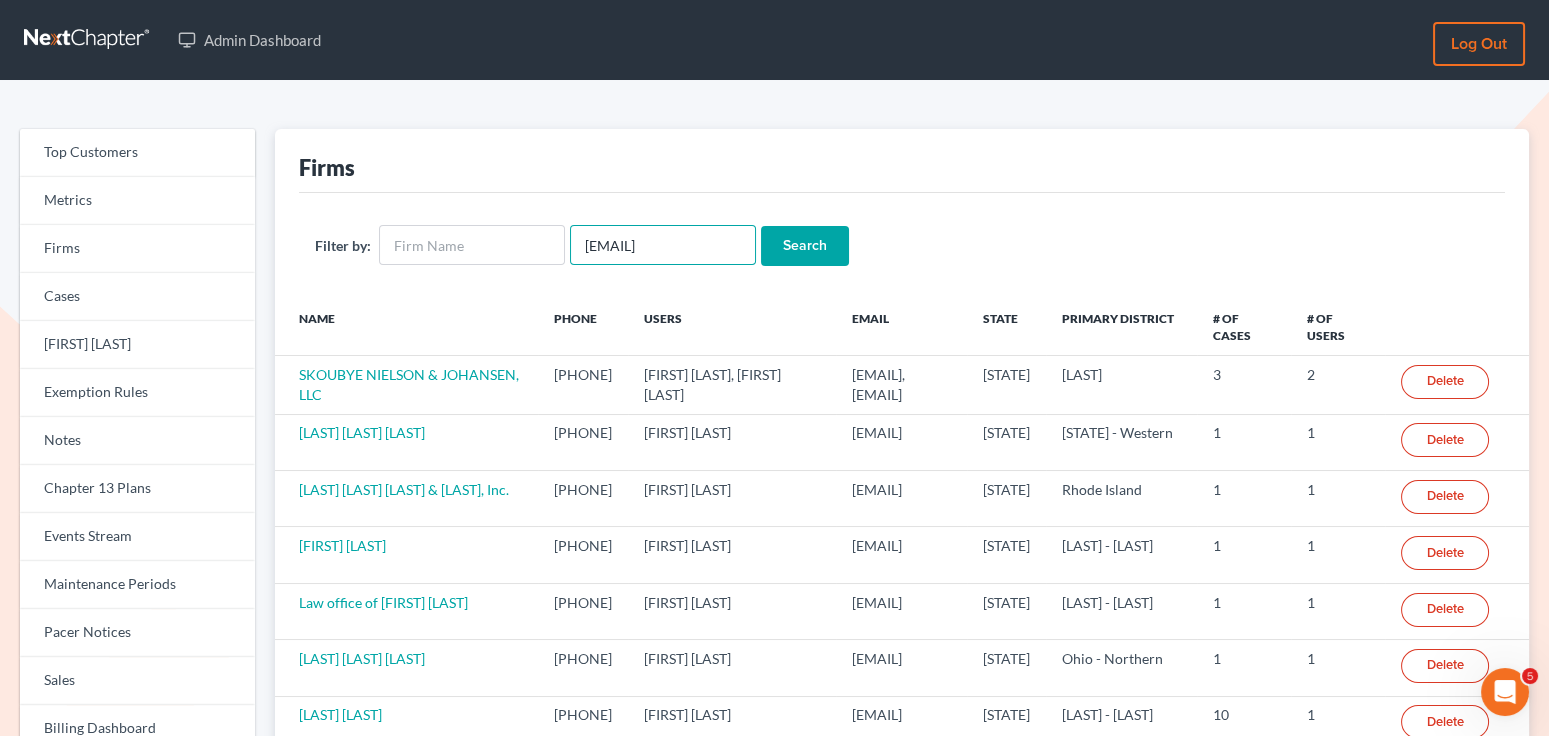 type on "mike@northgabankruptcy.com" 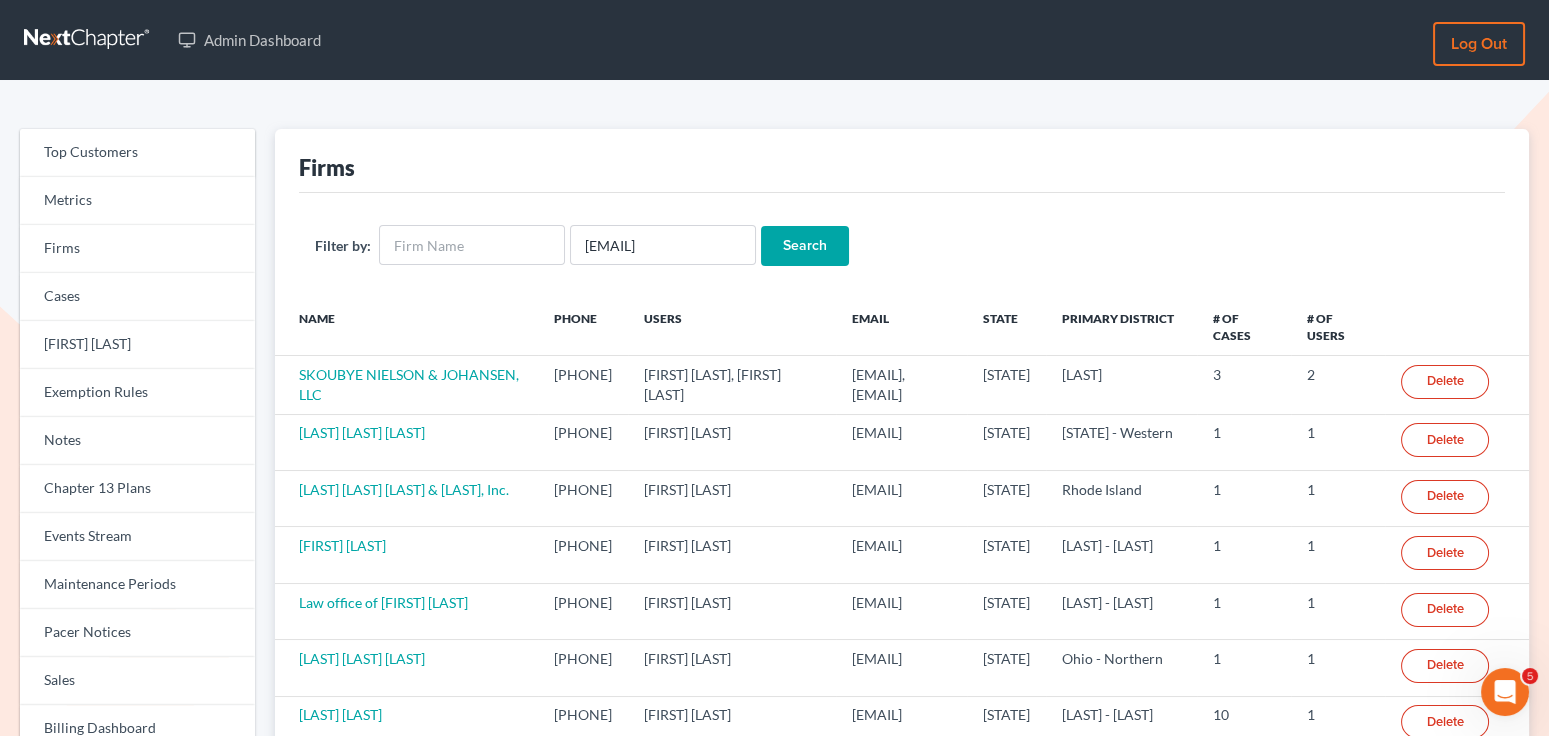 scroll, scrollTop: 0, scrollLeft: 0, axis: both 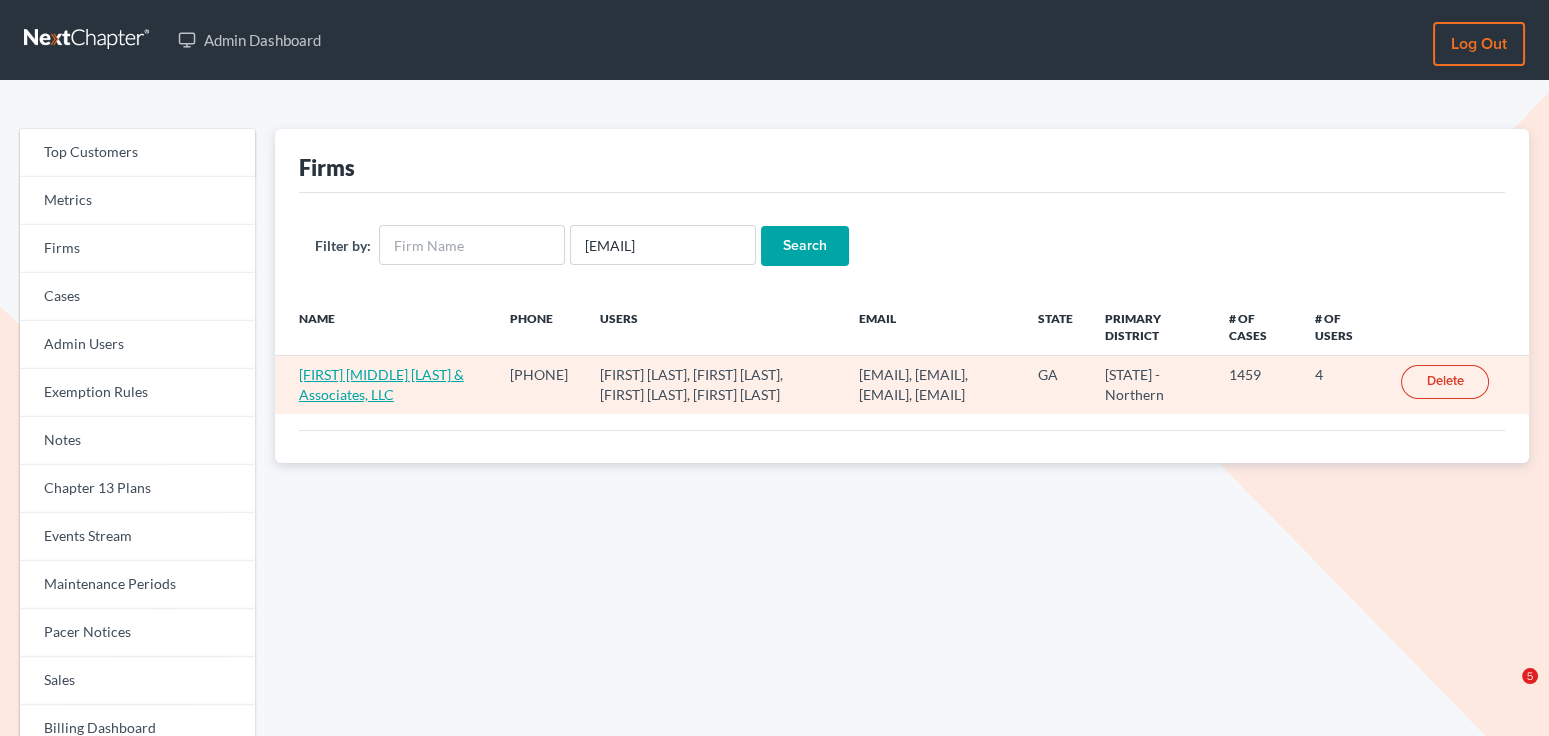 click on "[FIRST] [MIDDLE] [LAST] & Associates, LLC" at bounding box center (381, 384) 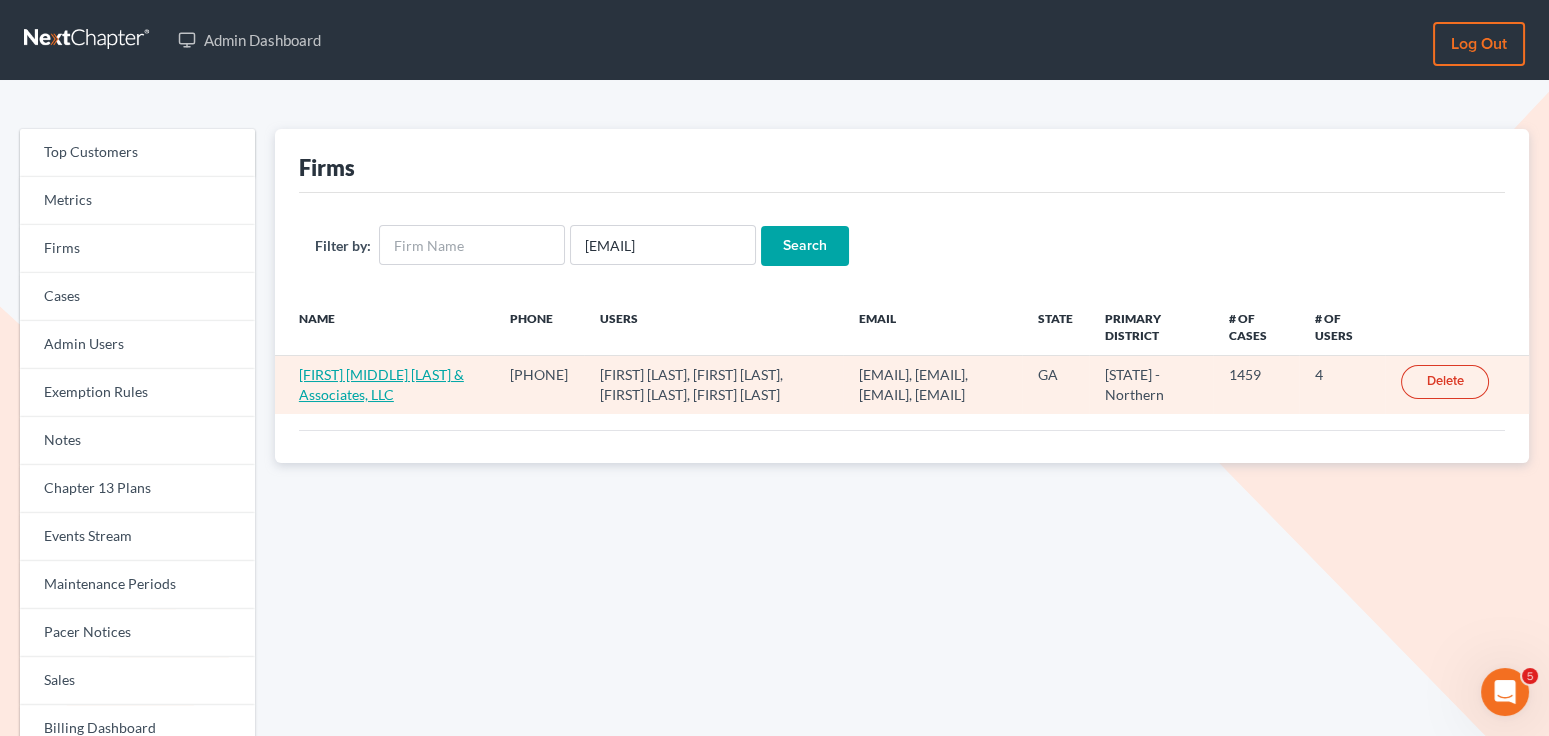 scroll, scrollTop: 0, scrollLeft: 0, axis: both 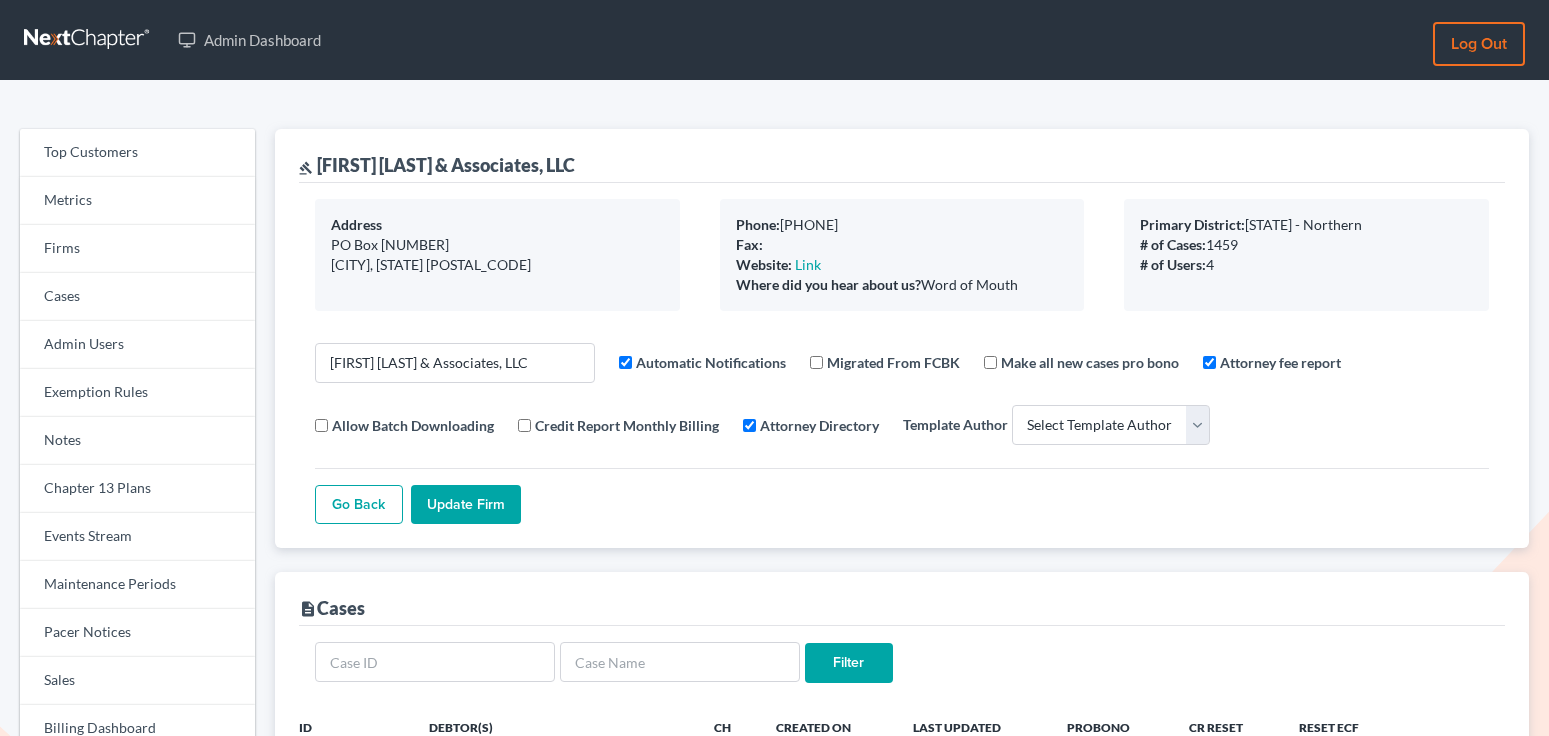 select 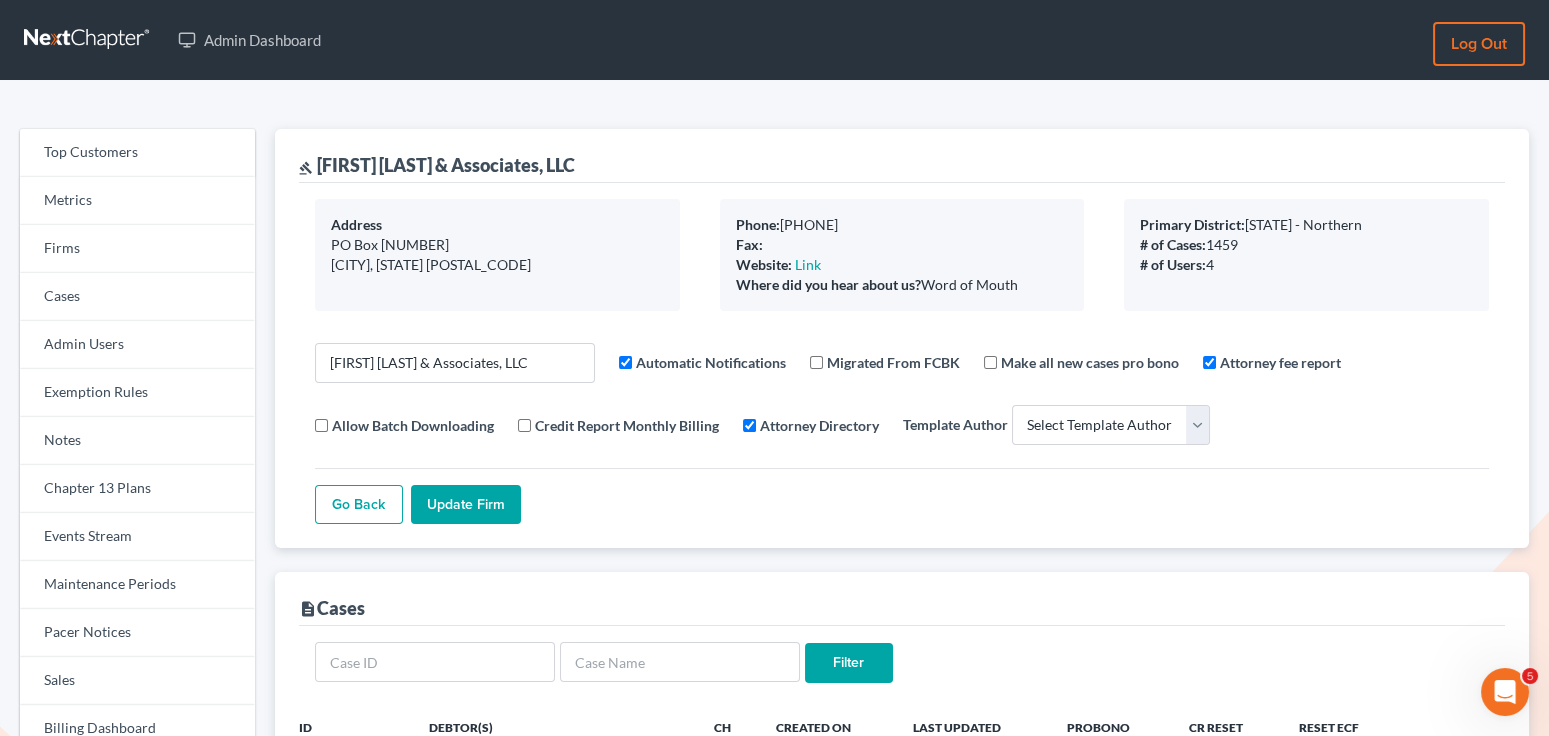 scroll, scrollTop: 0, scrollLeft: 0, axis: both 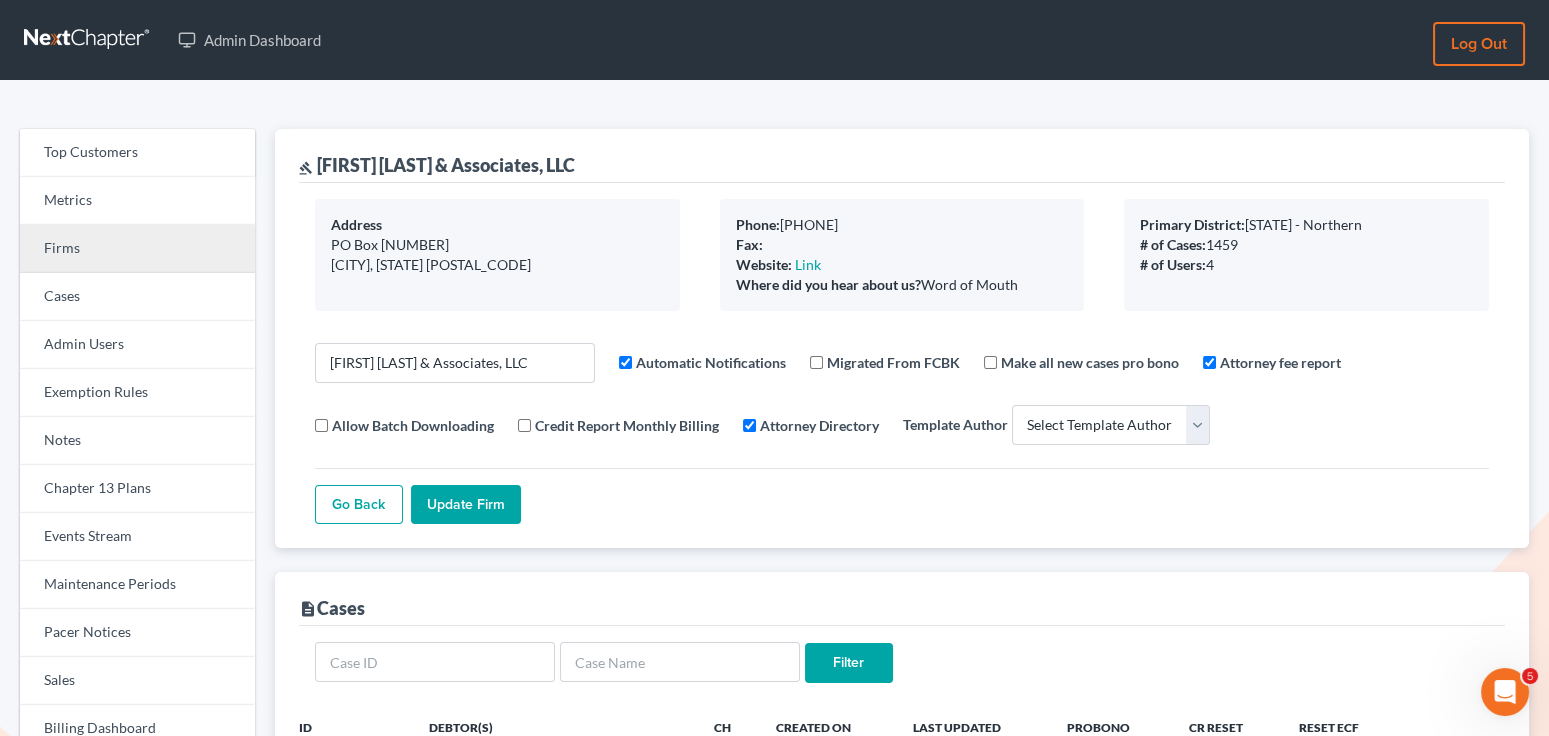 click on "Firms" at bounding box center (137, 249) 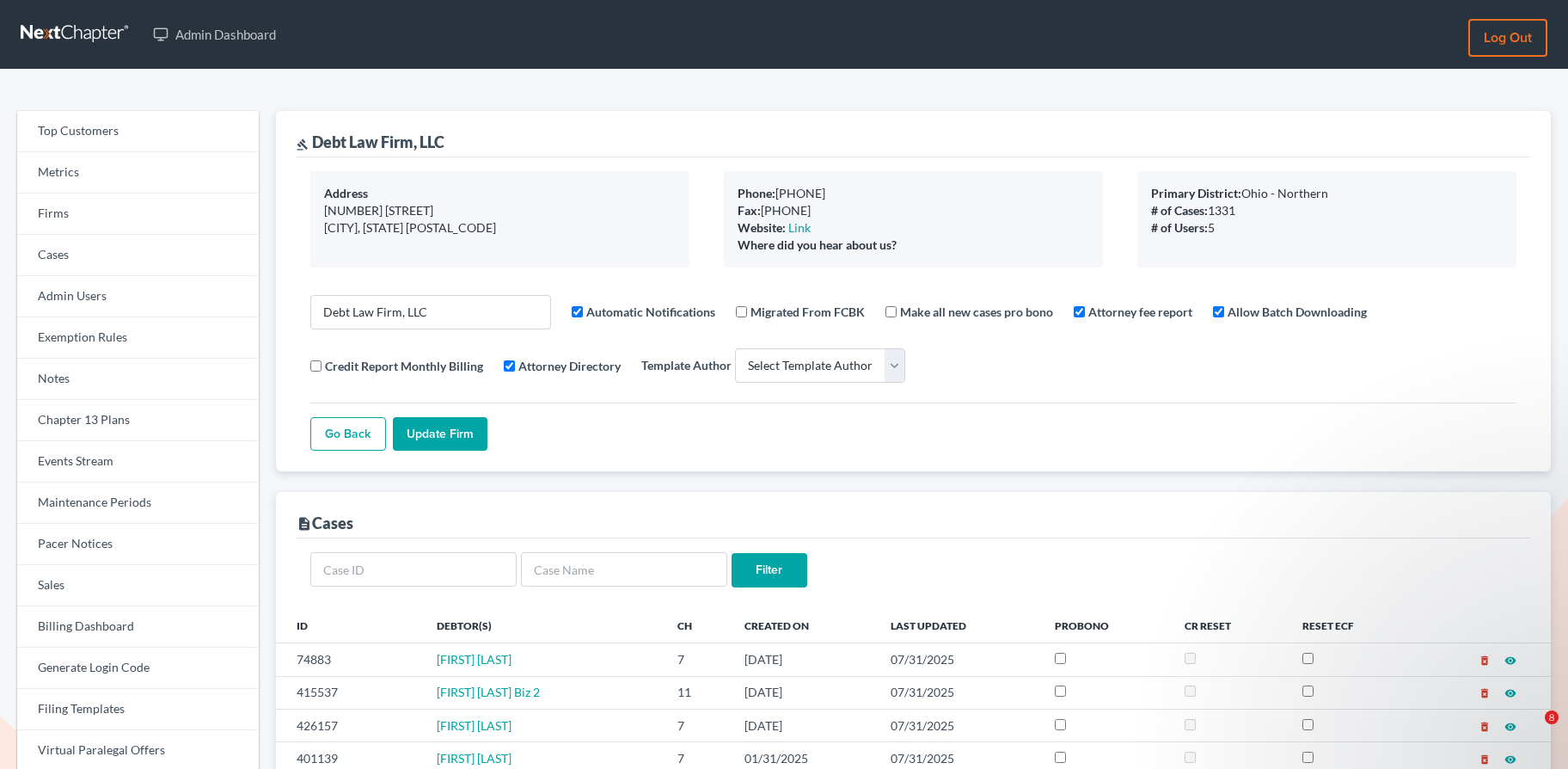 select 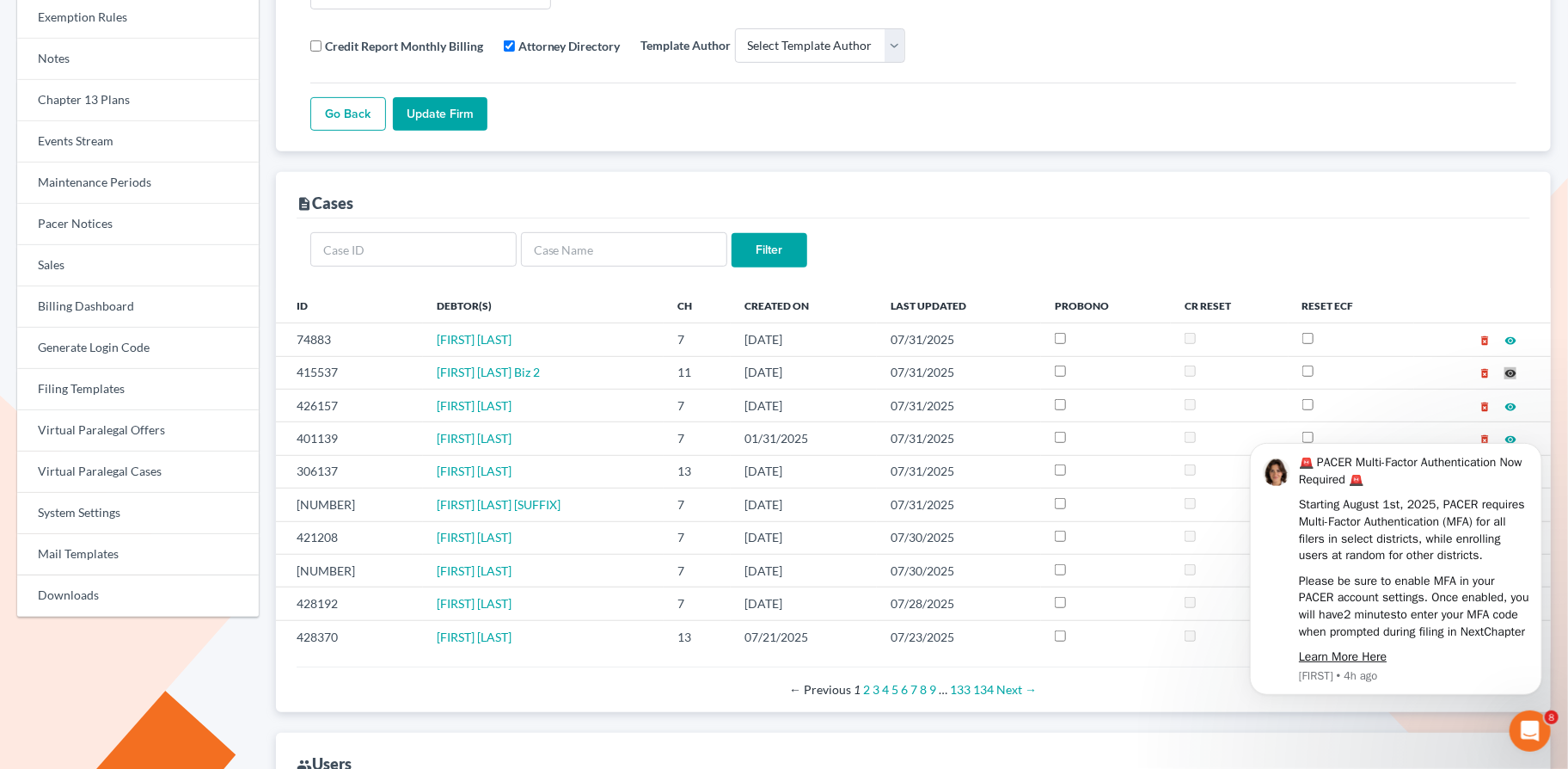scroll, scrollTop: 0, scrollLeft: 0, axis: both 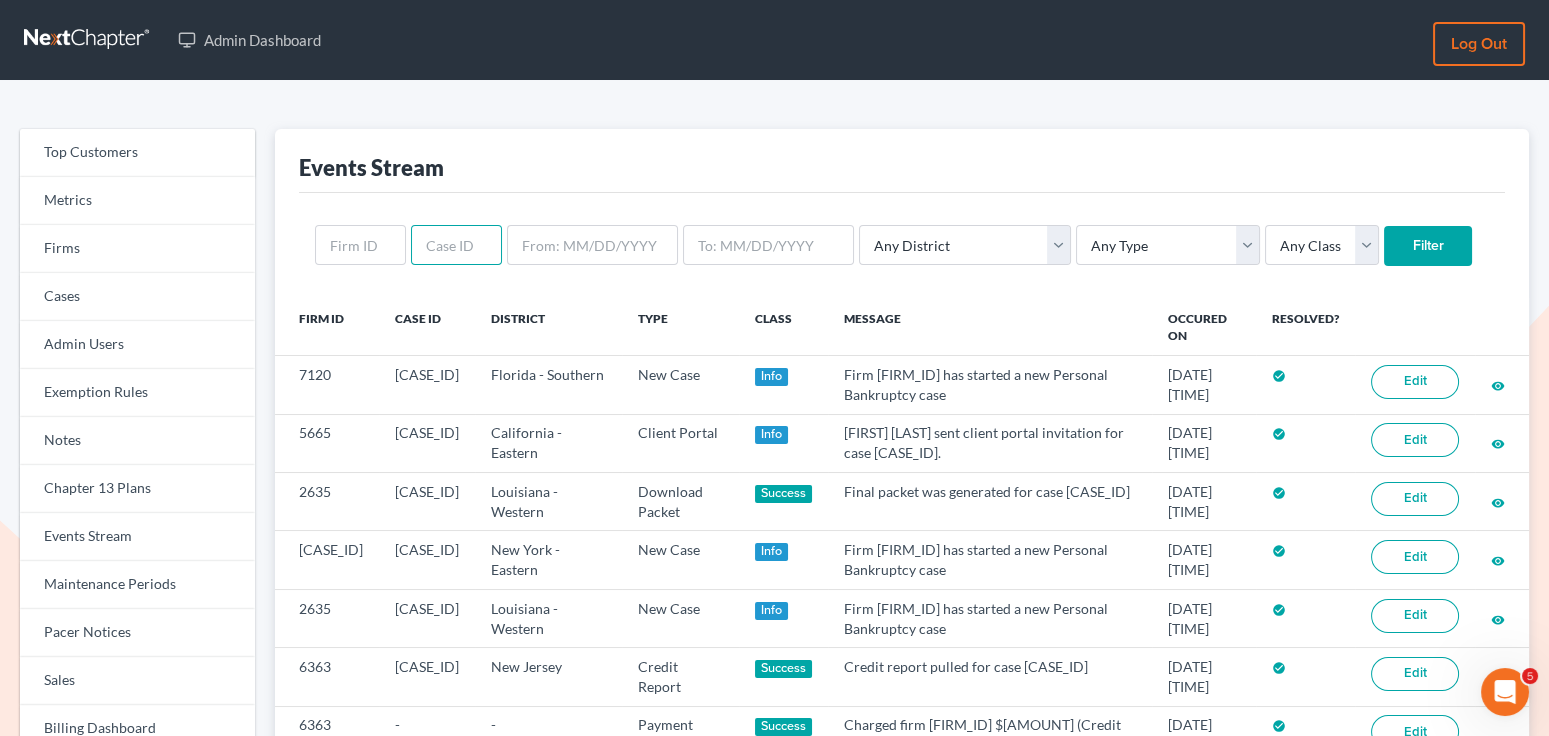 click at bounding box center (456, 245) 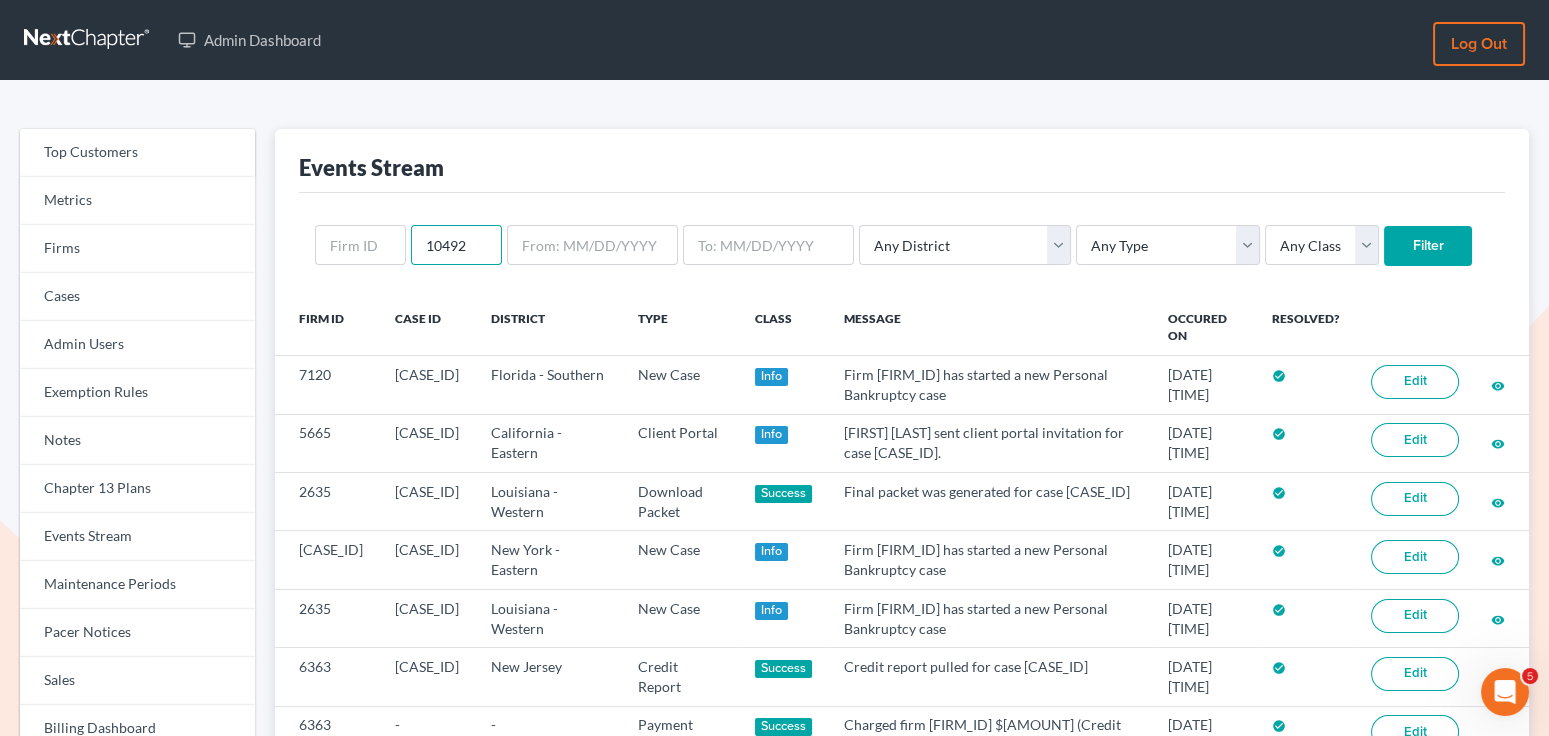 type on "10492" 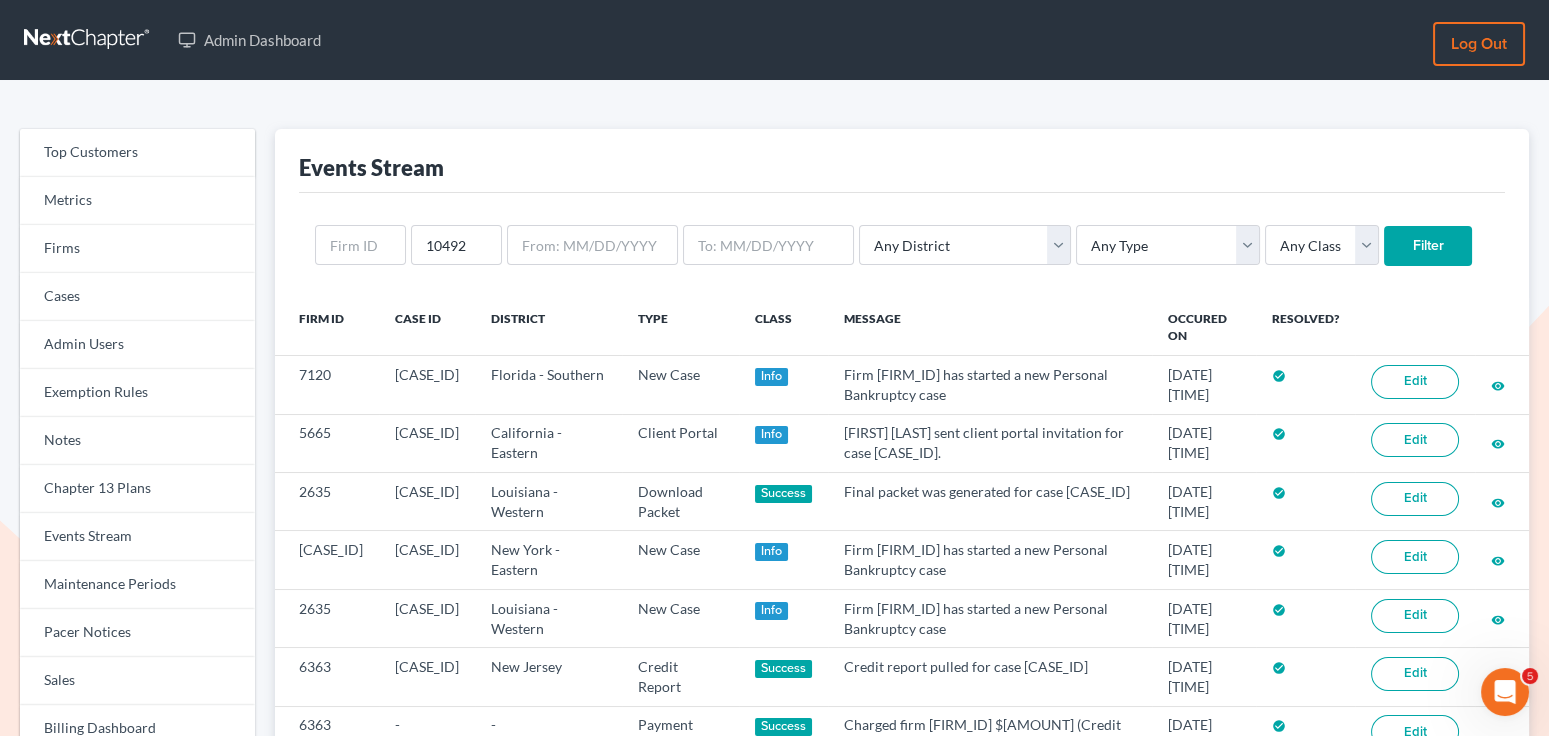 click on "Filter" at bounding box center (1428, 246) 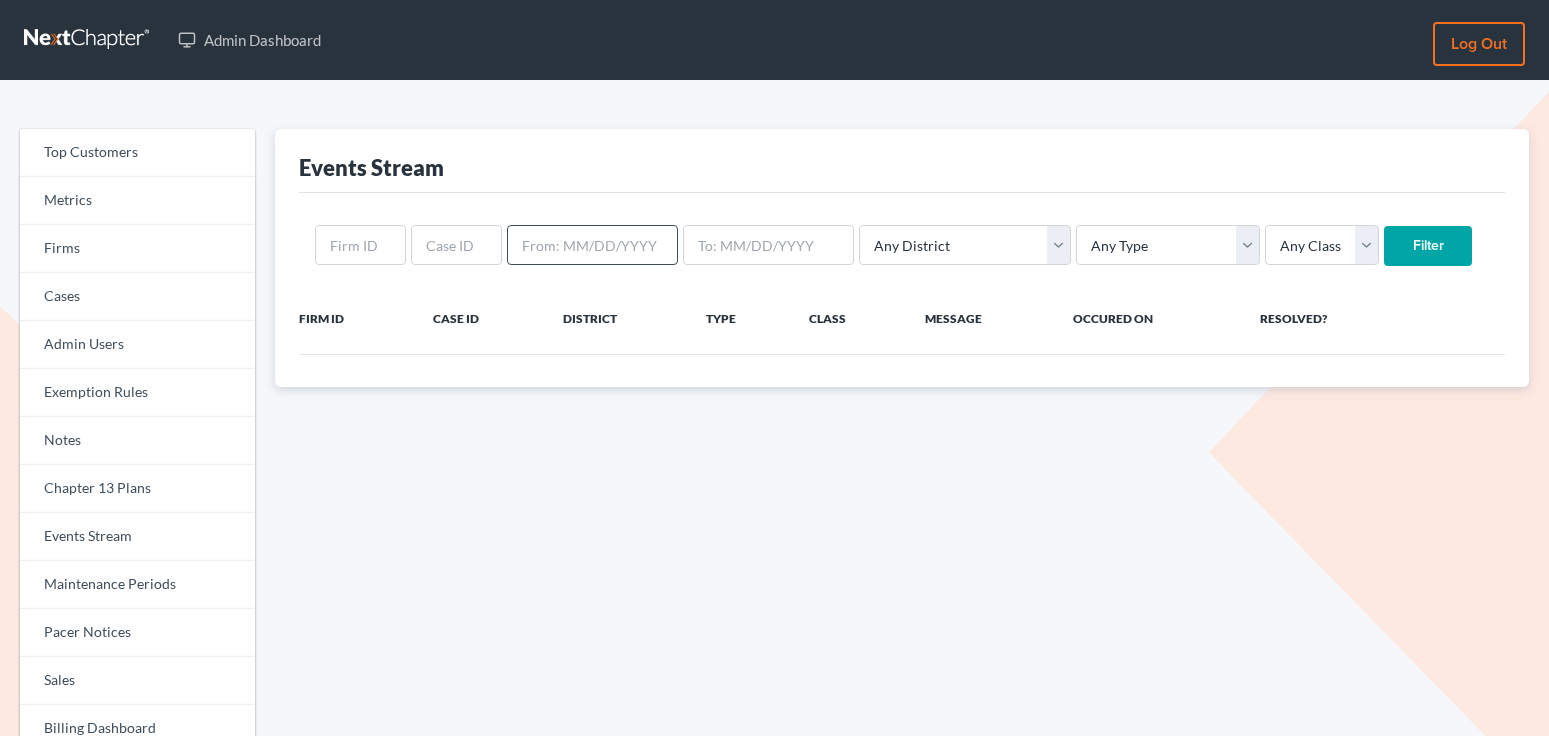 scroll, scrollTop: 0, scrollLeft: 0, axis: both 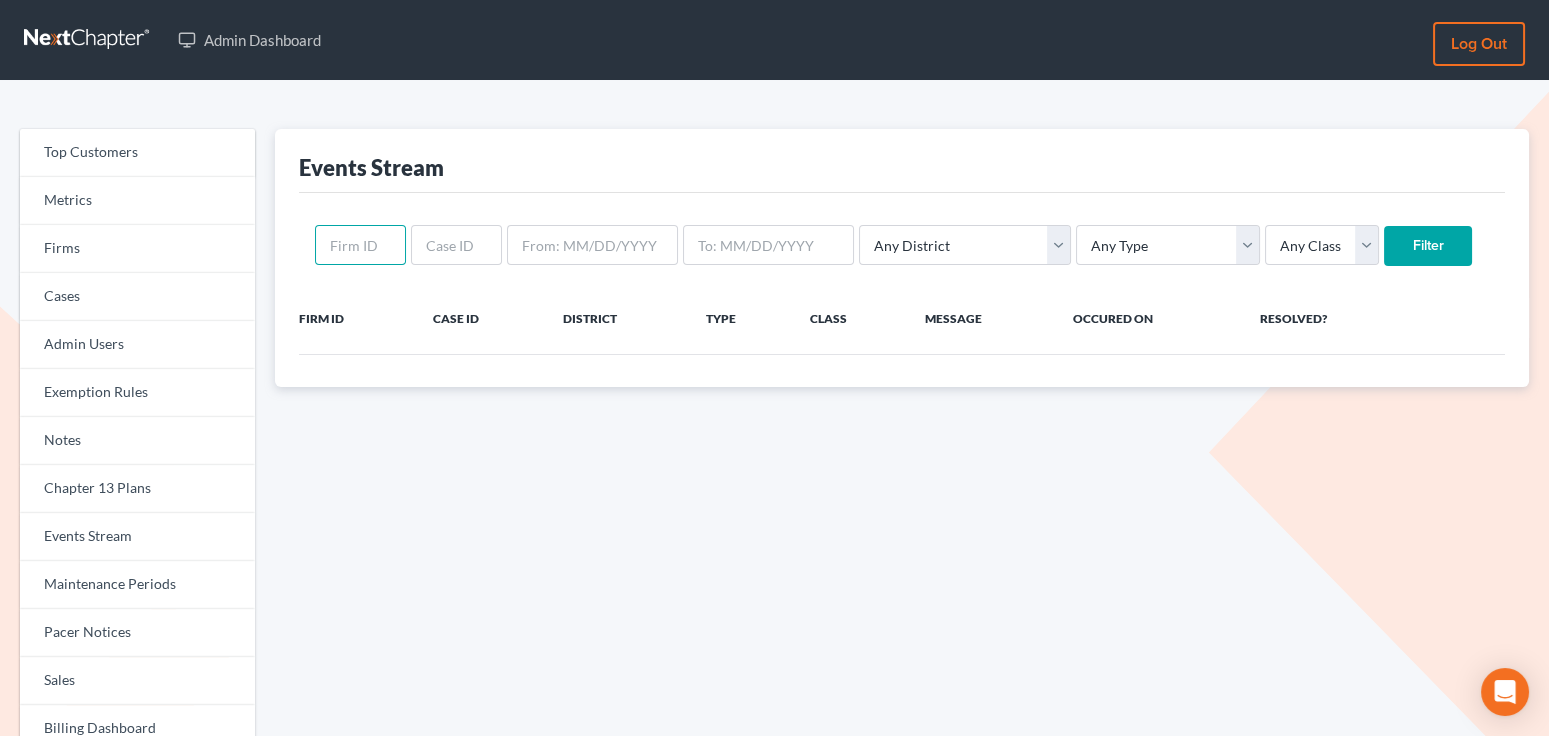 click at bounding box center (360, 245) 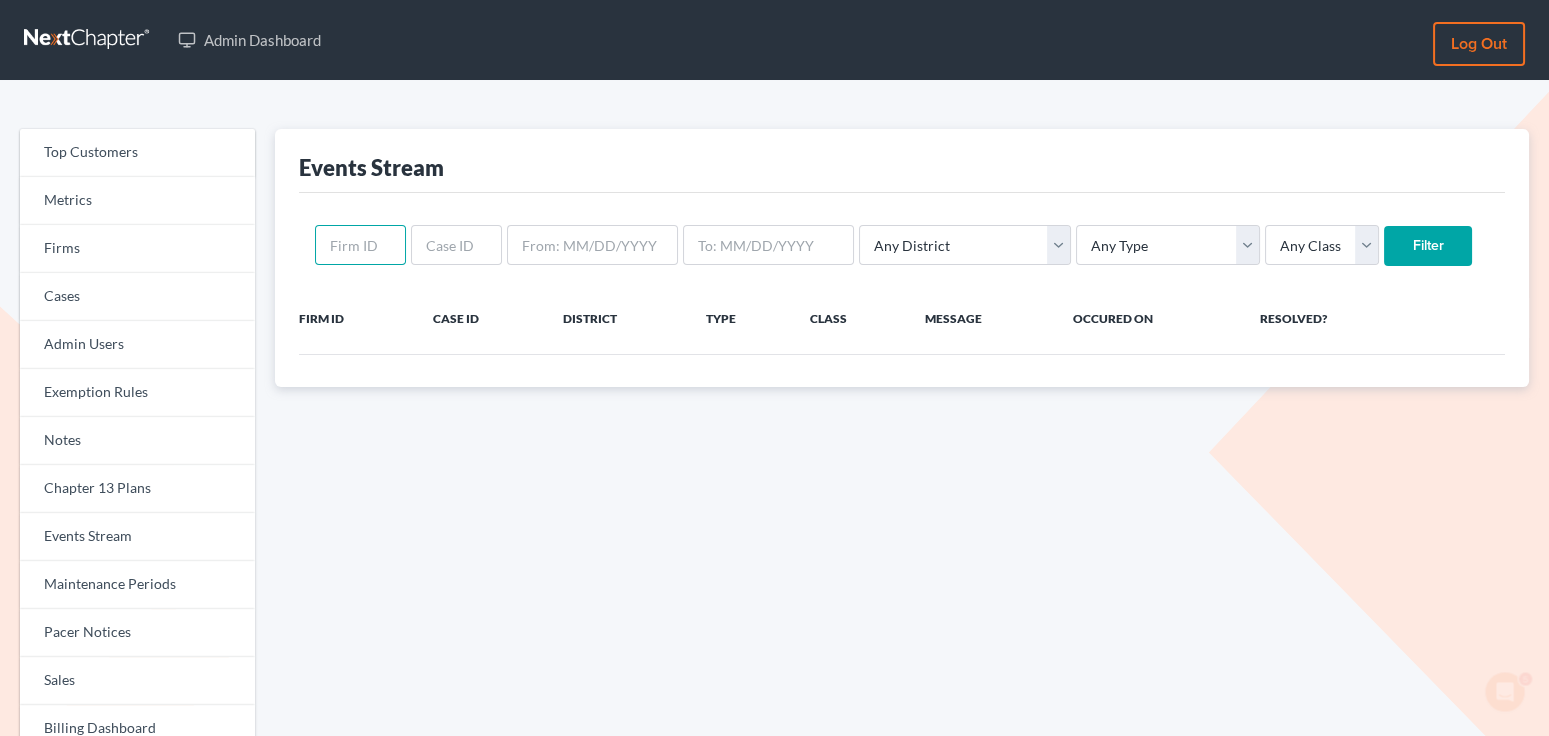 scroll, scrollTop: 0, scrollLeft: 0, axis: both 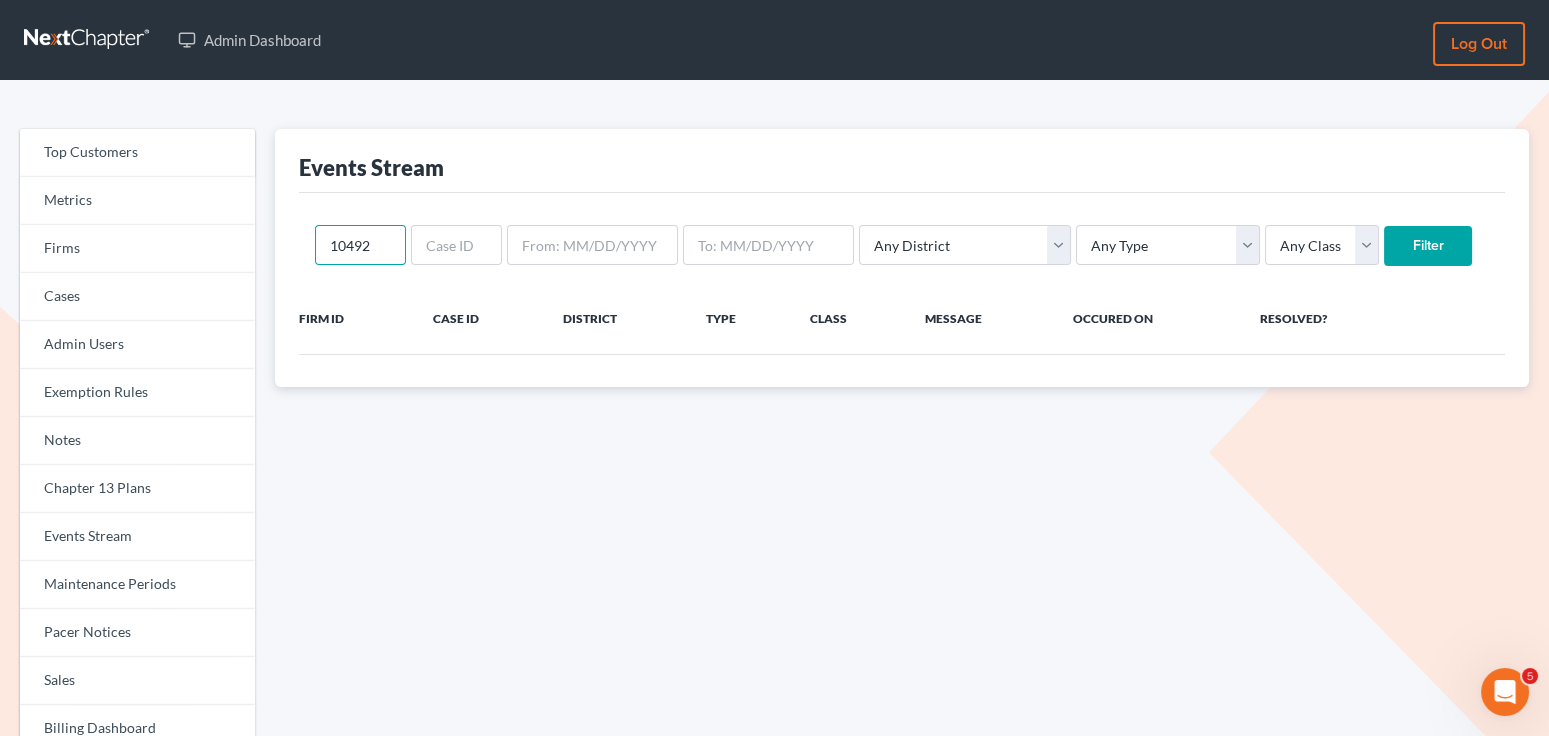 type on "10492" 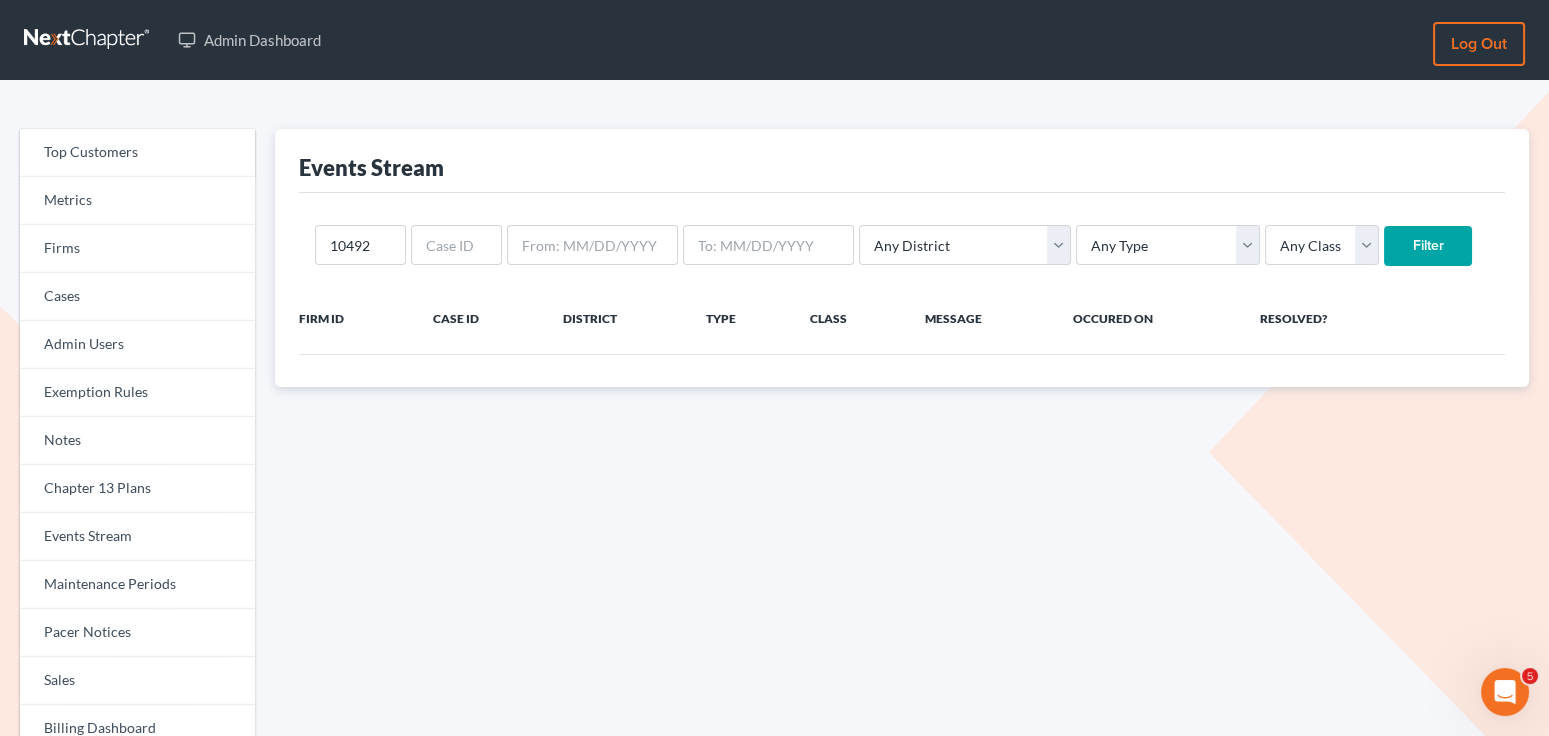 click on "Filter" at bounding box center [1428, 246] 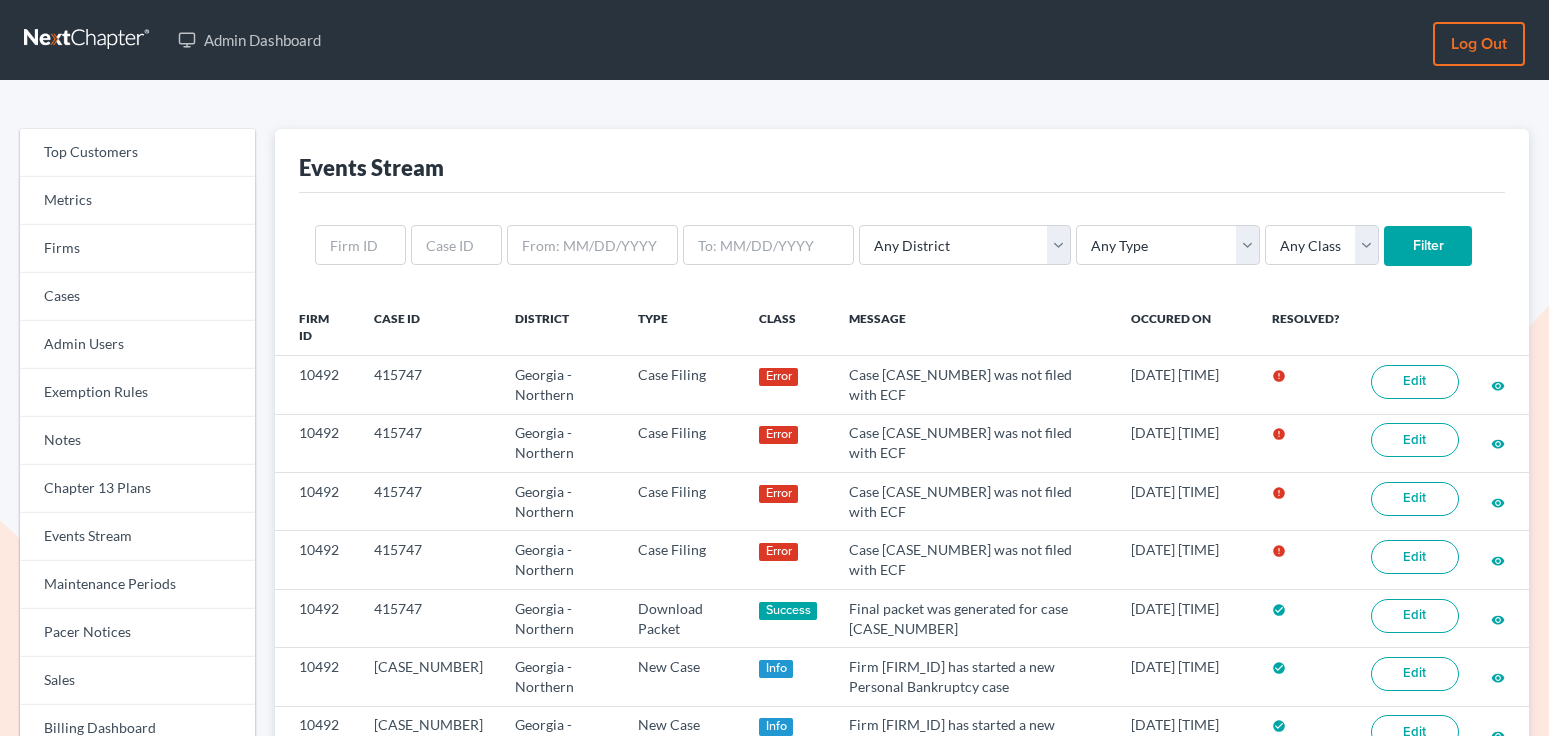 scroll, scrollTop: 0, scrollLeft: 0, axis: both 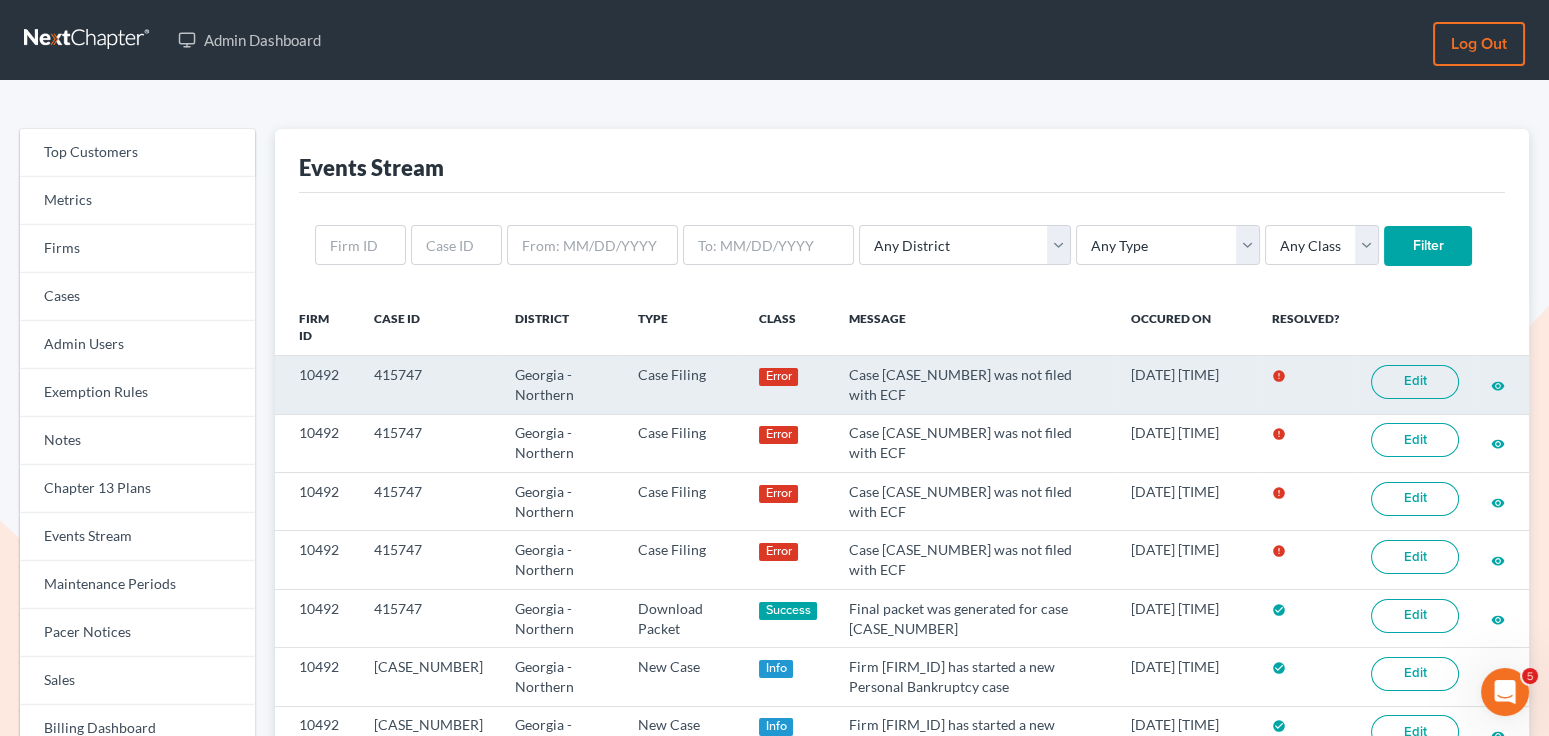 click on "Edit" at bounding box center [1415, 382] 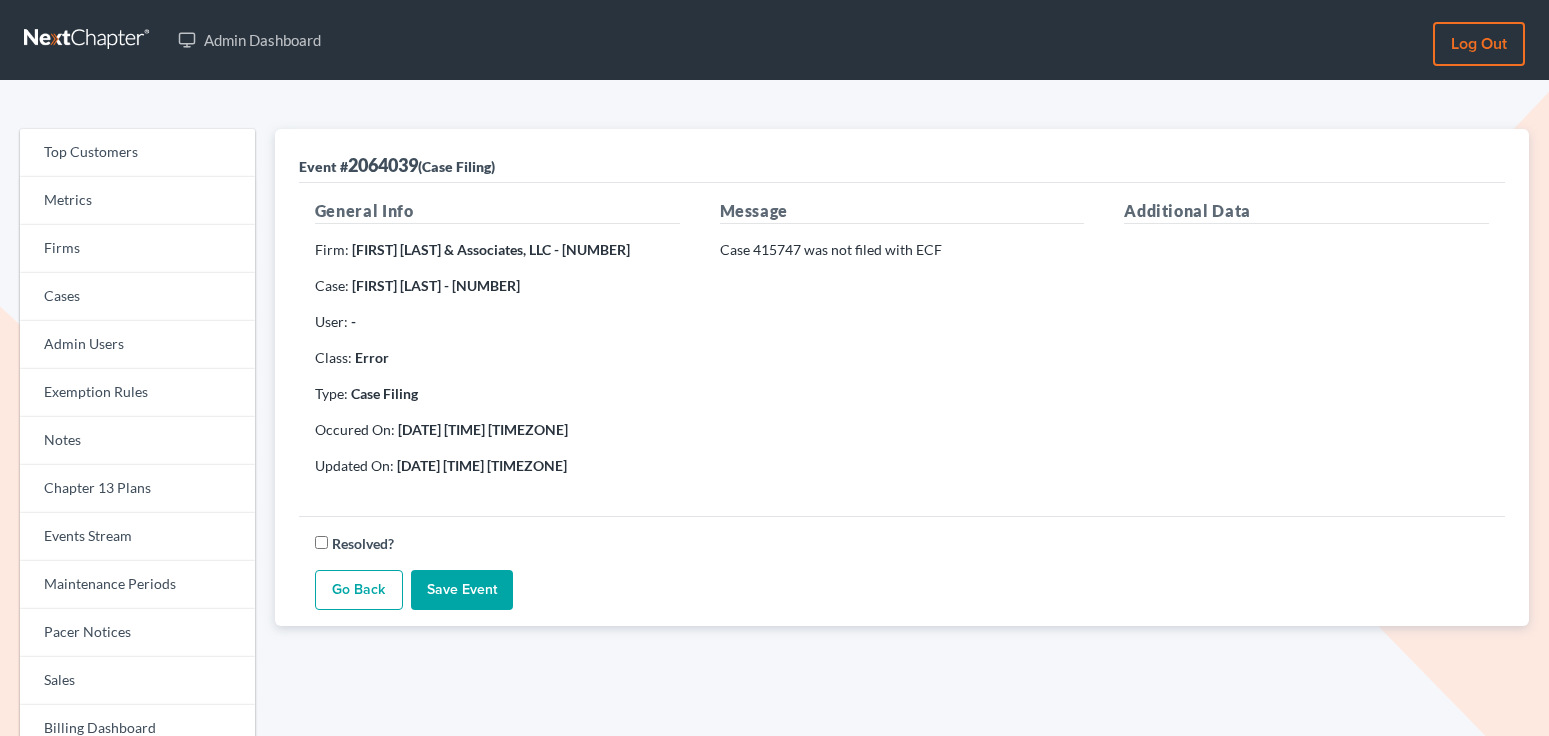 scroll, scrollTop: 0, scrollLeft: 0, axis: both 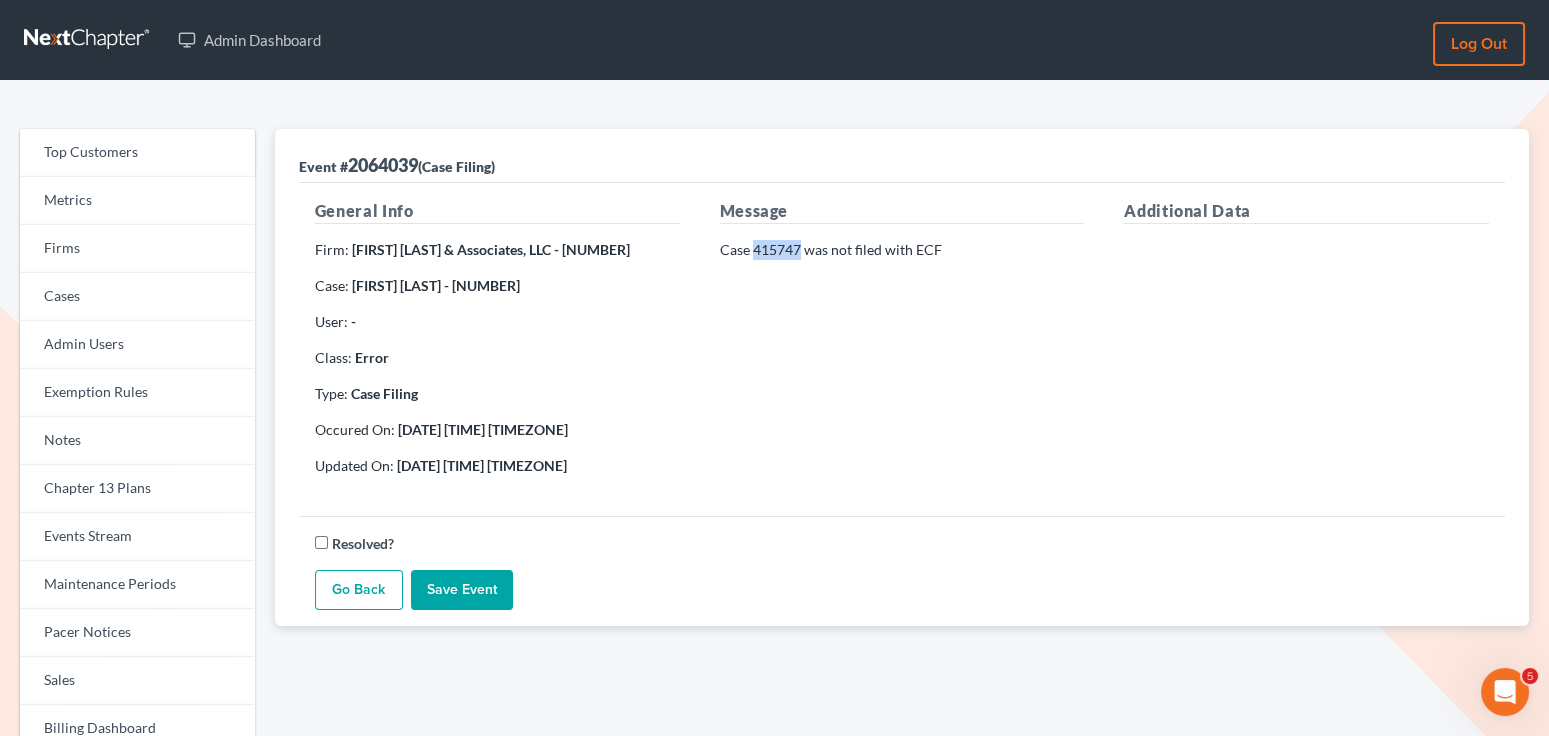 drag, startPoint x: 799, startPoint y: 247, endPoint x: 752, endPoint y: 245, distance: 47.042534 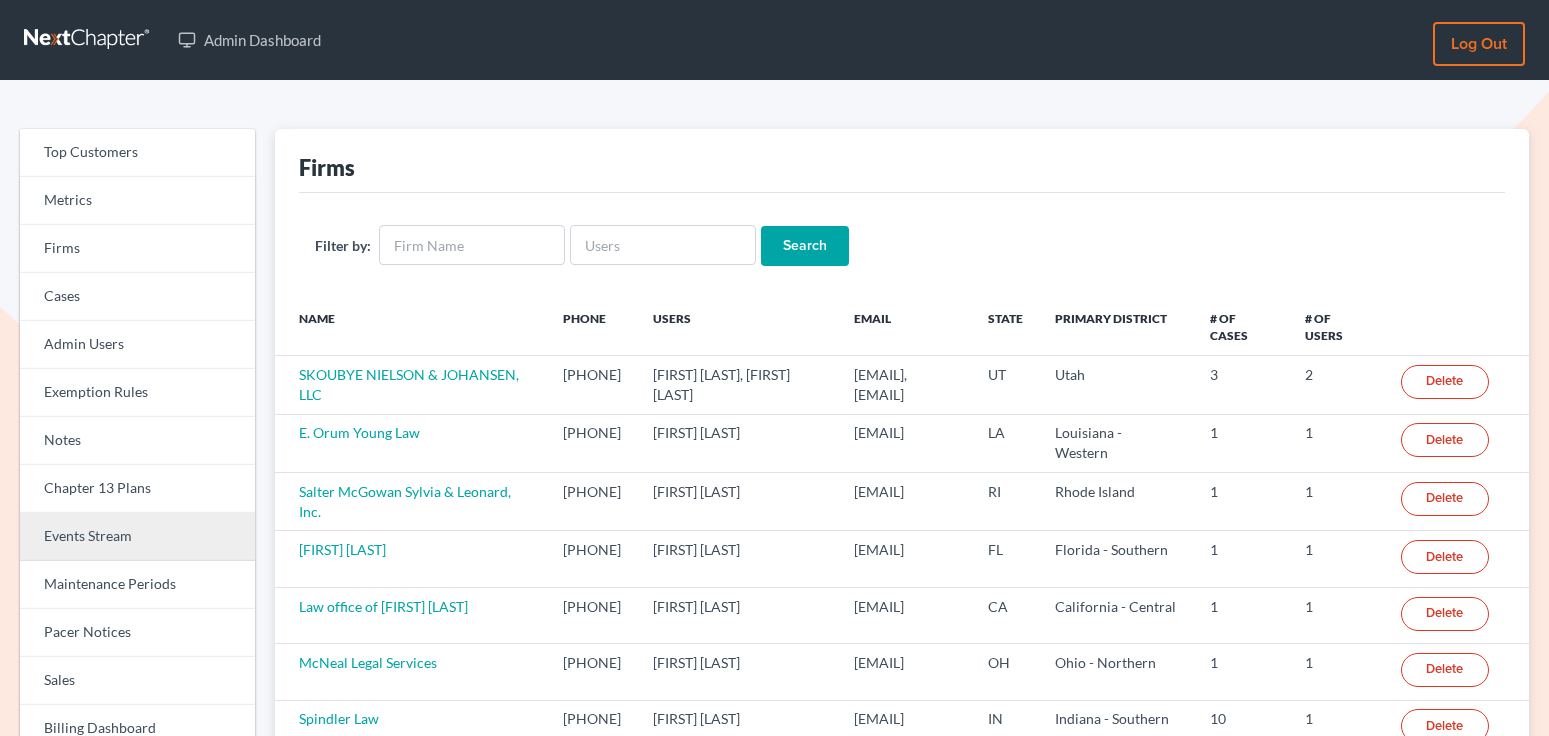 scroll, scrollTop: 0, scrollLeft: 0, axis: both 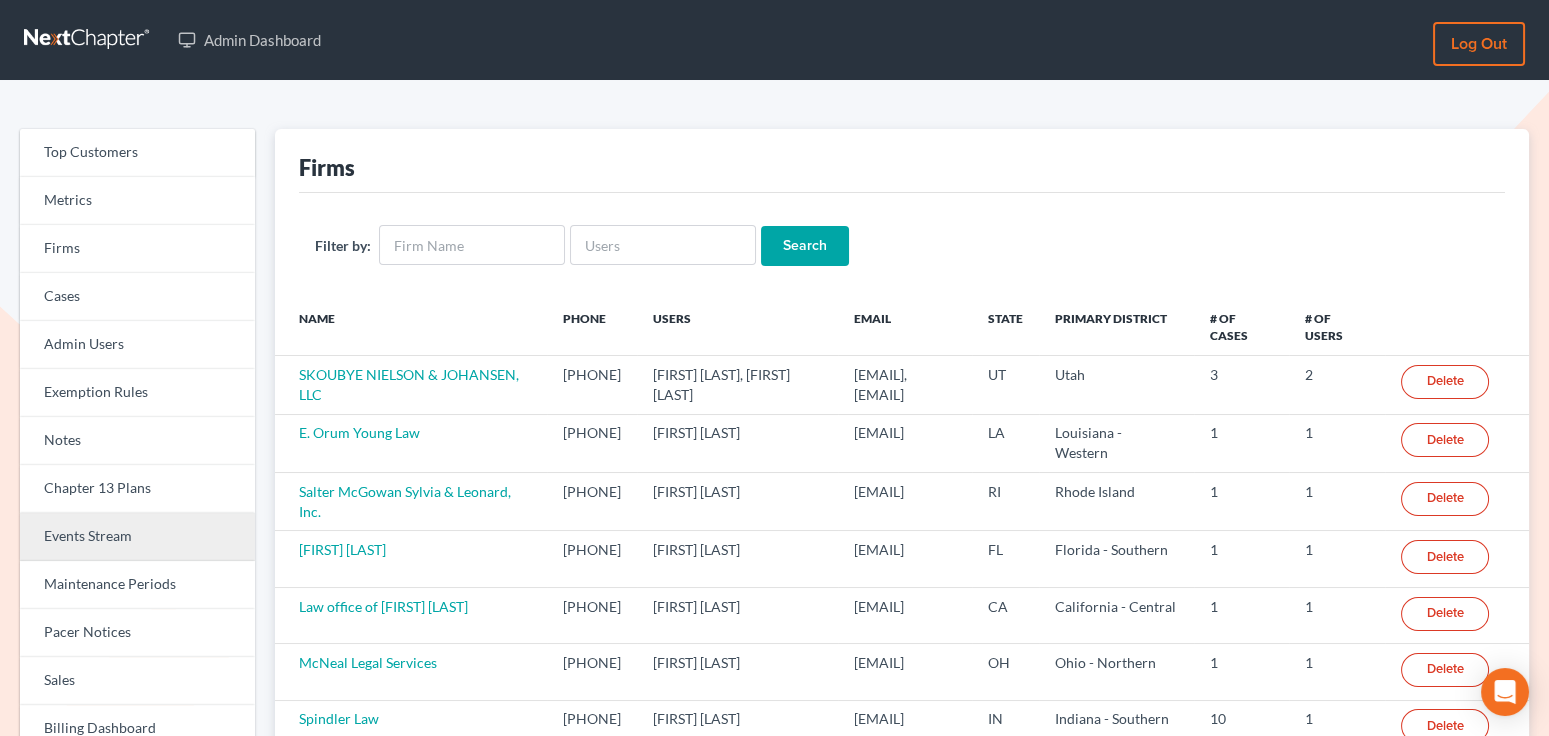 click on "Events Stream" at bounding box center [137, 537] 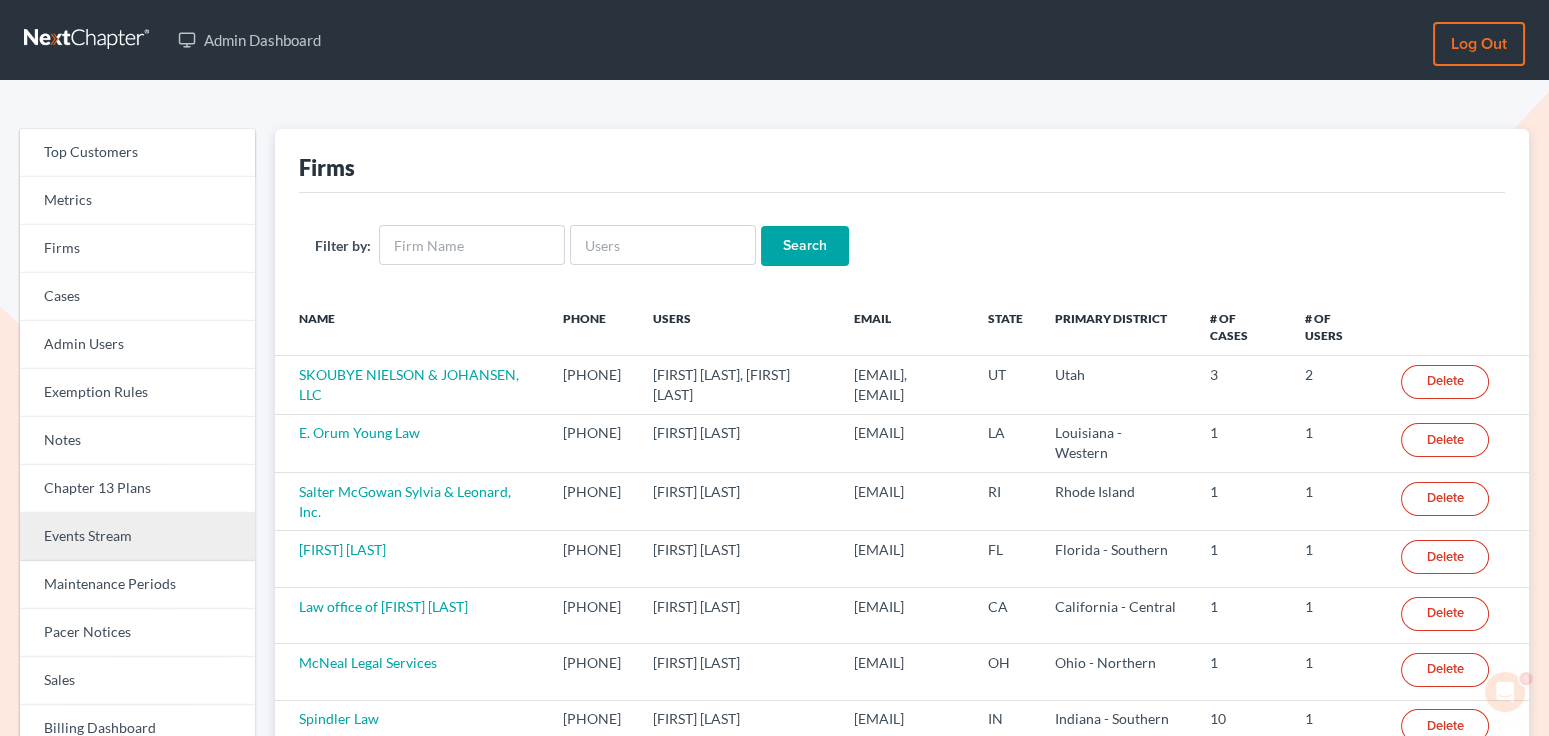 scroll, scrollTop: 0, scrollLeft: 0, axis: both 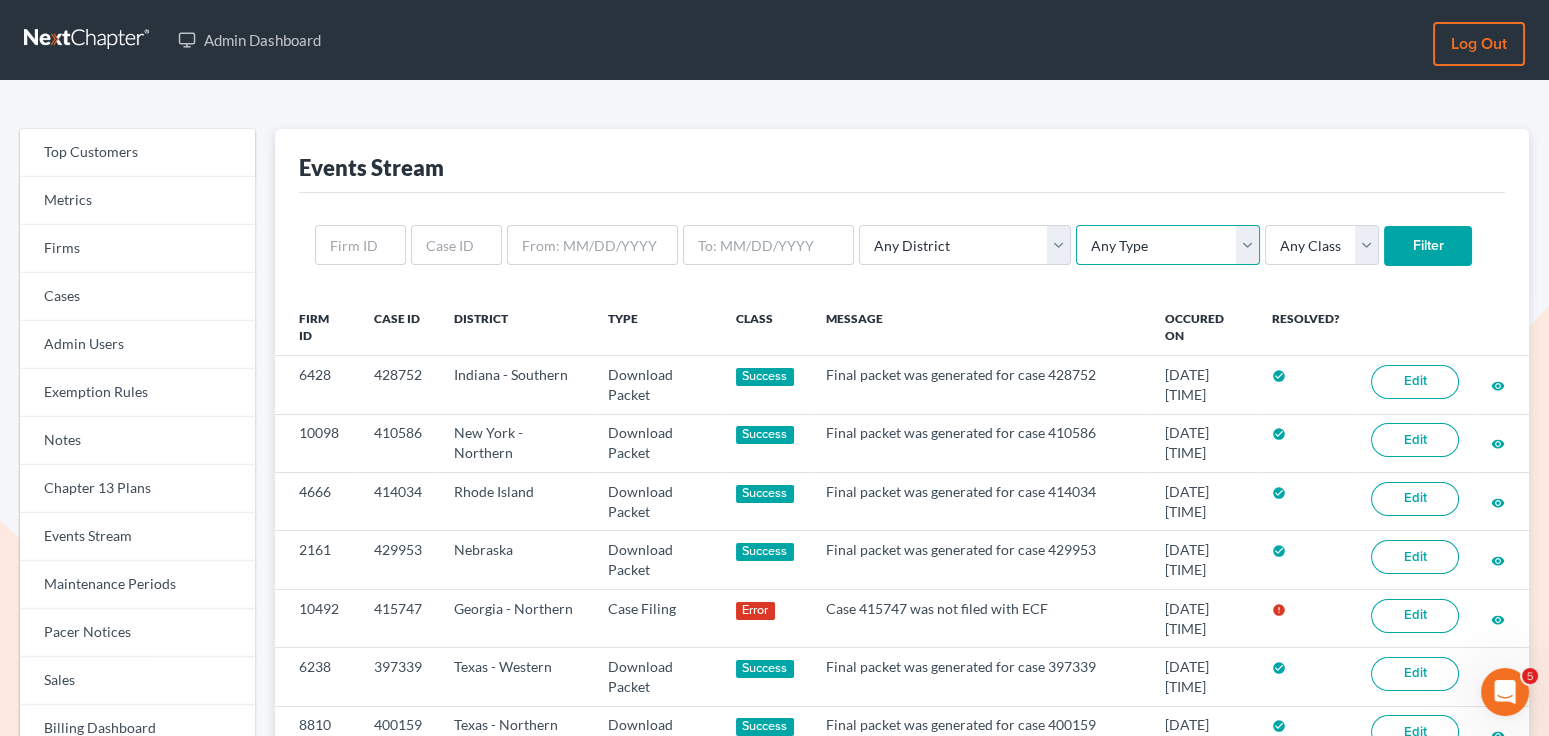 click on "Any Type
Case Applied To Plan
Case Archive
Case Duplicate
Case Filing
Chapter 13 Plan
Chapter 13 Receipt
Client Portal
Credit Card
Credit Report
Debt Import
Directory
Download Packet
Draft Packet
Fee Receipt
New Case
Payment
Payment Import
Payment Plan
Preview" at bounding box center [1168, 245] 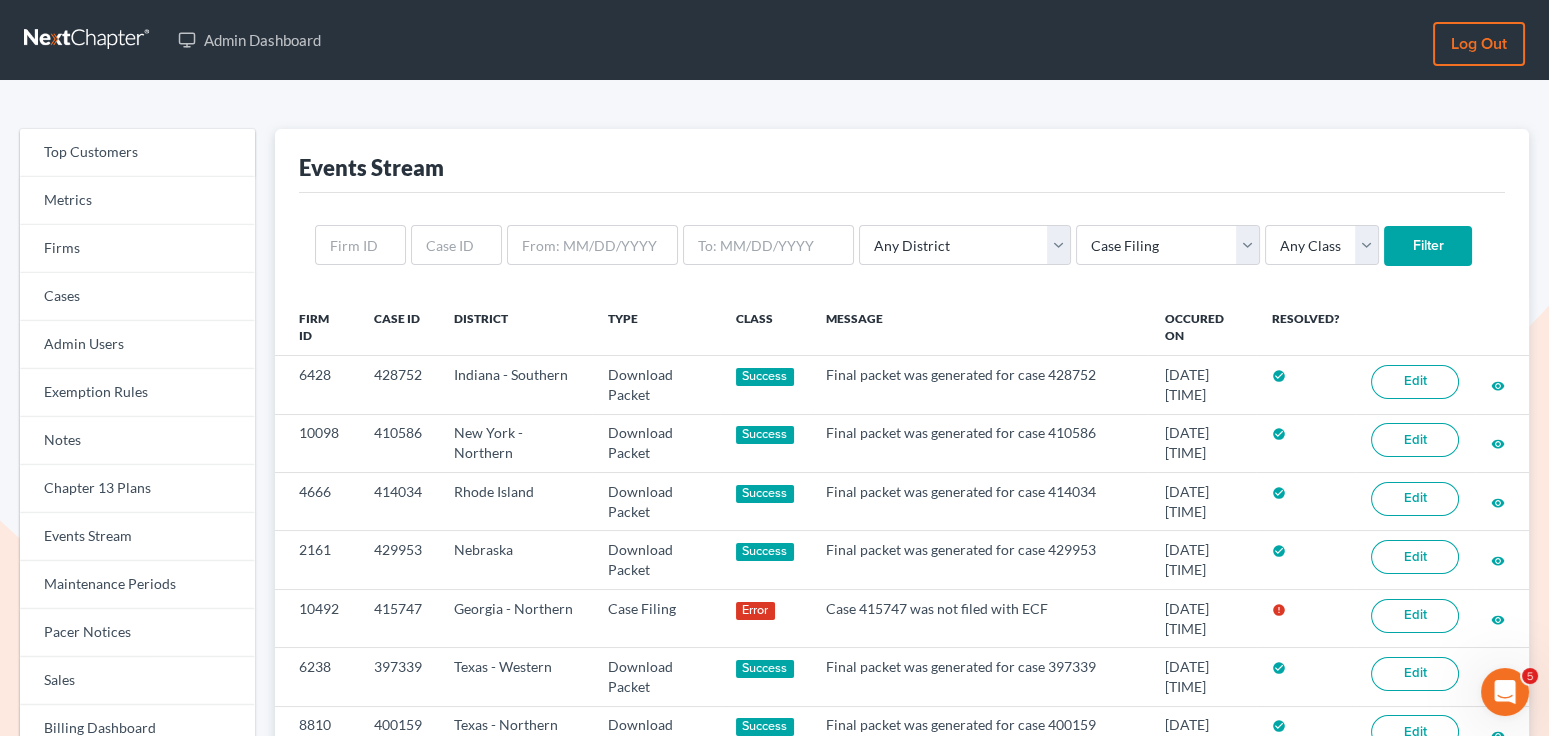 click on "Filter" at bounding box center [1428, 246] 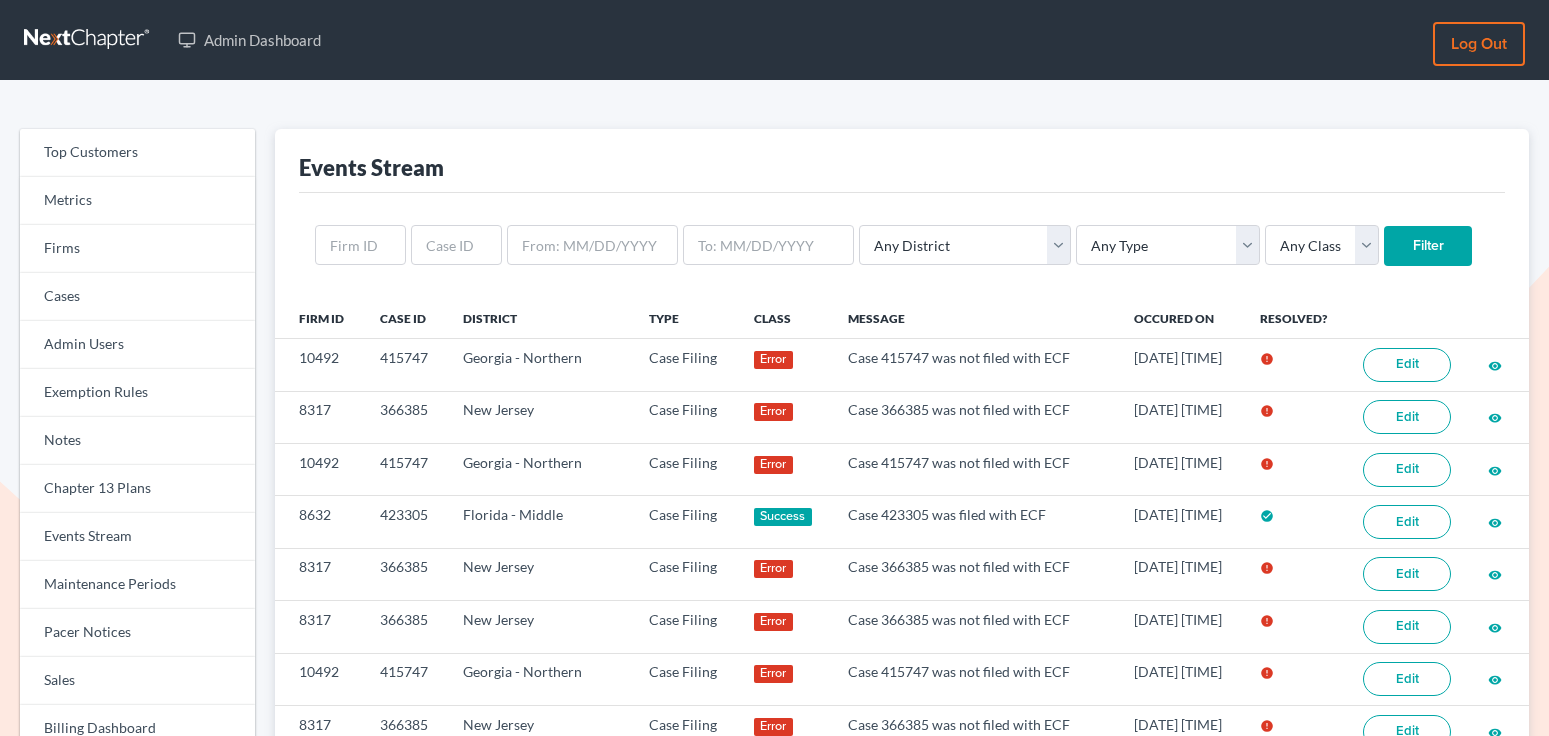 scroll, scrollTop: 0, scrollLeft: 0, axis: both 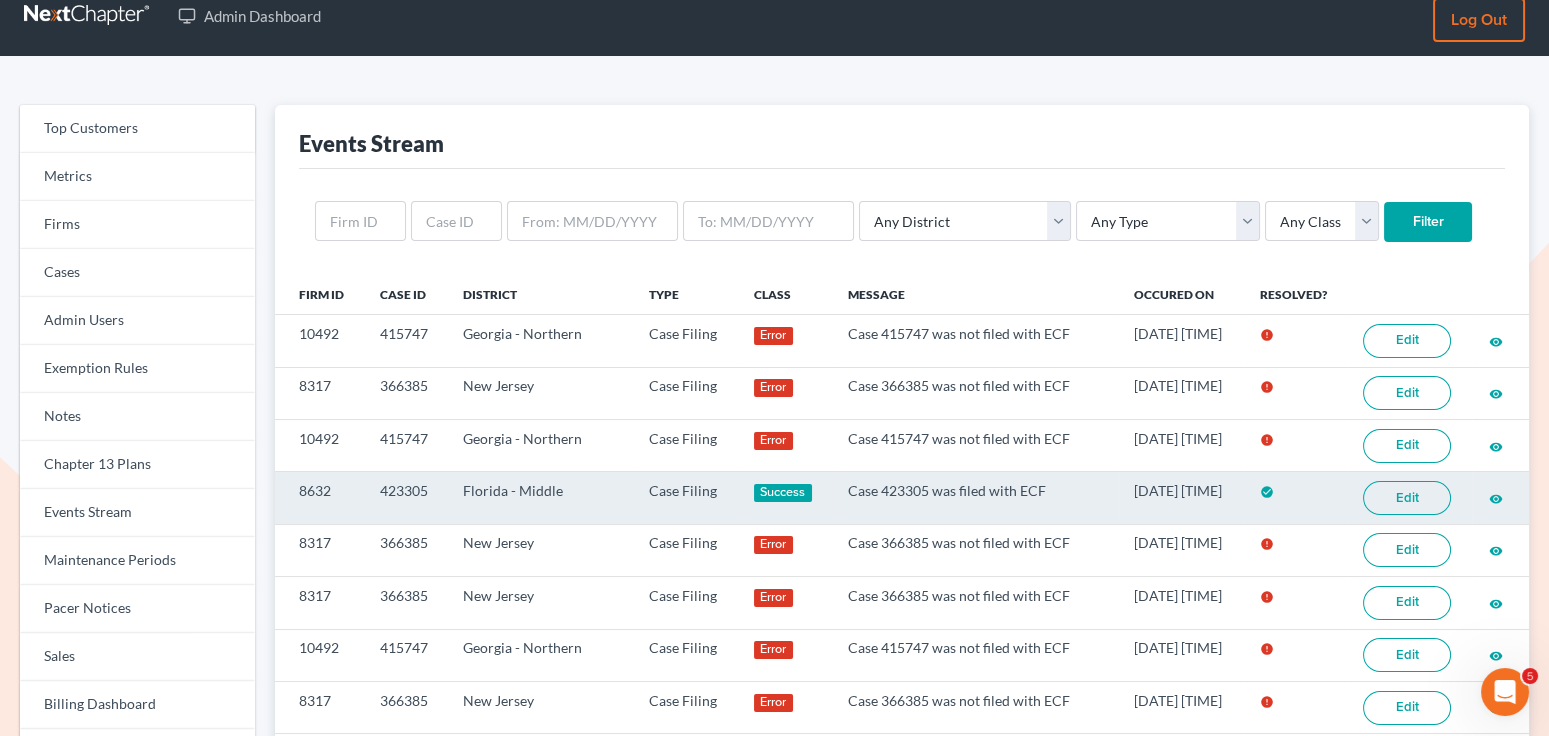 click on "Edit" at bounding box center (1407, 498) 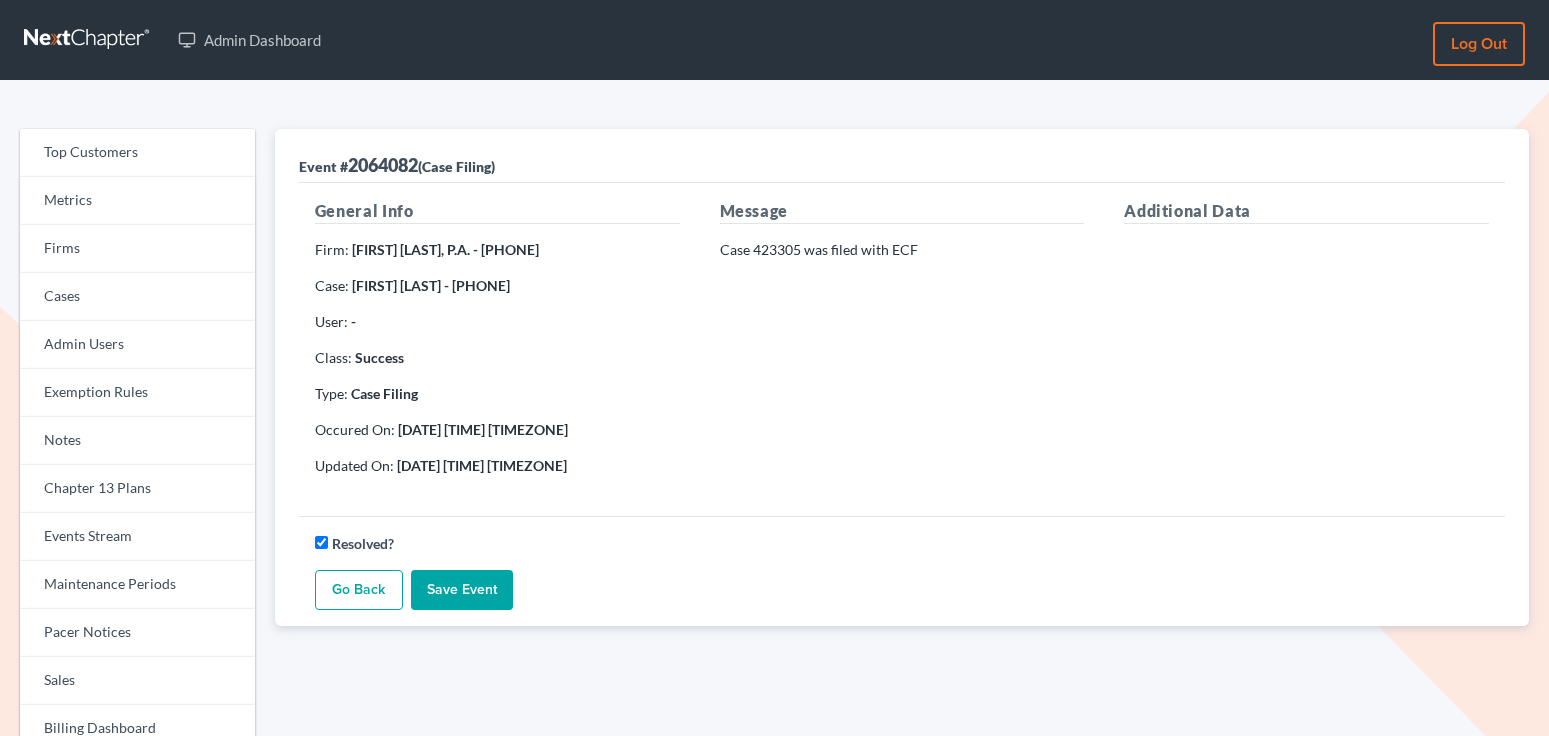 scroll, scrollTop: 0, scrollLeft: 0, axis: both 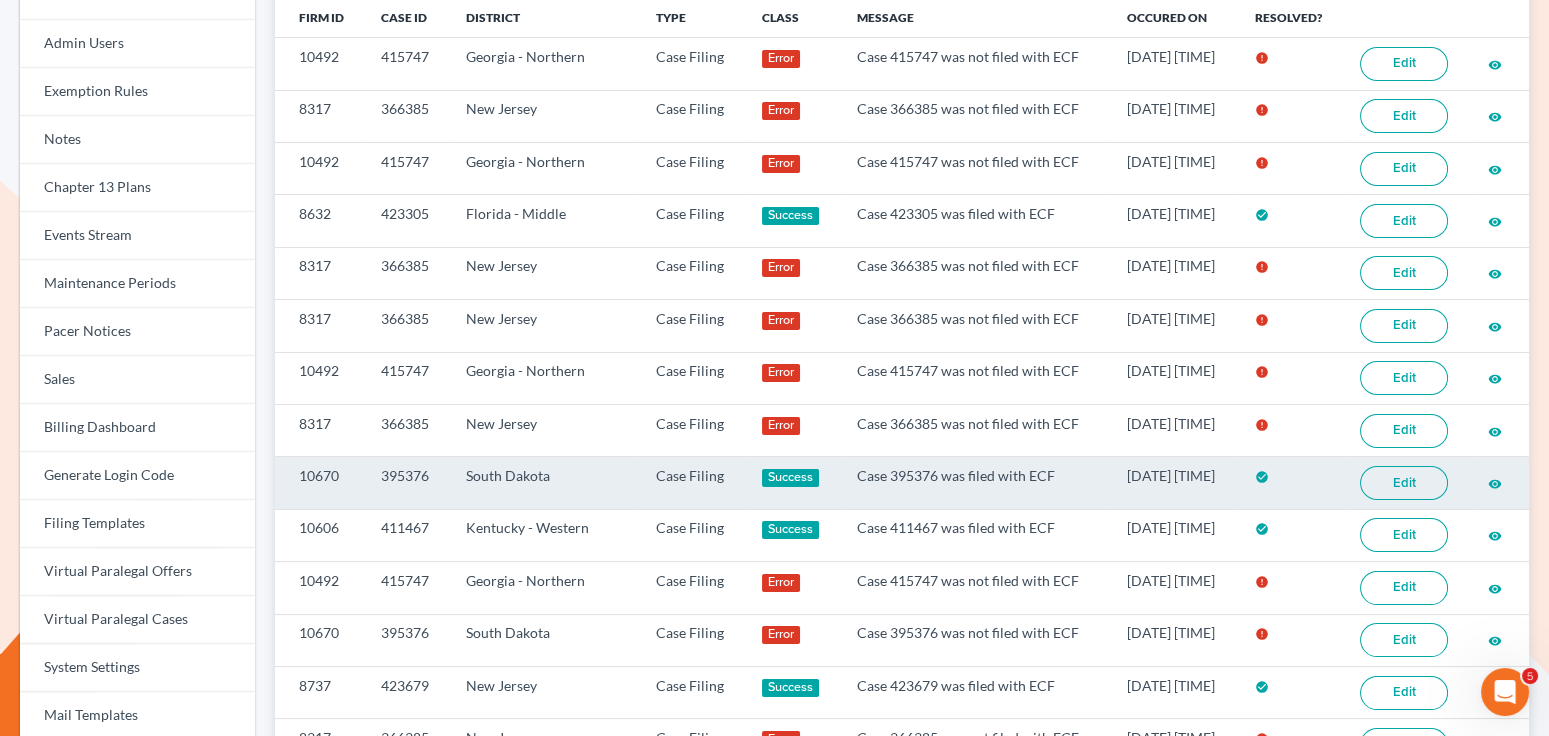click on "Edit" at bounding box center (1404, 483) 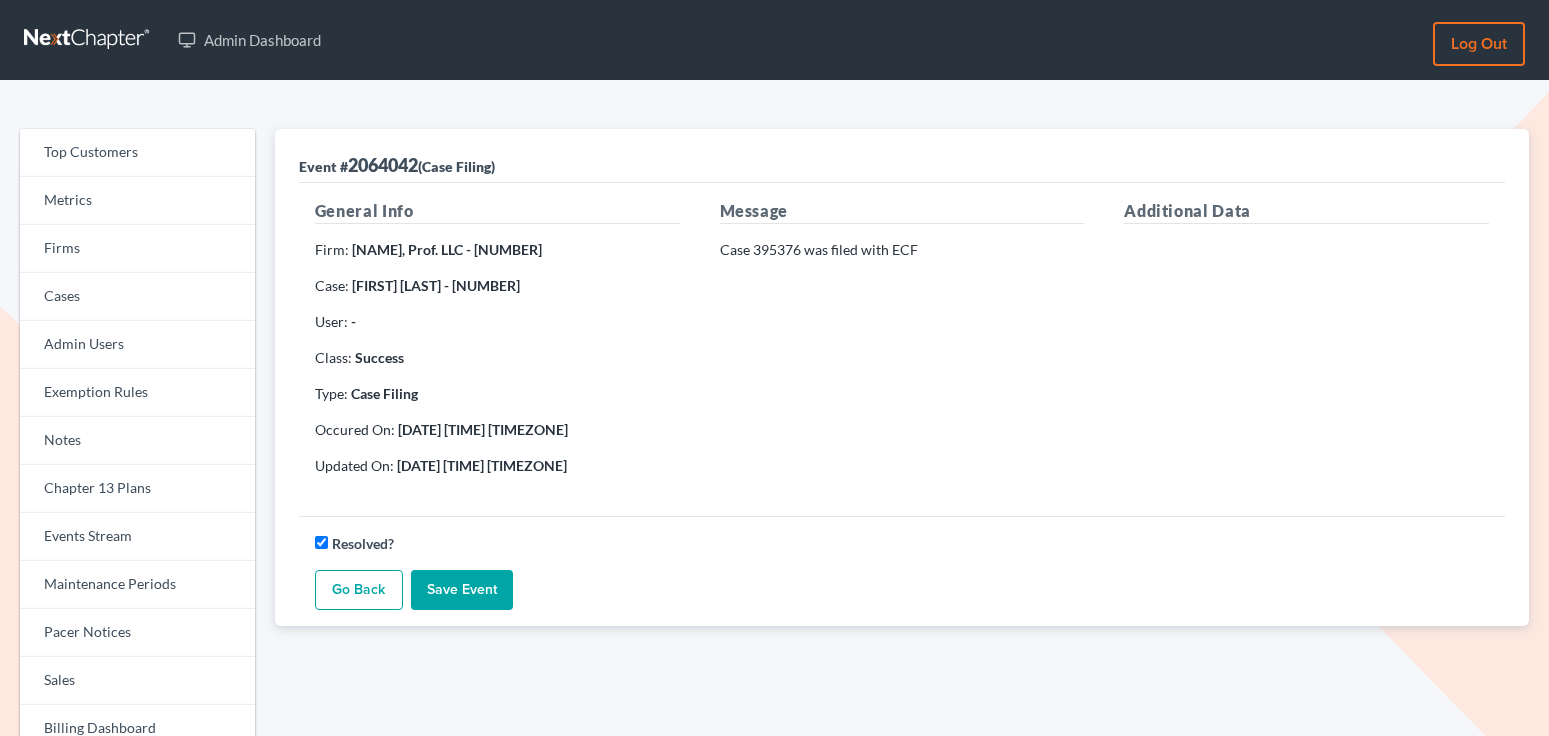 scroll, scrollTop: 0, scrollLeft: 0, axis: both 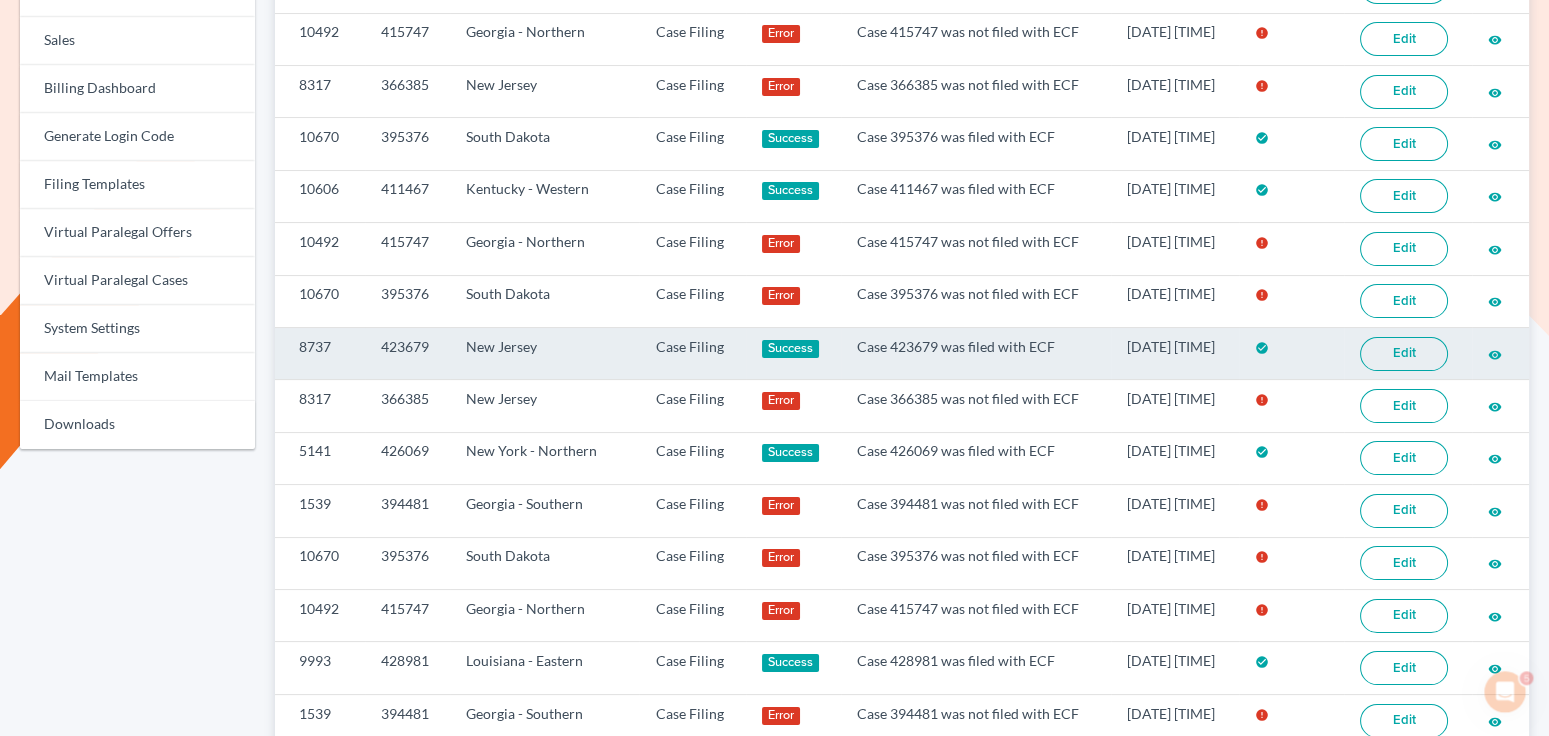 click on "Edit" at bounding box center (1404, 354) 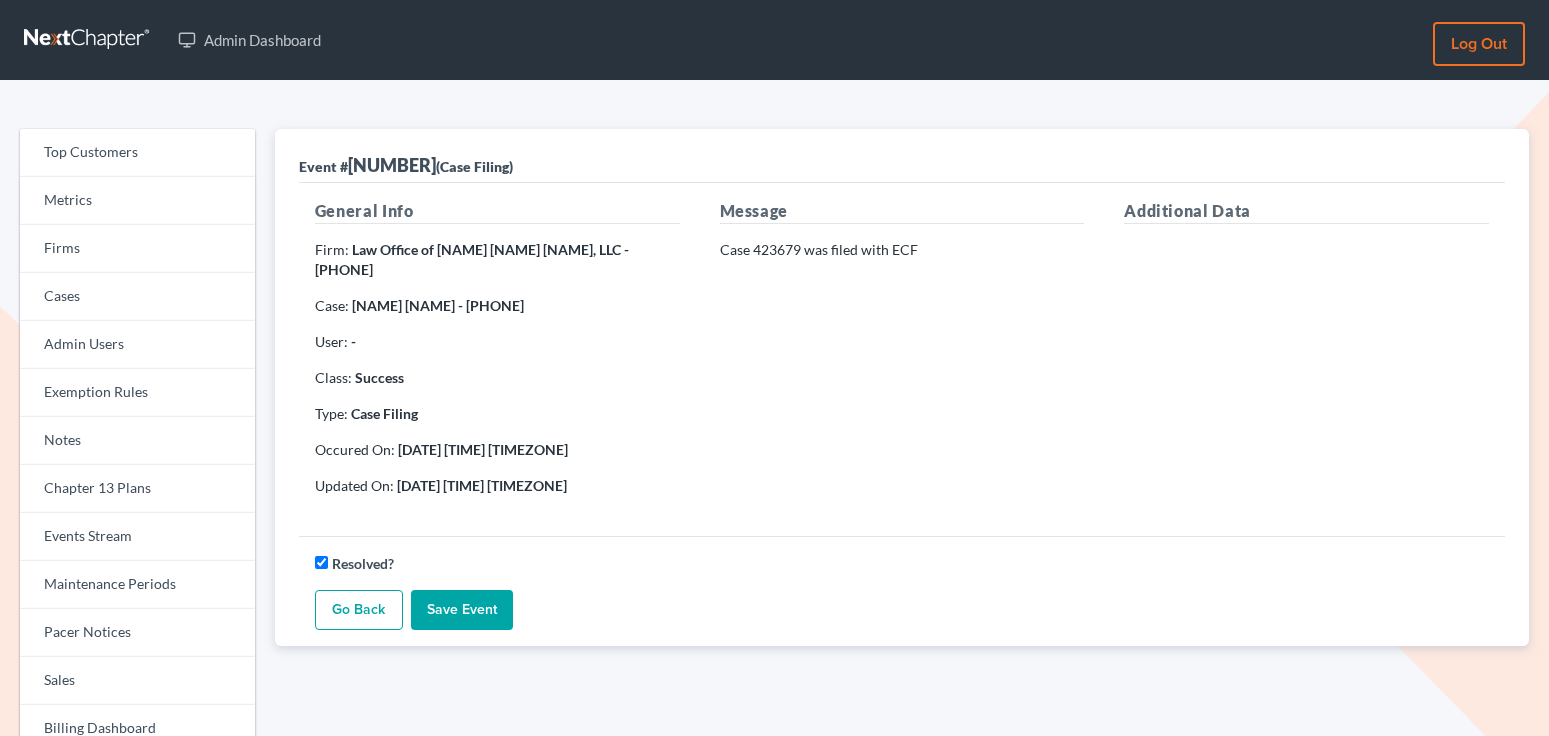 scroll, scrollTop: 0, scrollLeft: 0, axis: both 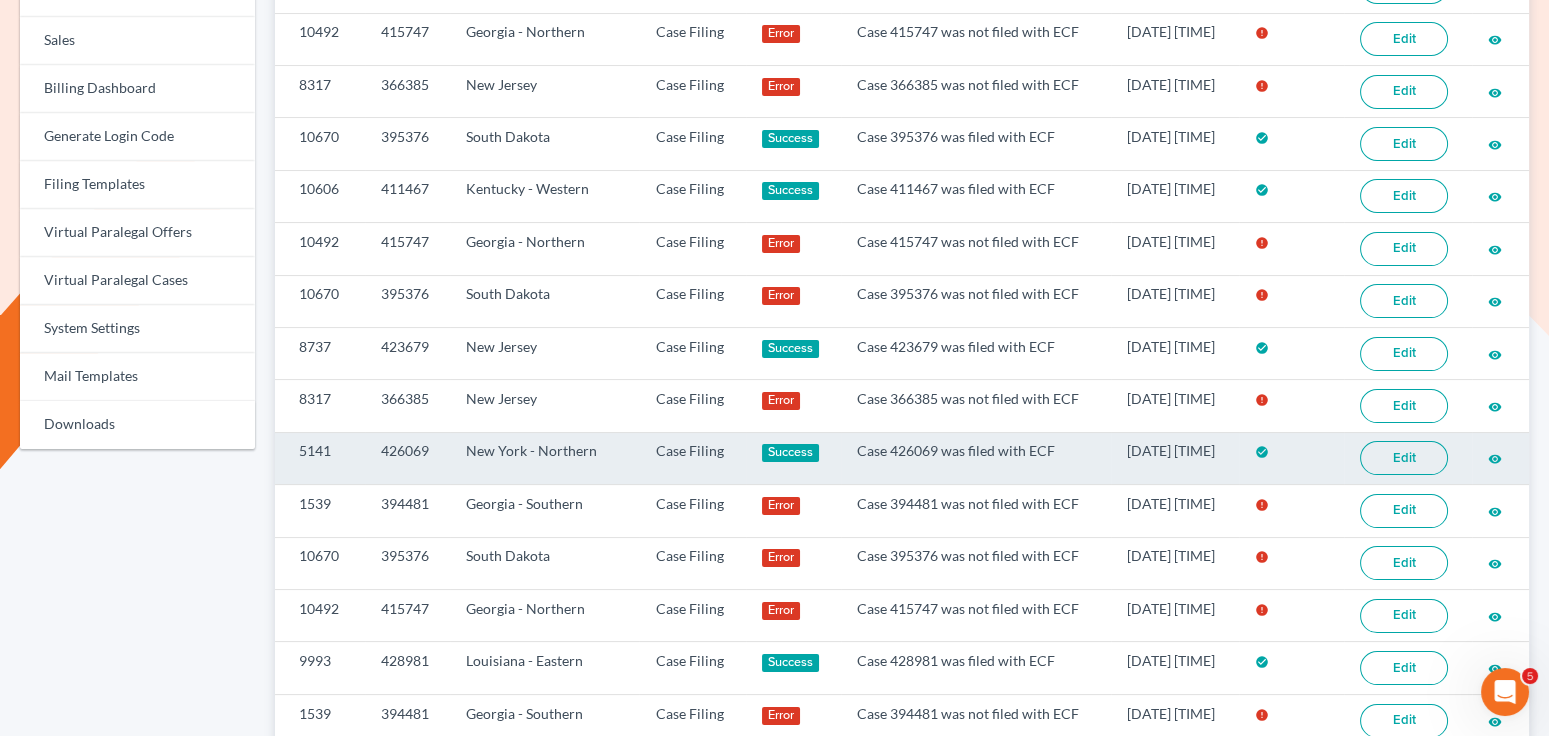 click on "Edit" at bounding box center (1404, 458) 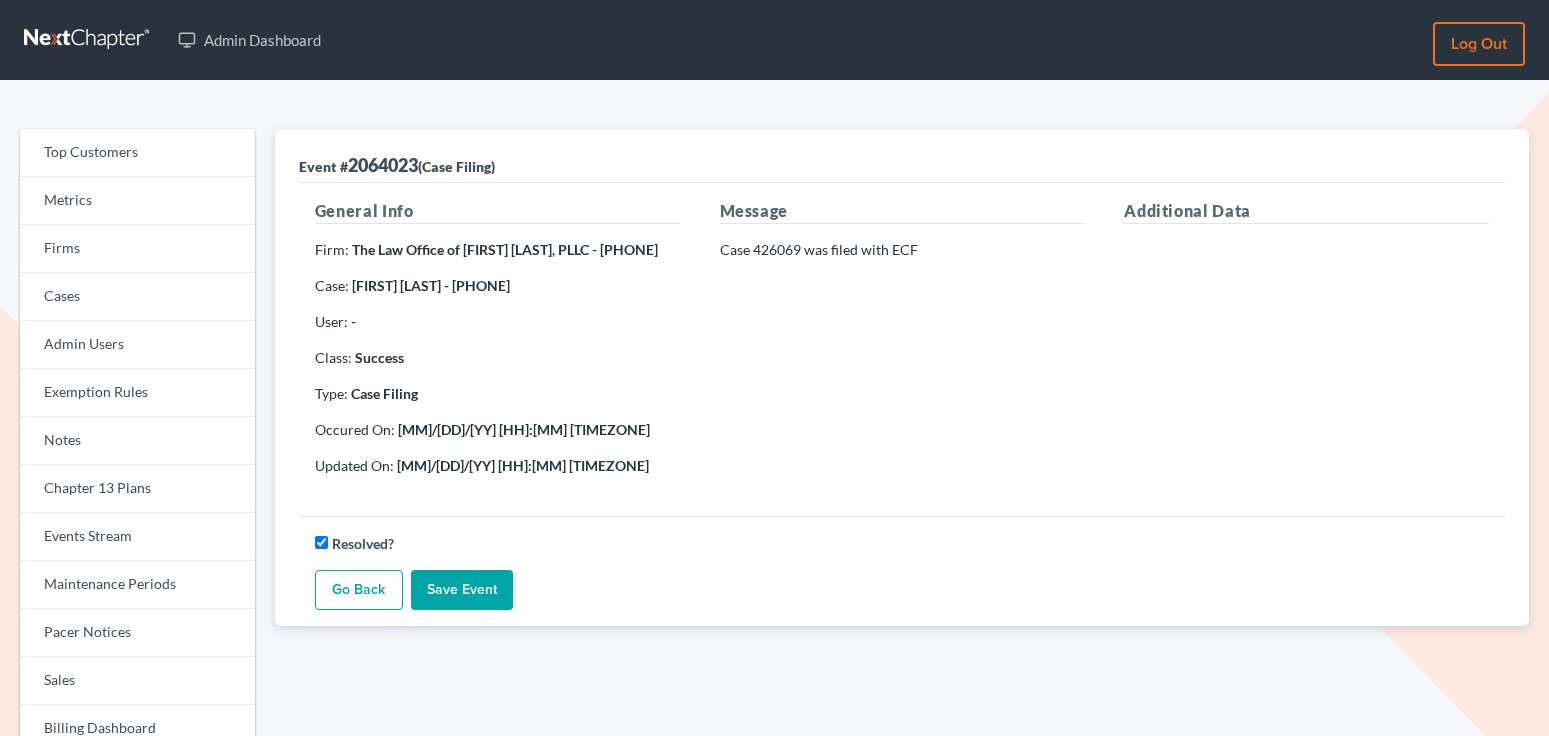 scroll, scrollTop: 0, scrollLeft: 0, axis: both 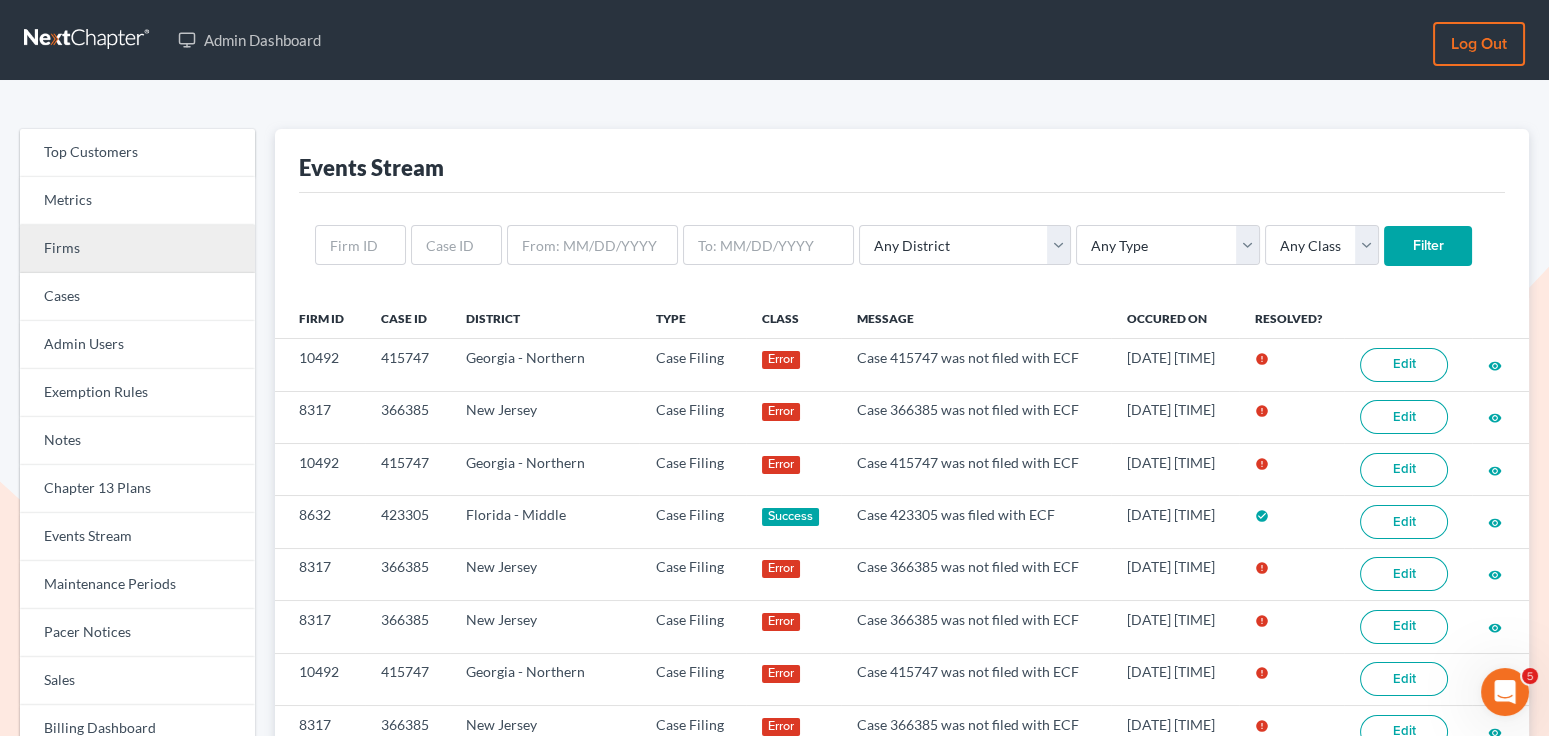 click on "Firms" at bounding box center [137, 249] 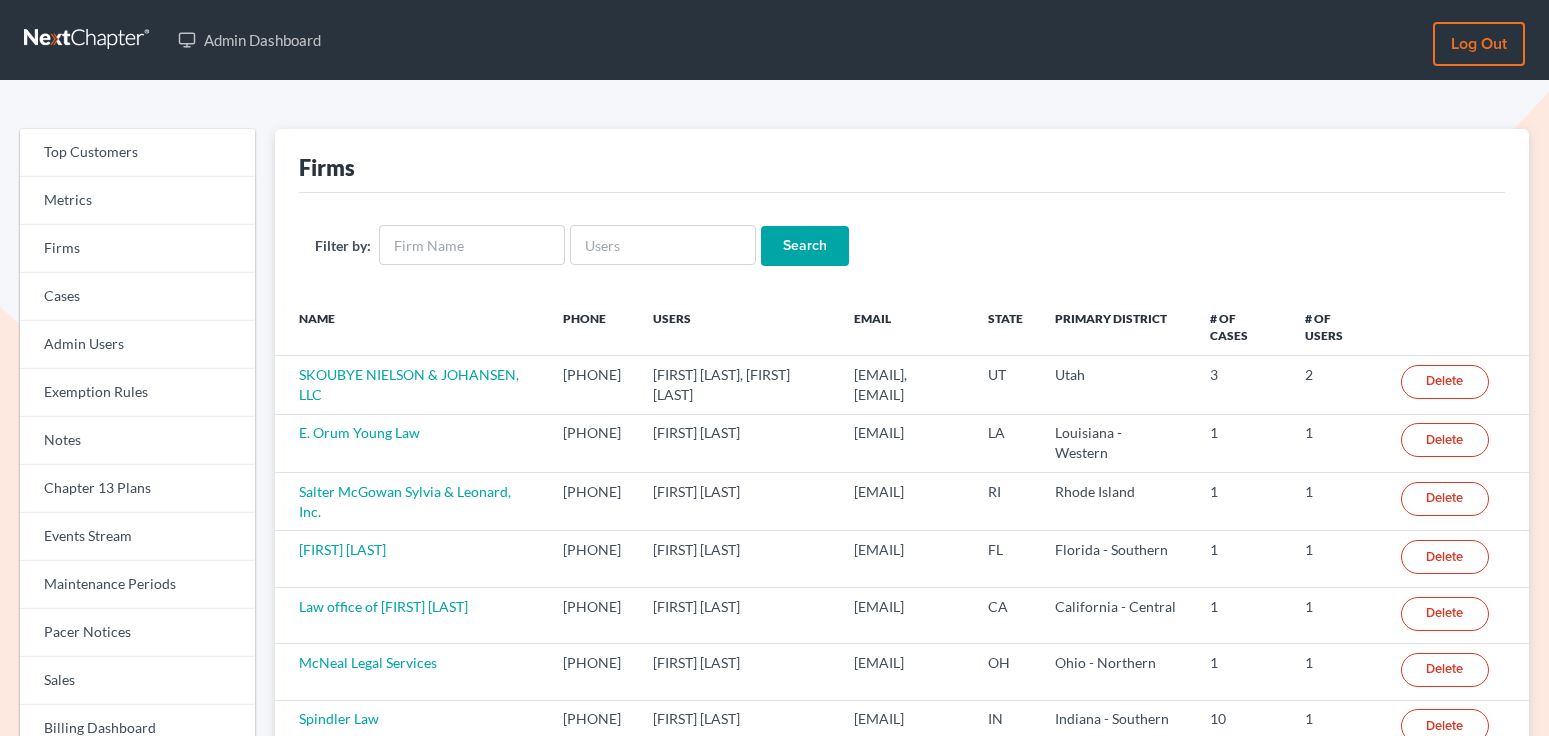 scroll, scrollTop: 0, scrollLeft: 0, axis: both 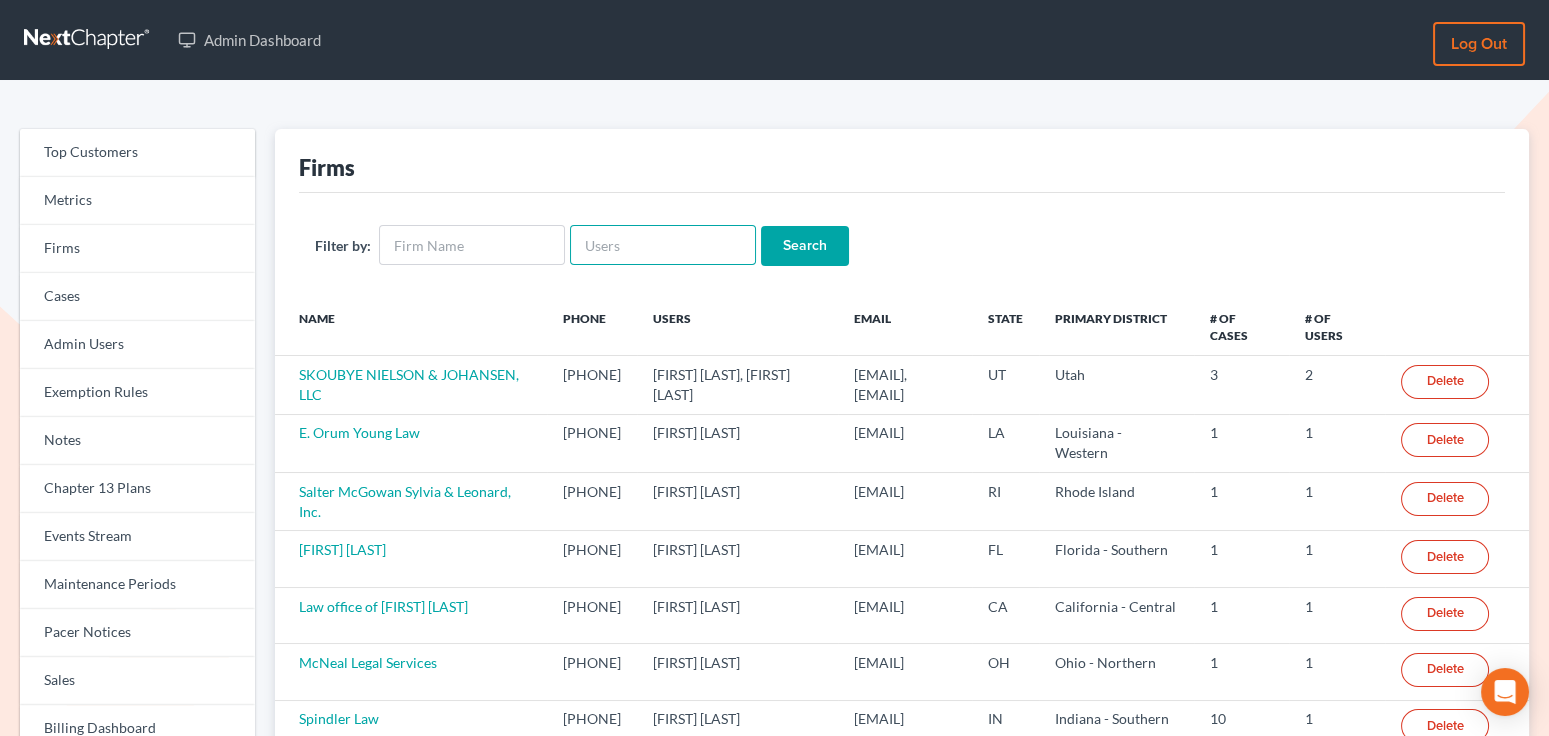 click at bounding box center [663, 245] 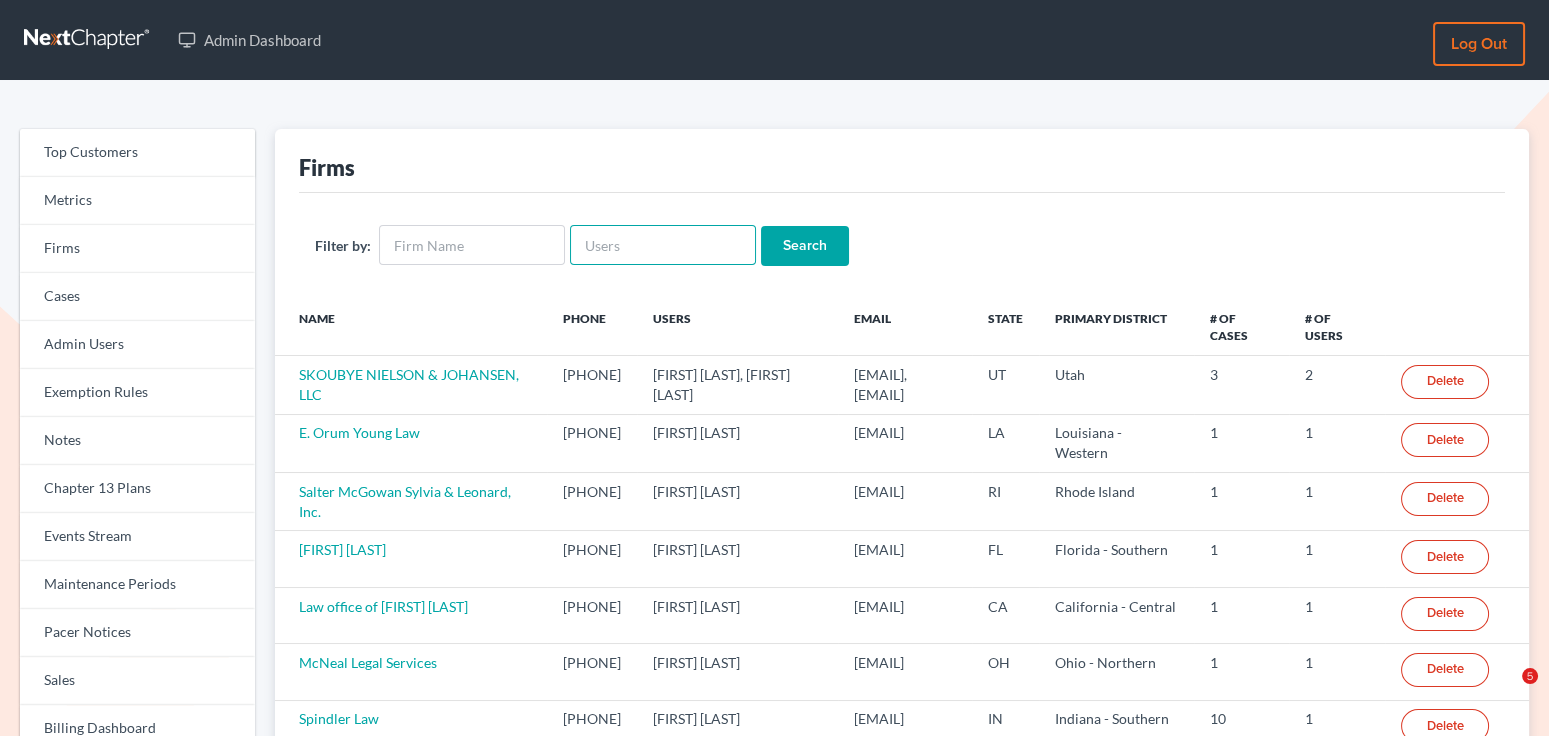 paste on "[EMAIL]" 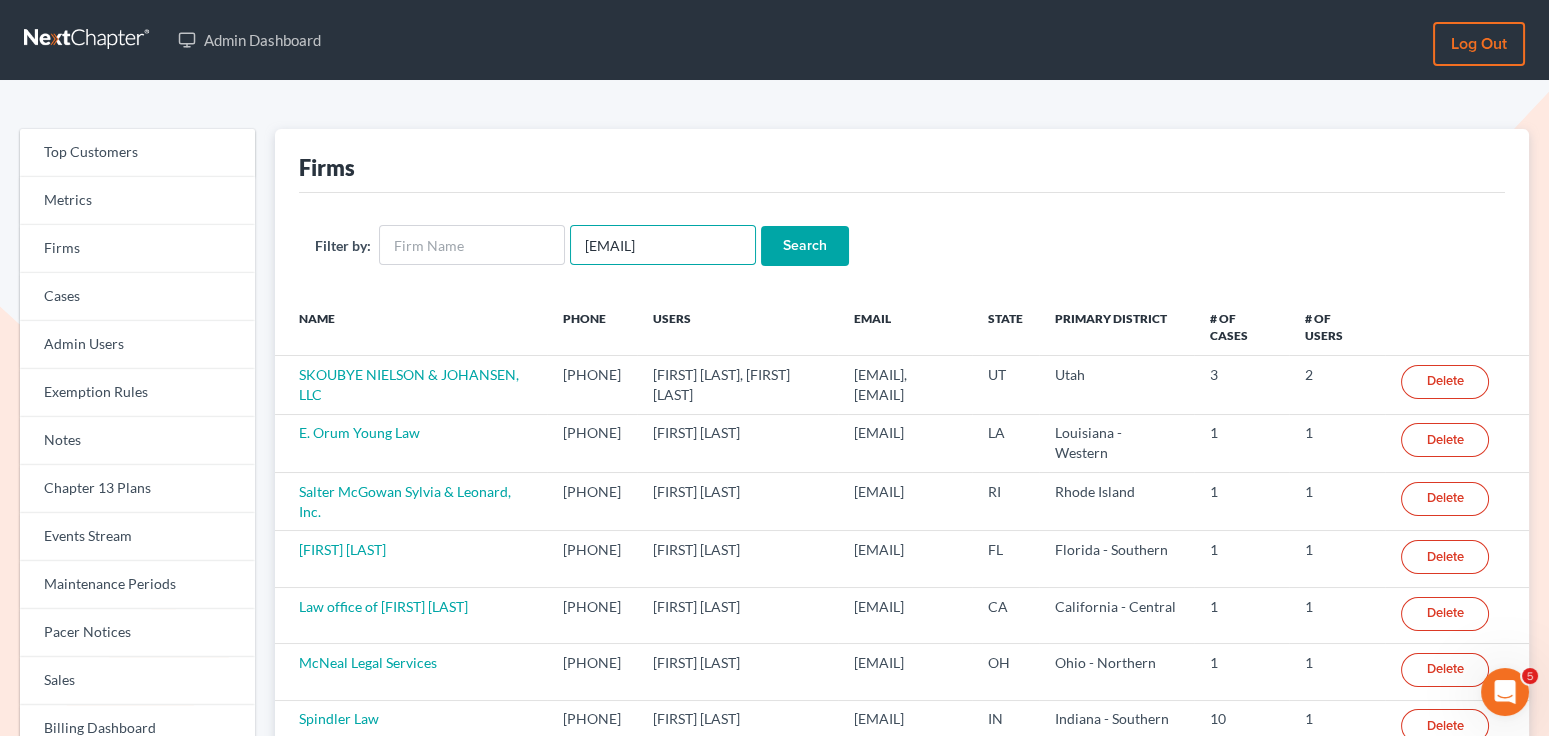 scroll, scrollTop: 0, scrollLeft: 0, axis: both 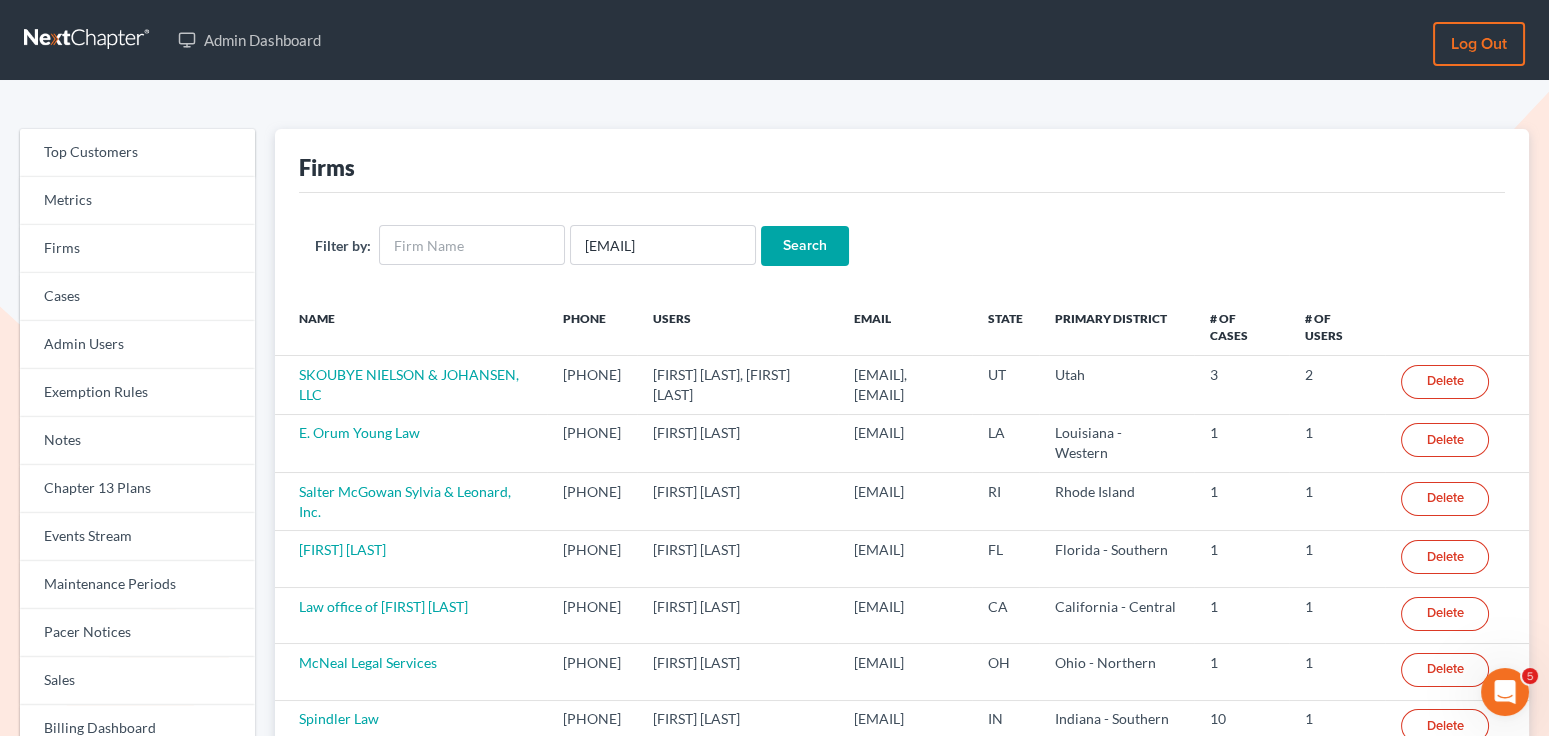 click on "Search" at bounding box center (805, 246) 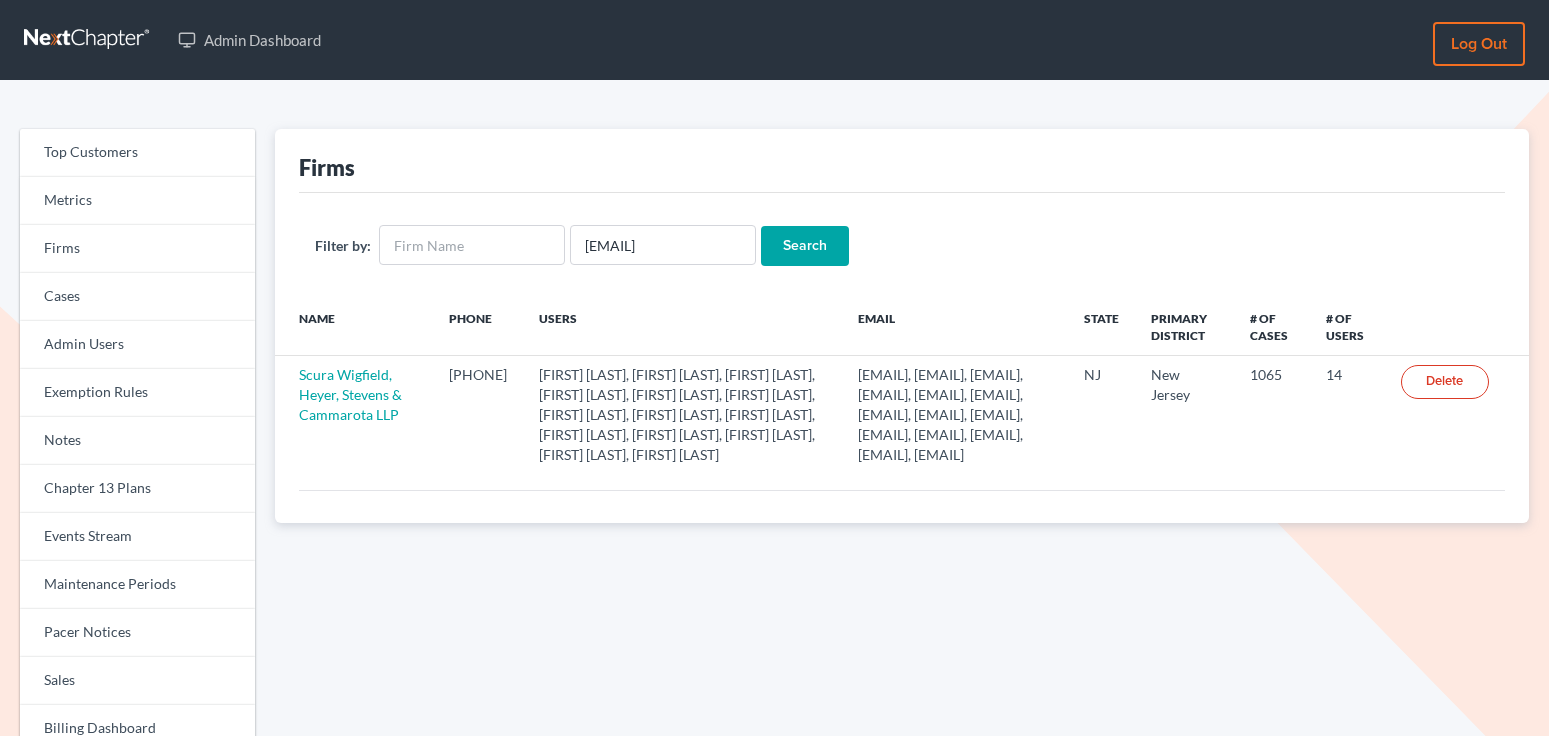 scroll, scrollTop: 0, scrollLeft: 0, axis: both 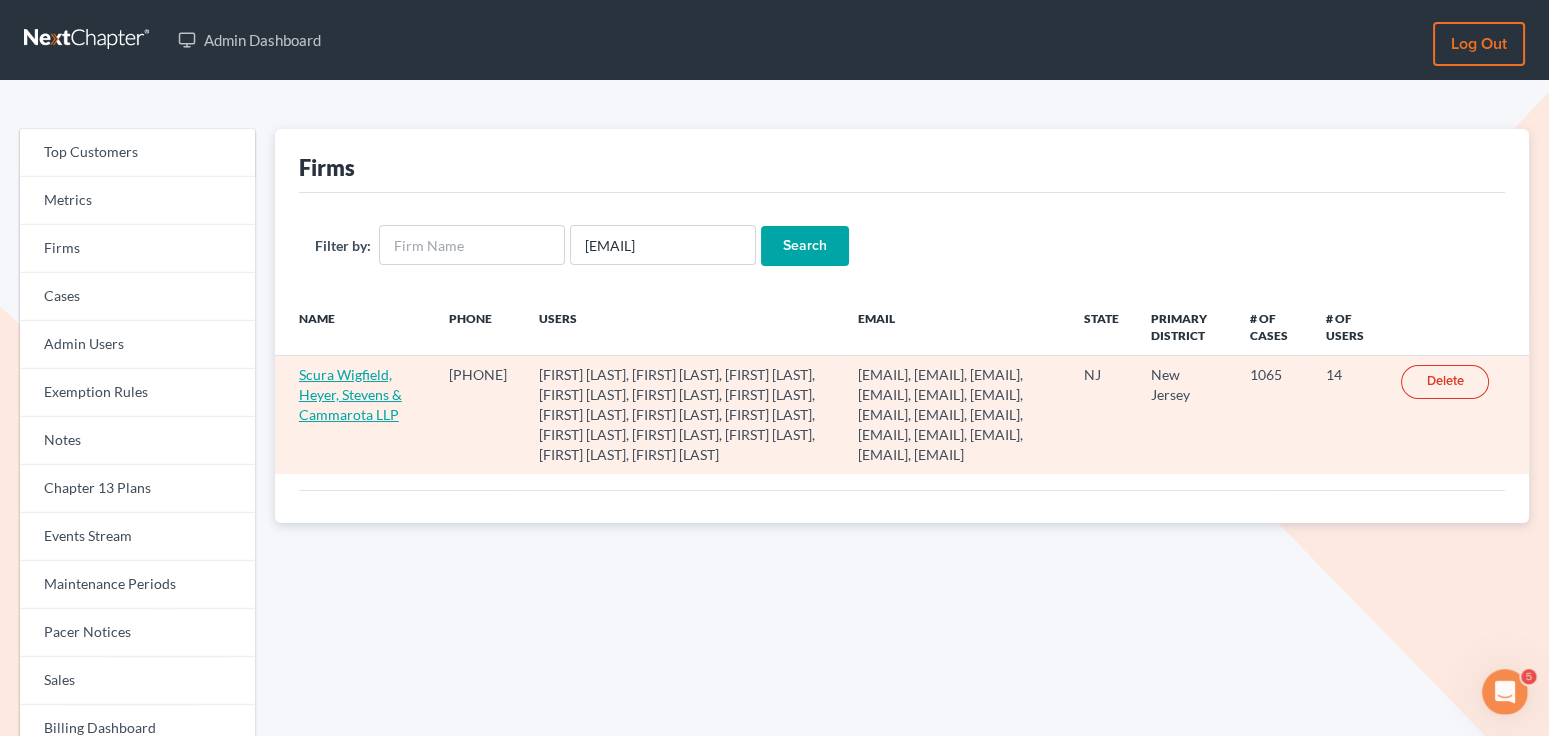 click on "Scura Wigfield, Heyer, Stevens & Cammarota LLP" at bounding box center [350, 394] 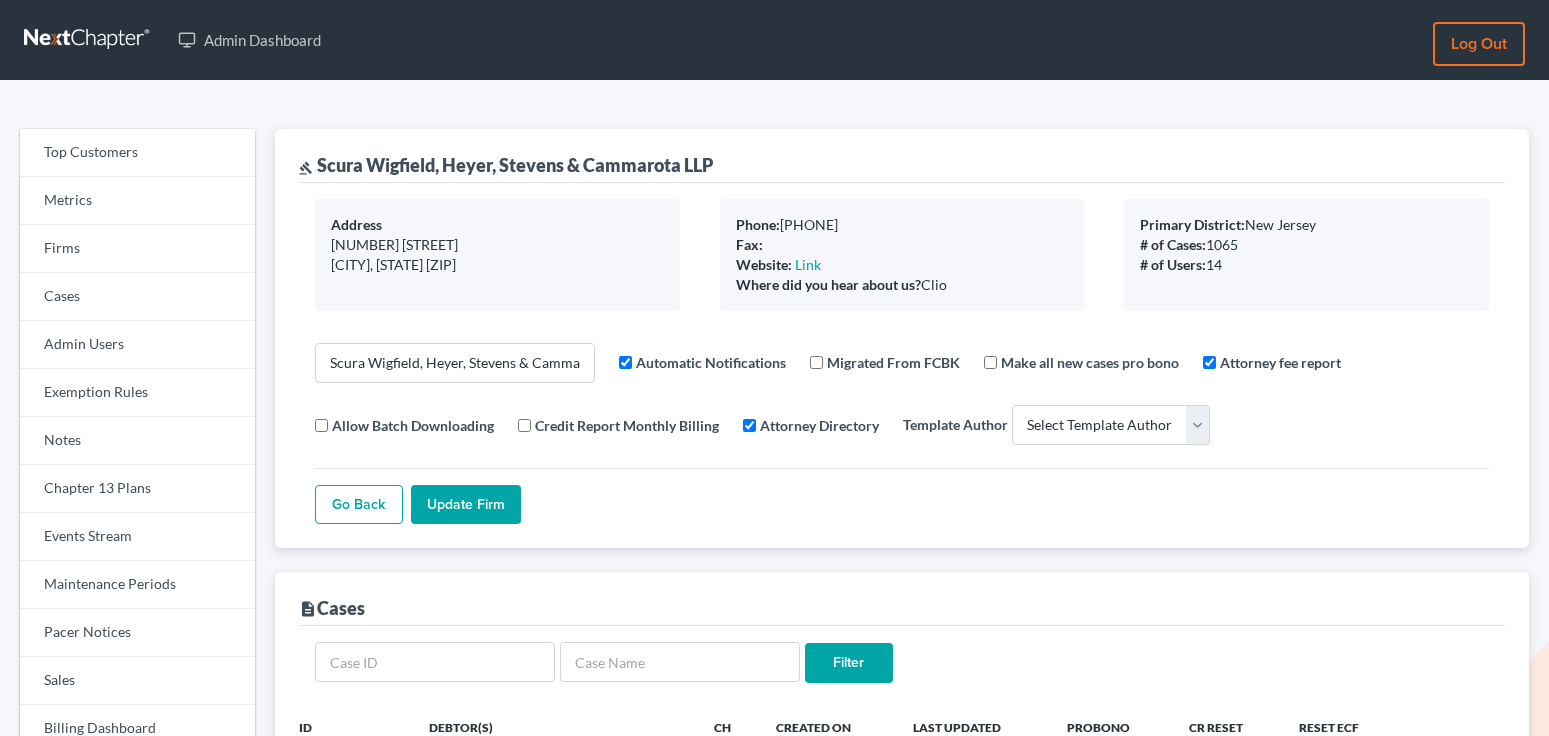 select 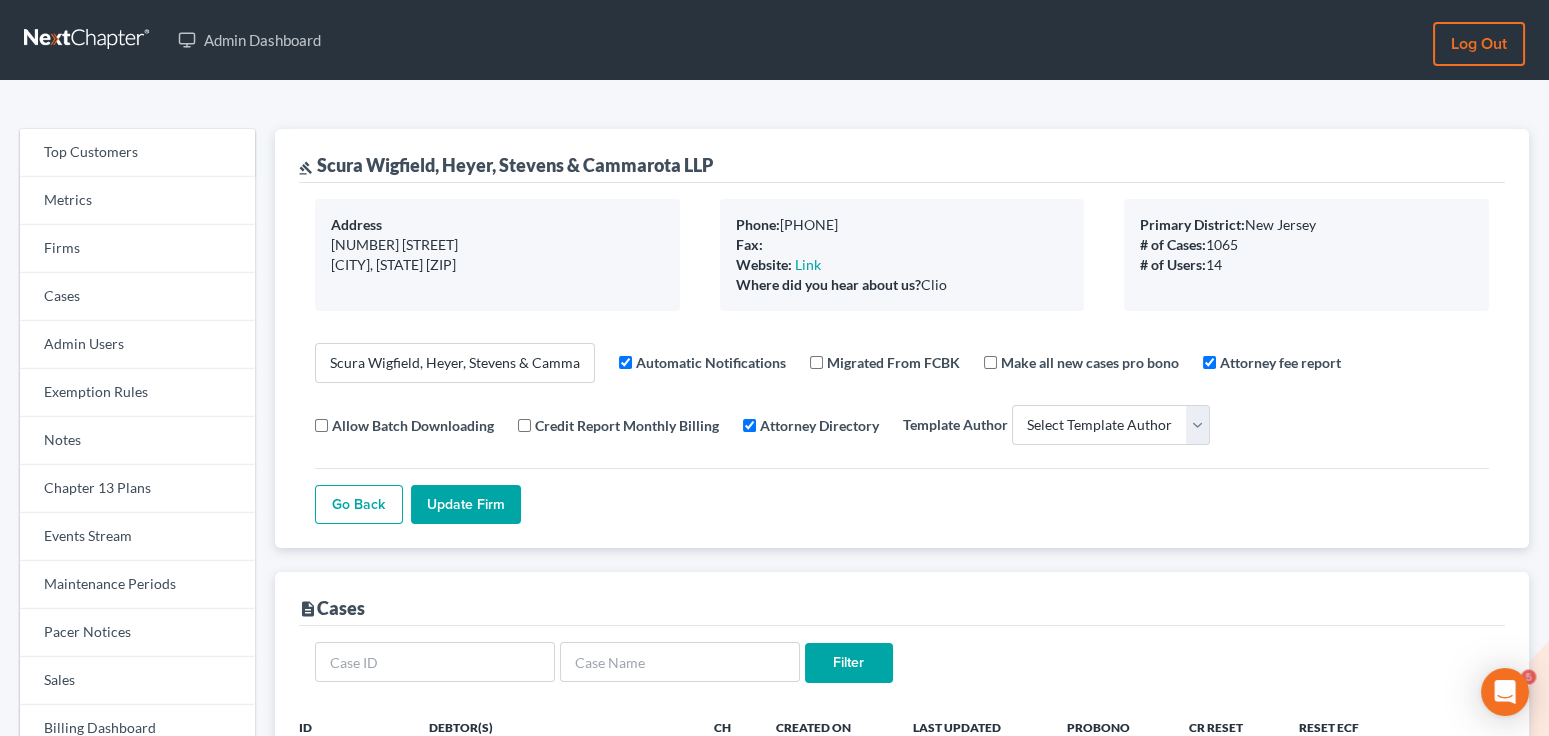 scroll, scrollTop: 0, scrollLeft: 0, axis: both 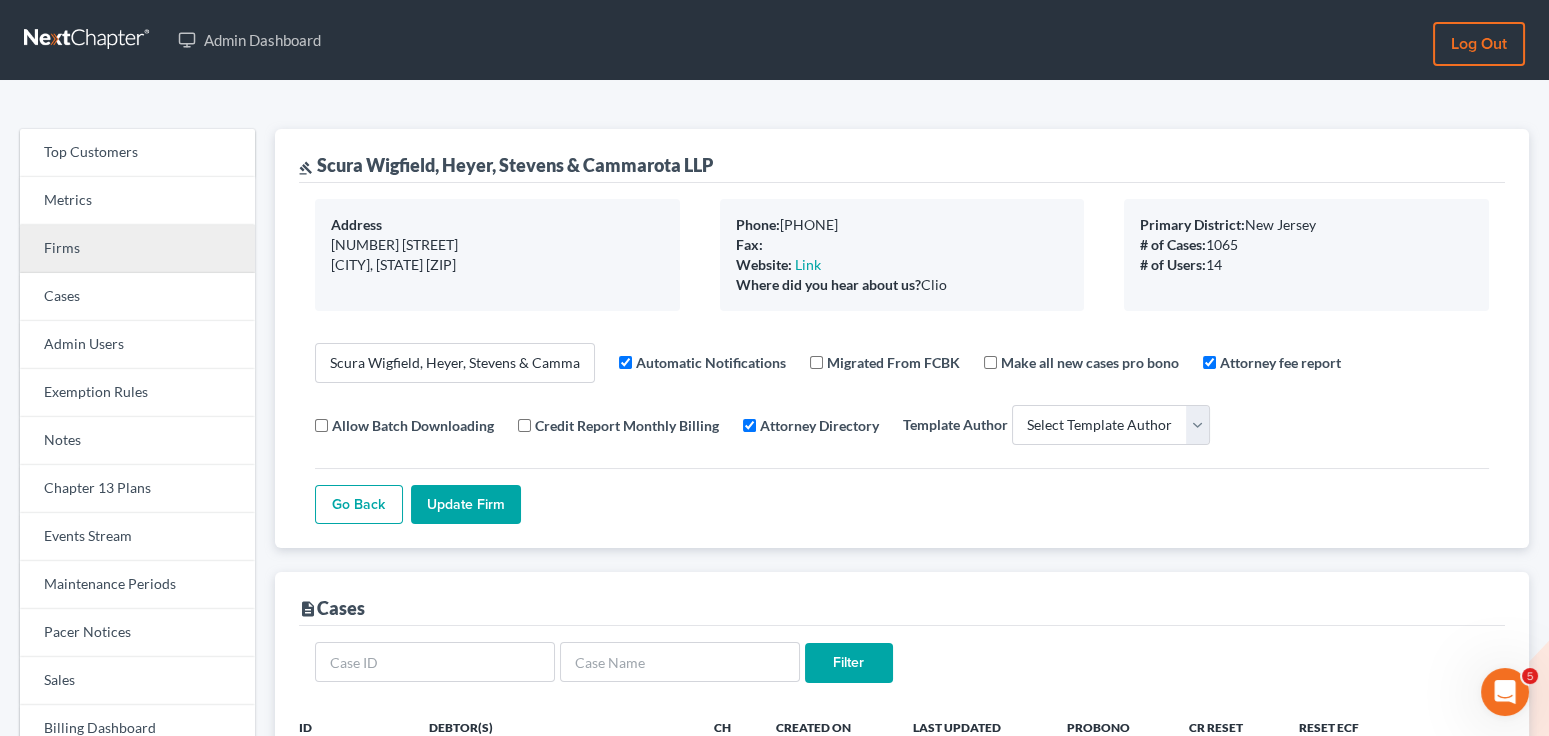 click on "Firms" at bounding box center [137, 249] 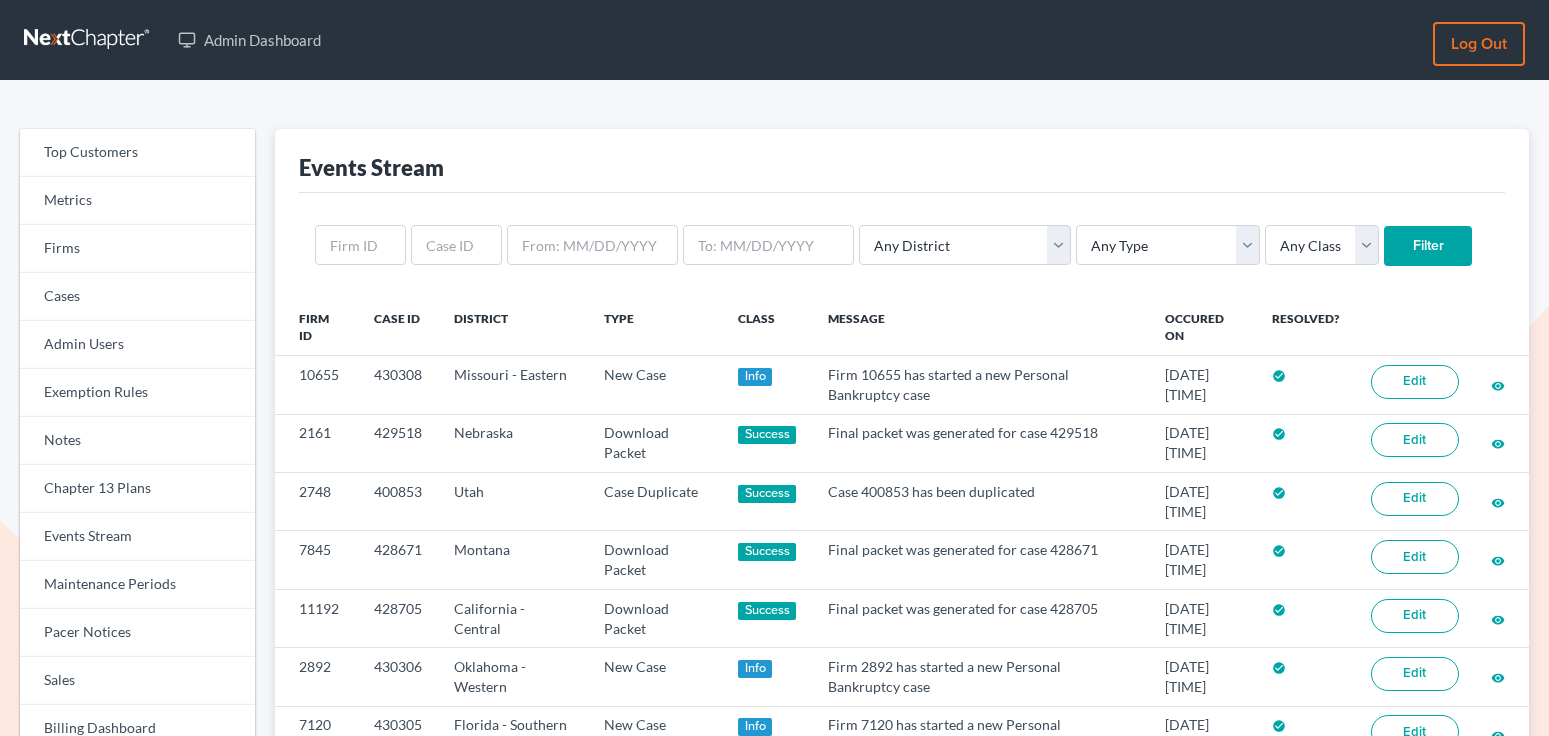 scroll, scrollTop: 0, scrollLeft: 0, axis: both 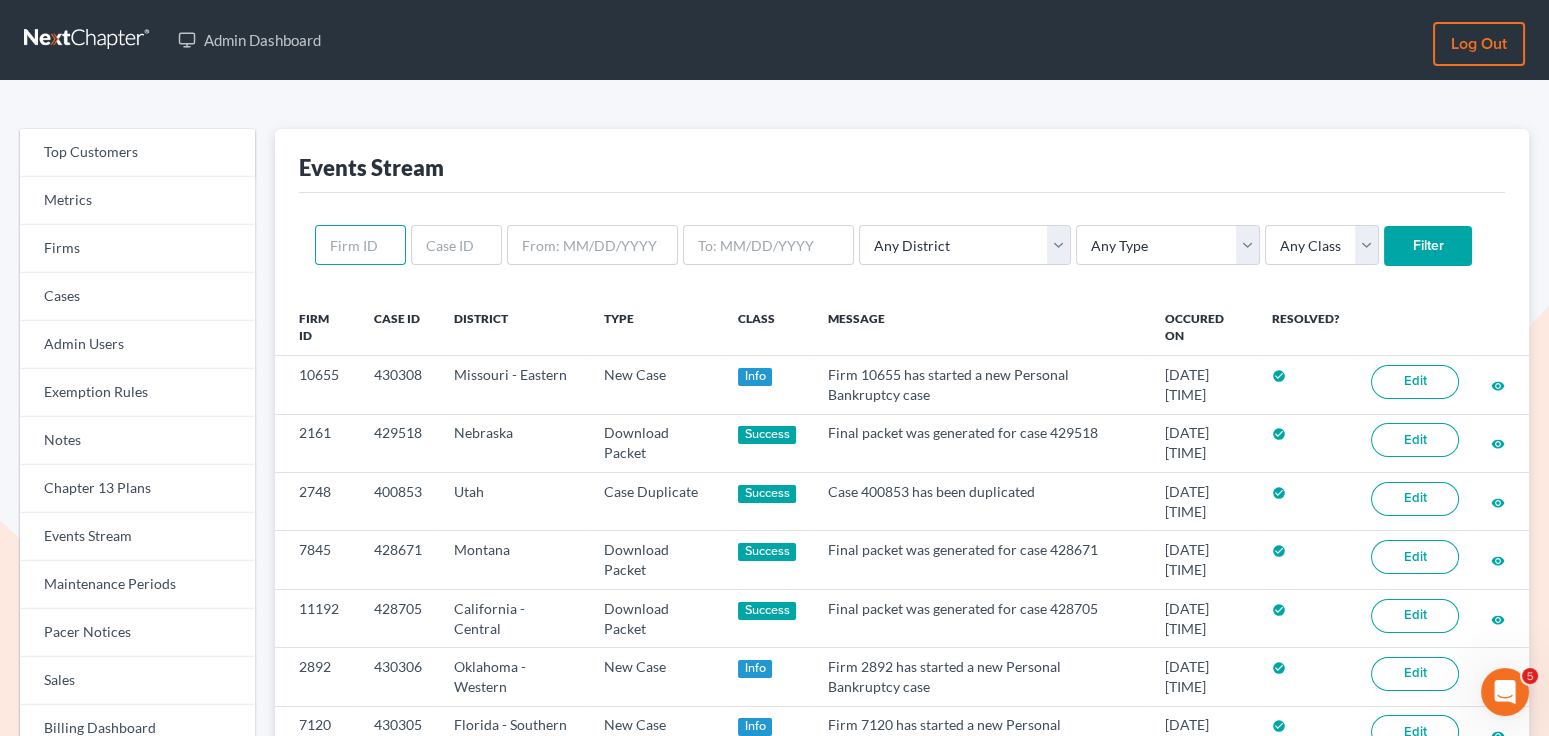 click at bounding box center [360, 245] 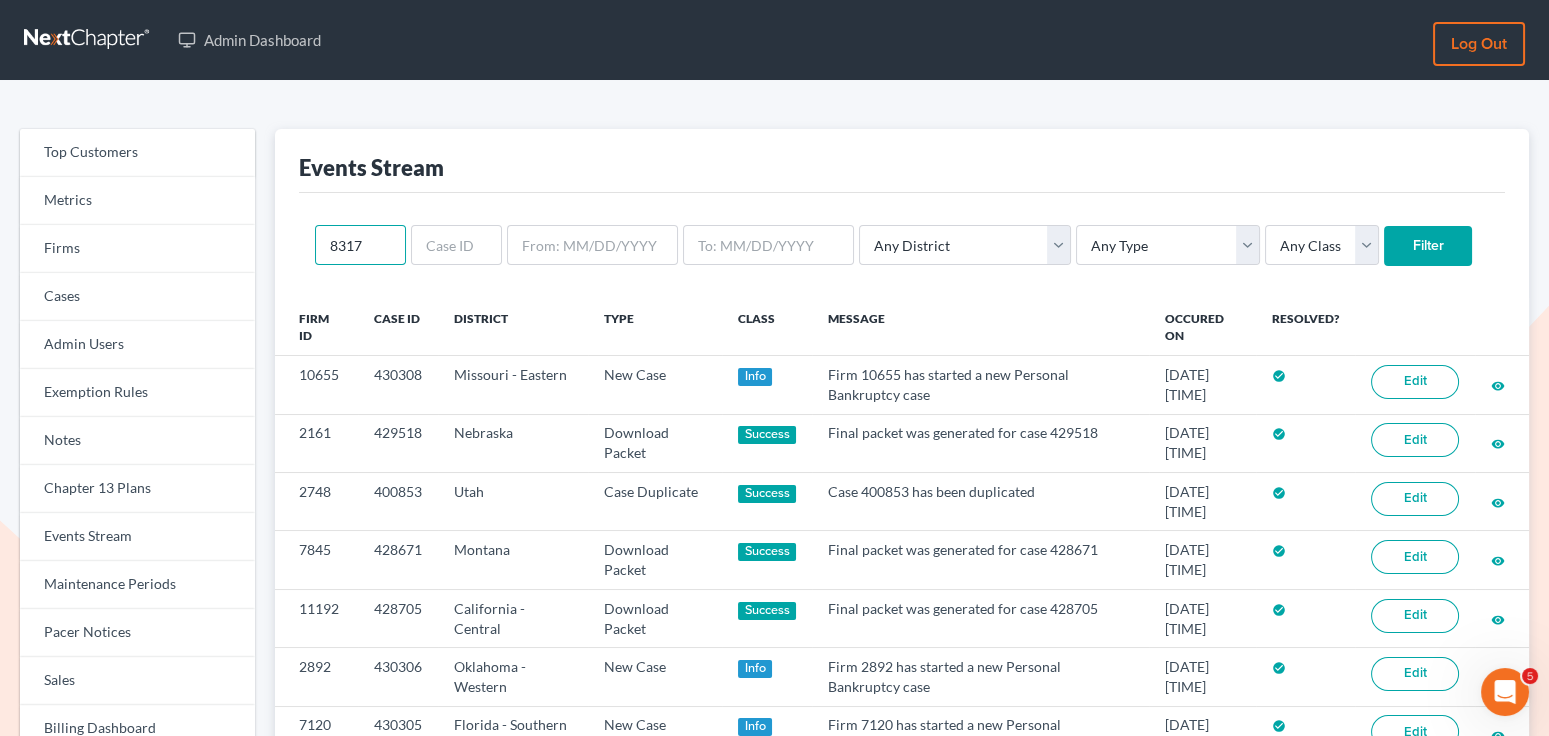 type on "8317" 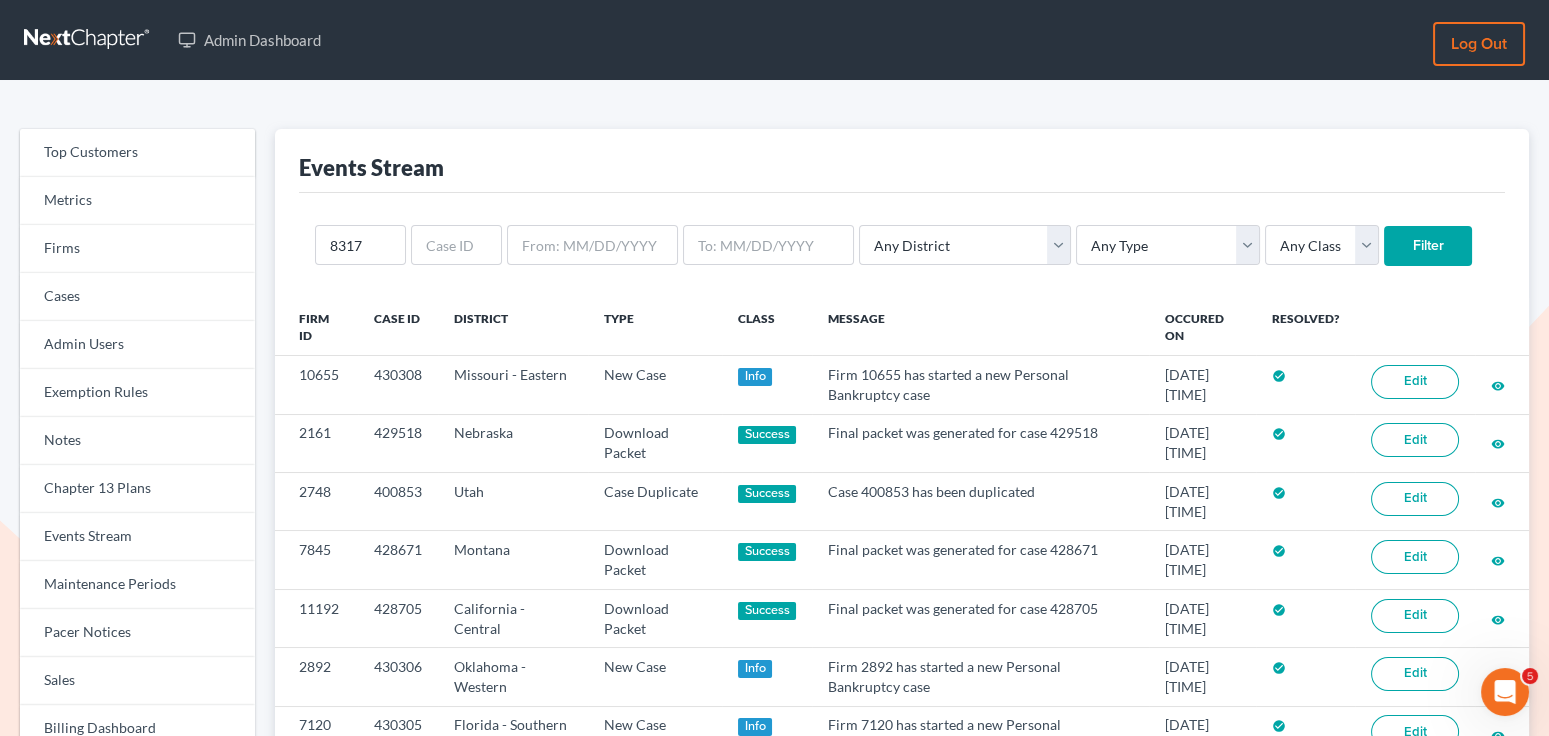 click on "Filter" at bounding box center (1428, 246) 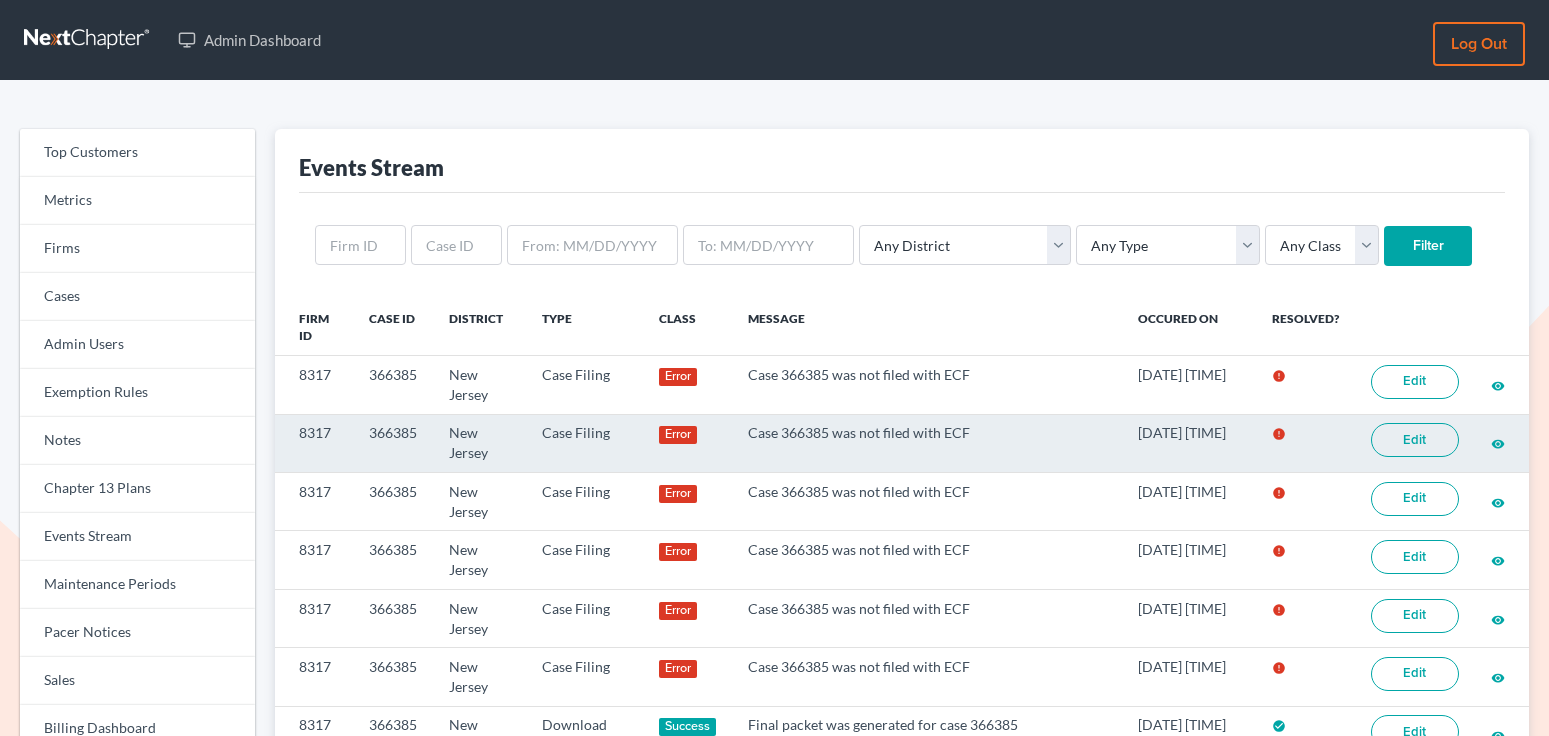scroll, scrollTop: 0, scrollLeft: 0, axis: both 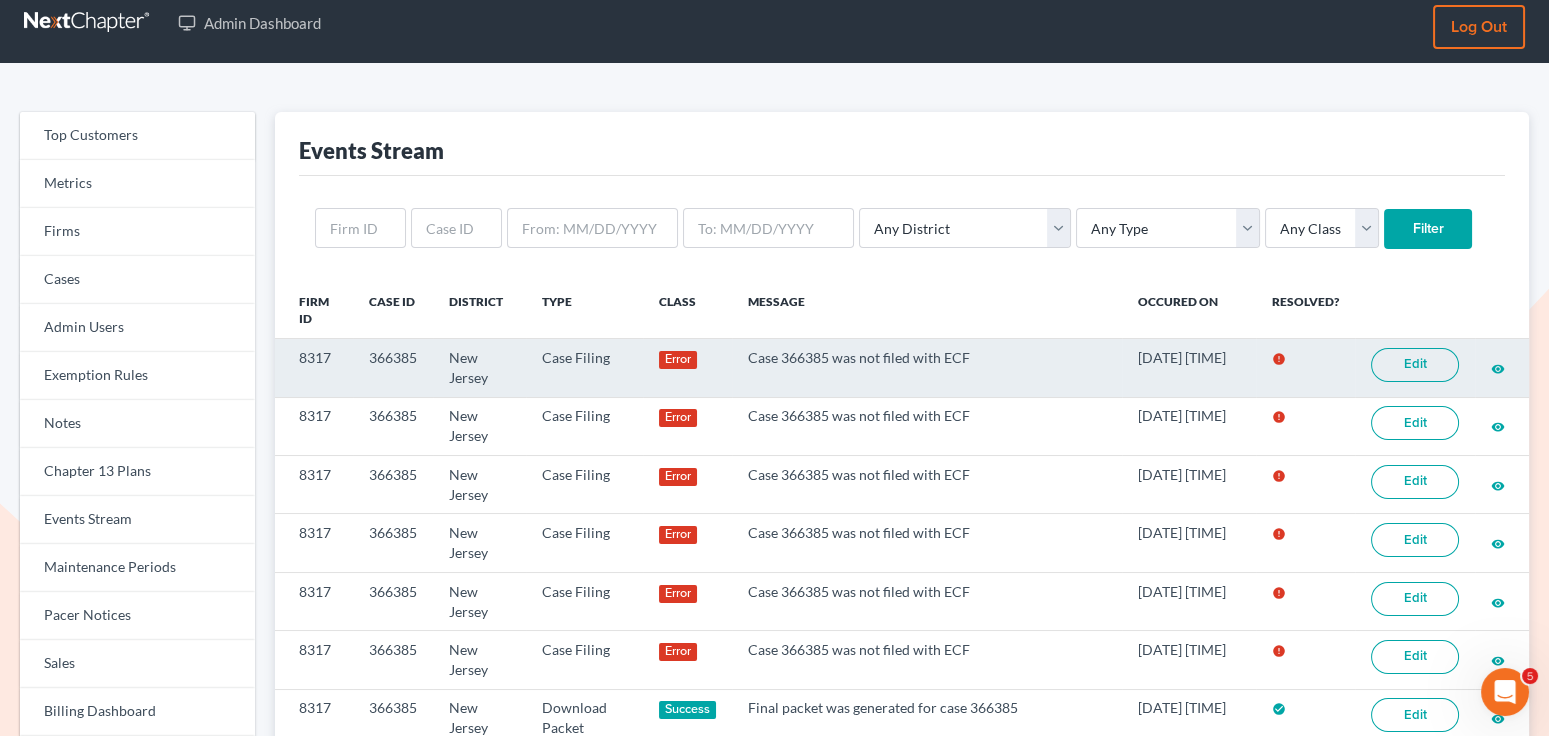 click on "Edit" at bounding box center [1415, 365] 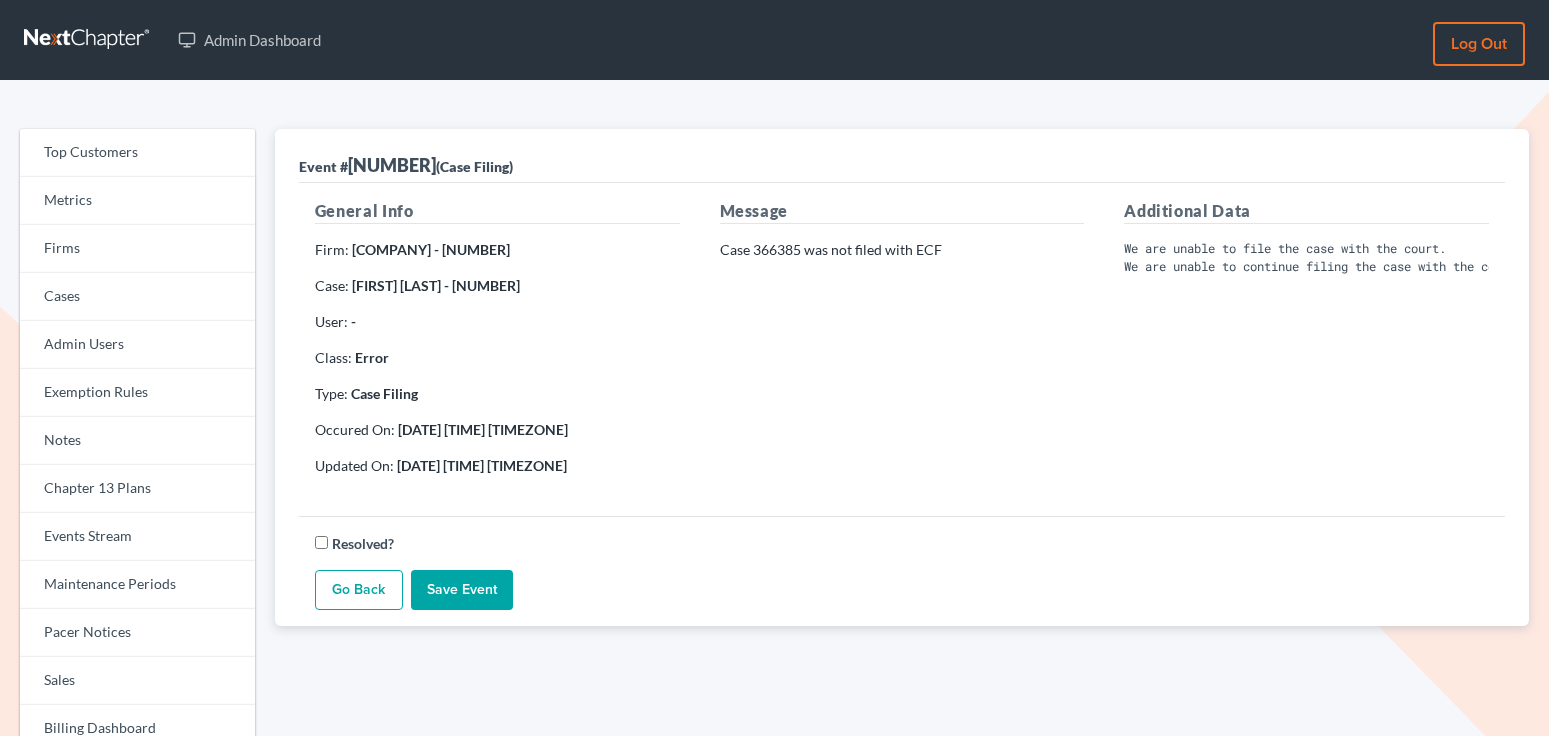 scroll, scrollTop: 0, scrollLeft: 0, axis: both 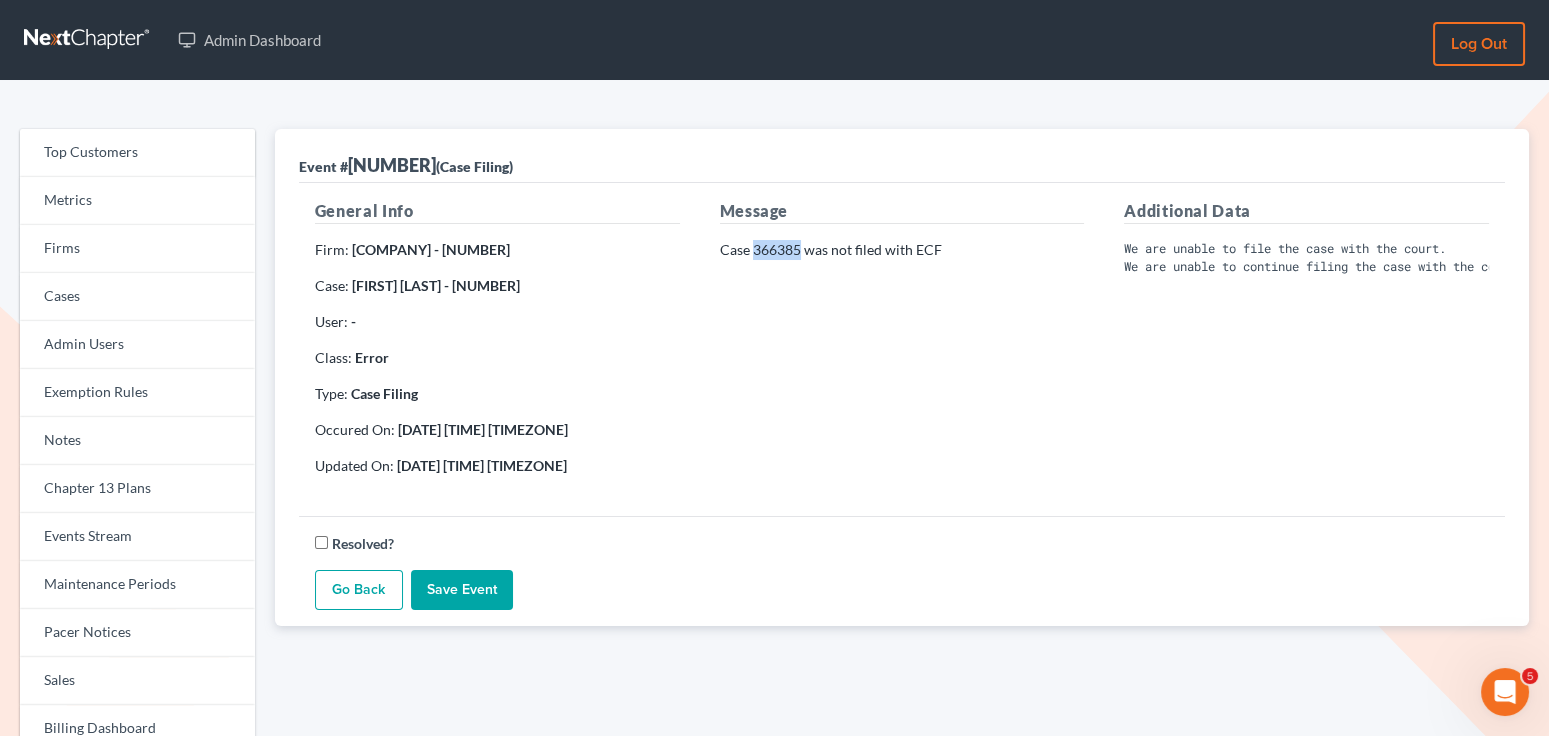 drag, startPoint x: 800, startPoint y: 253, endPoint x: 751, endPoint y: 253, distance: 49 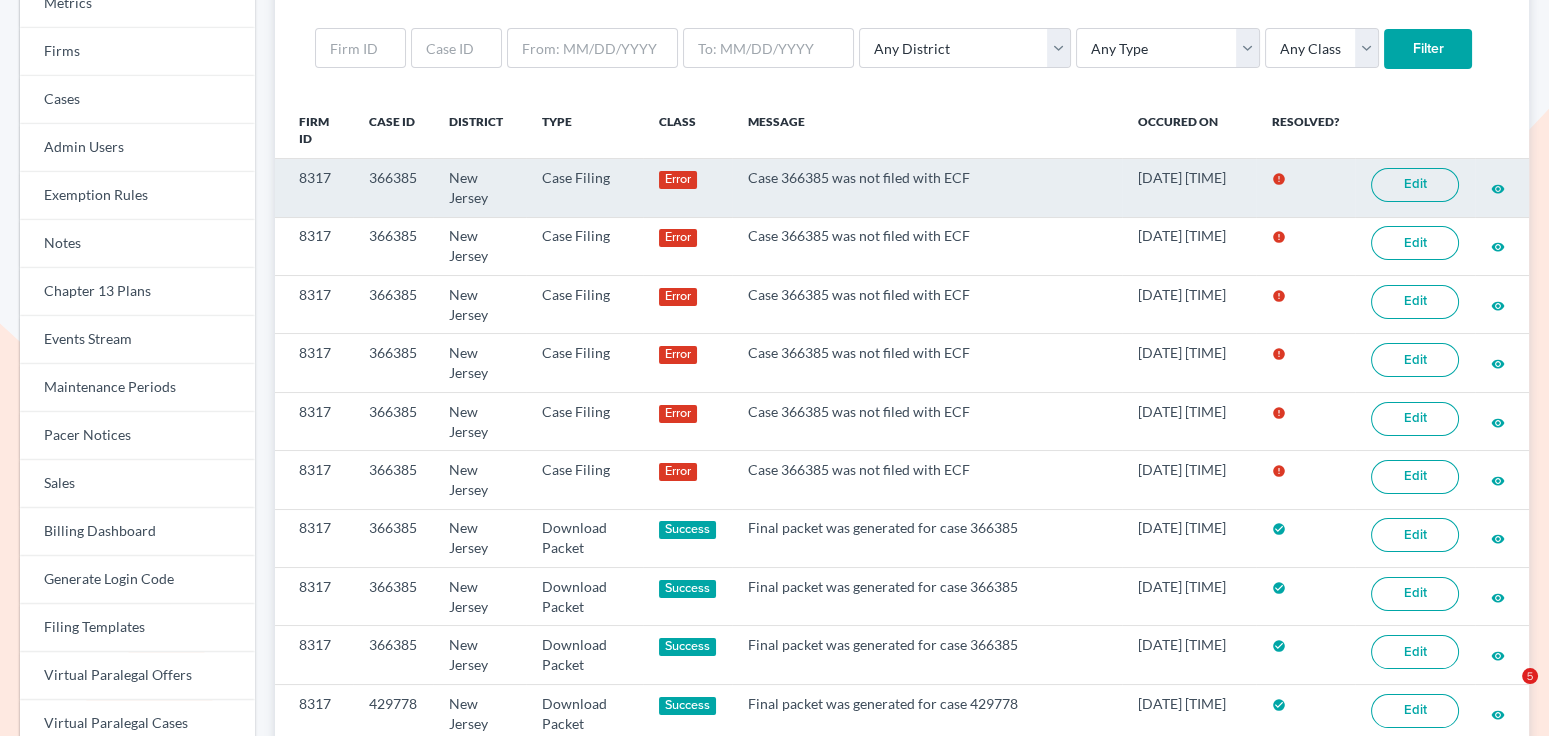 scroll, scrollTop: 297, scrollLeft: 0, axis: vertical 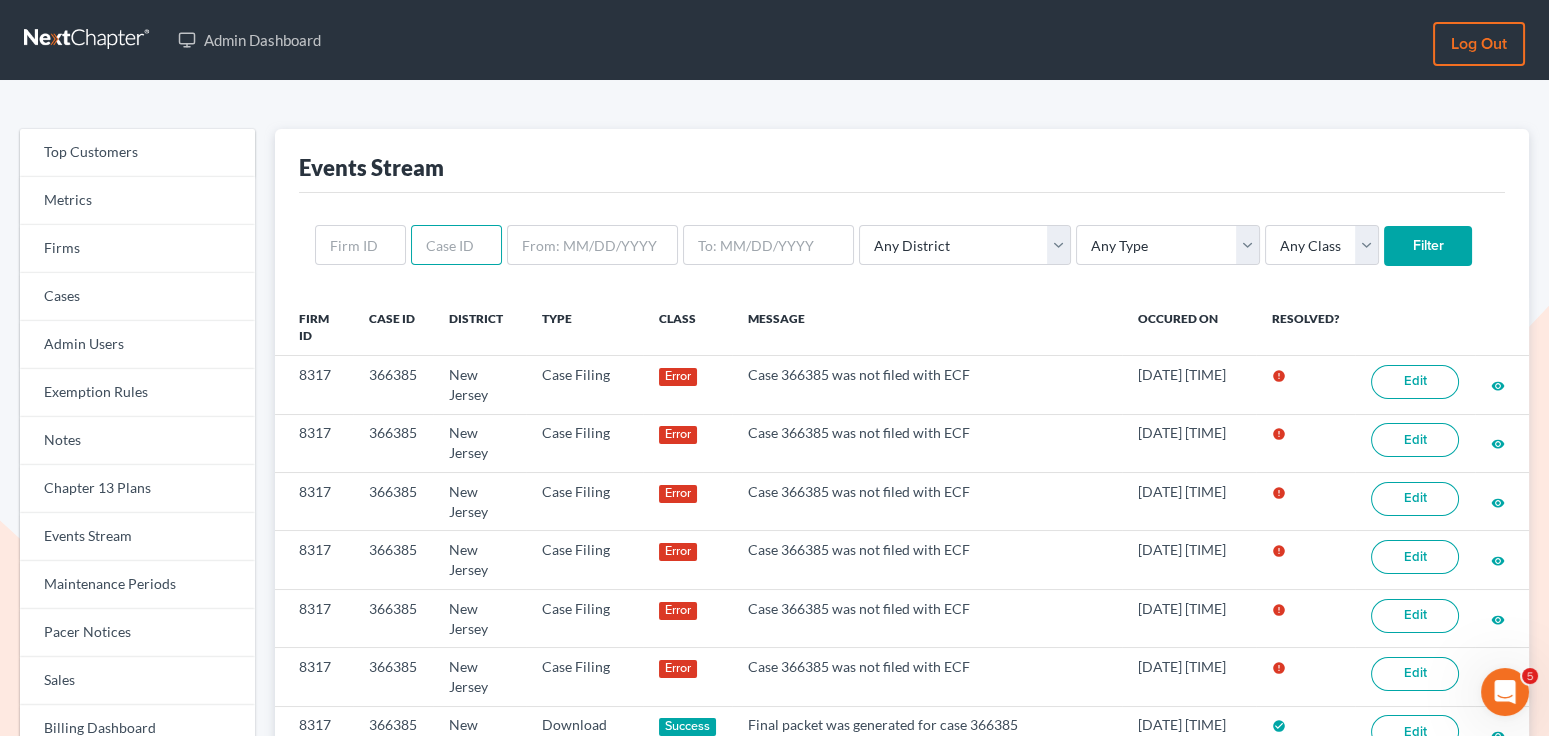 click at bounding box center [456, 245] 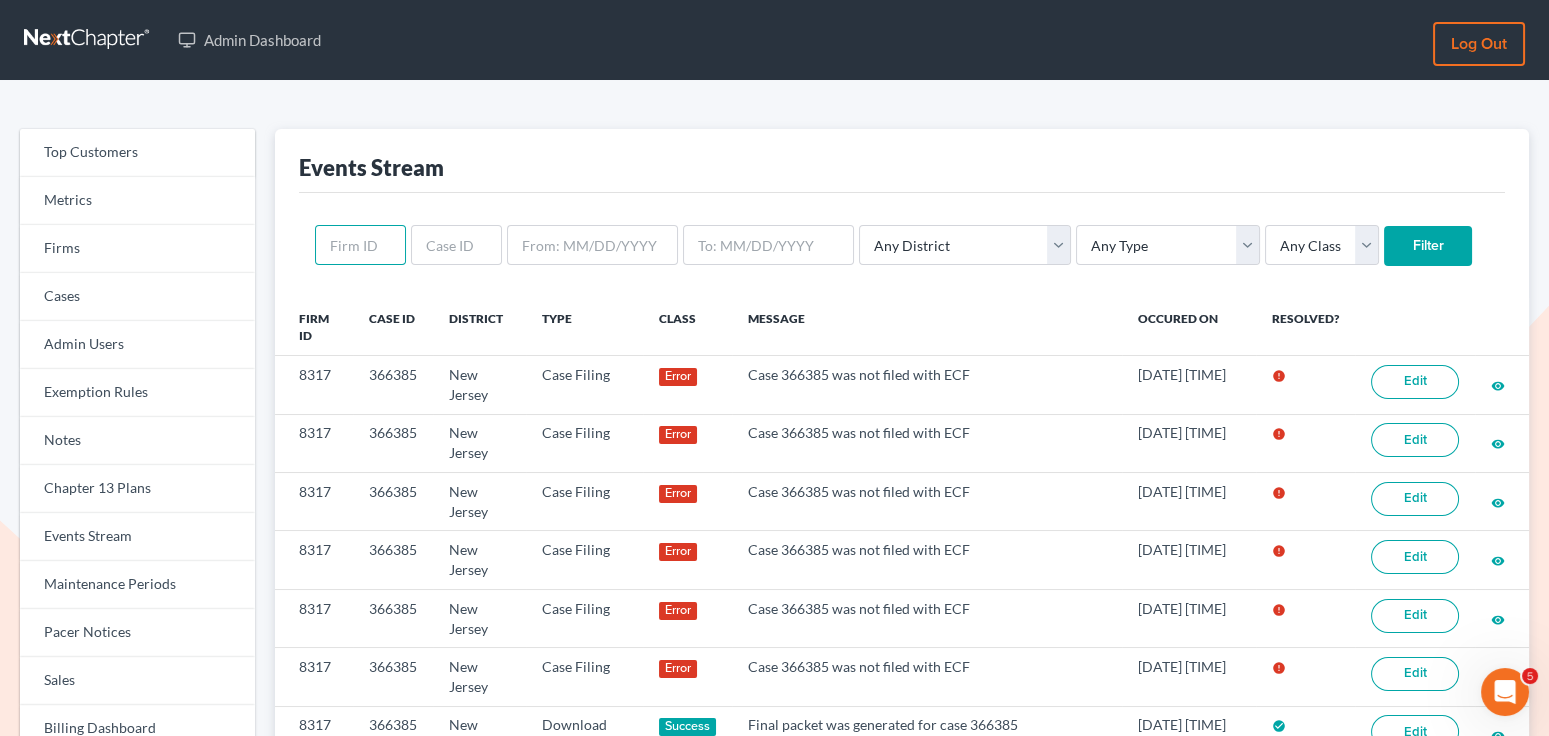 click at bounding box center [360, 245] 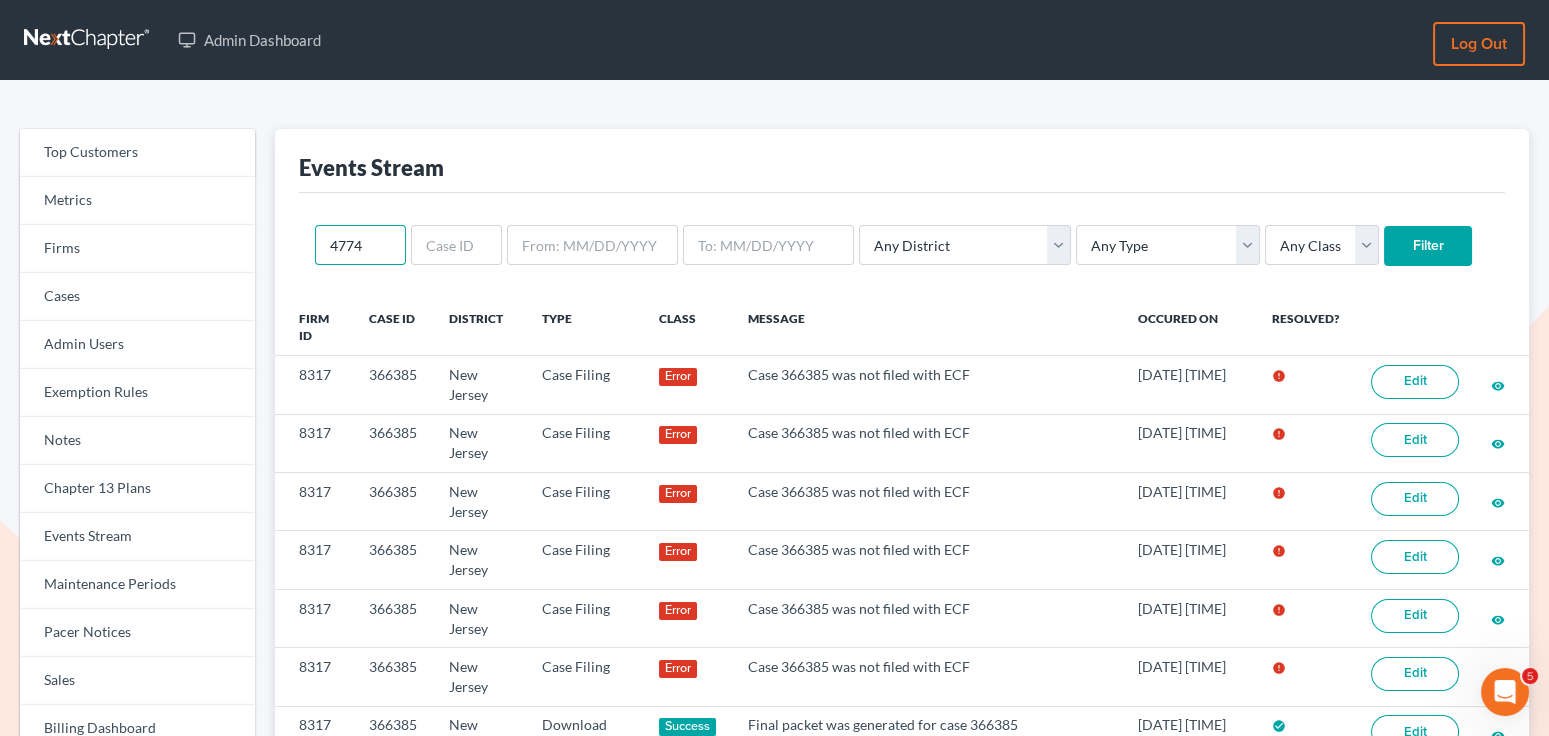 type on "4774" 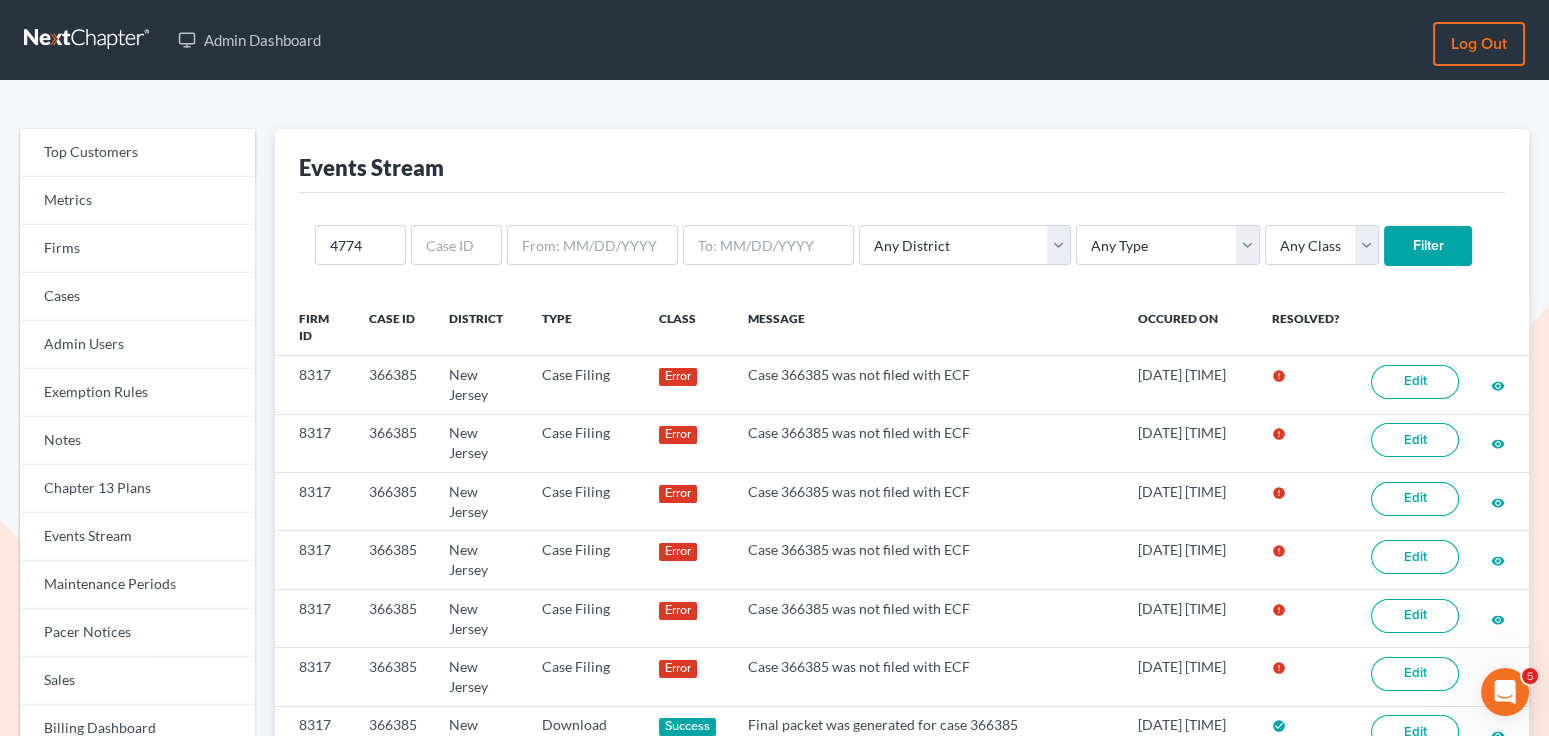 click on "Filter" at bounding box center [1428, 246] 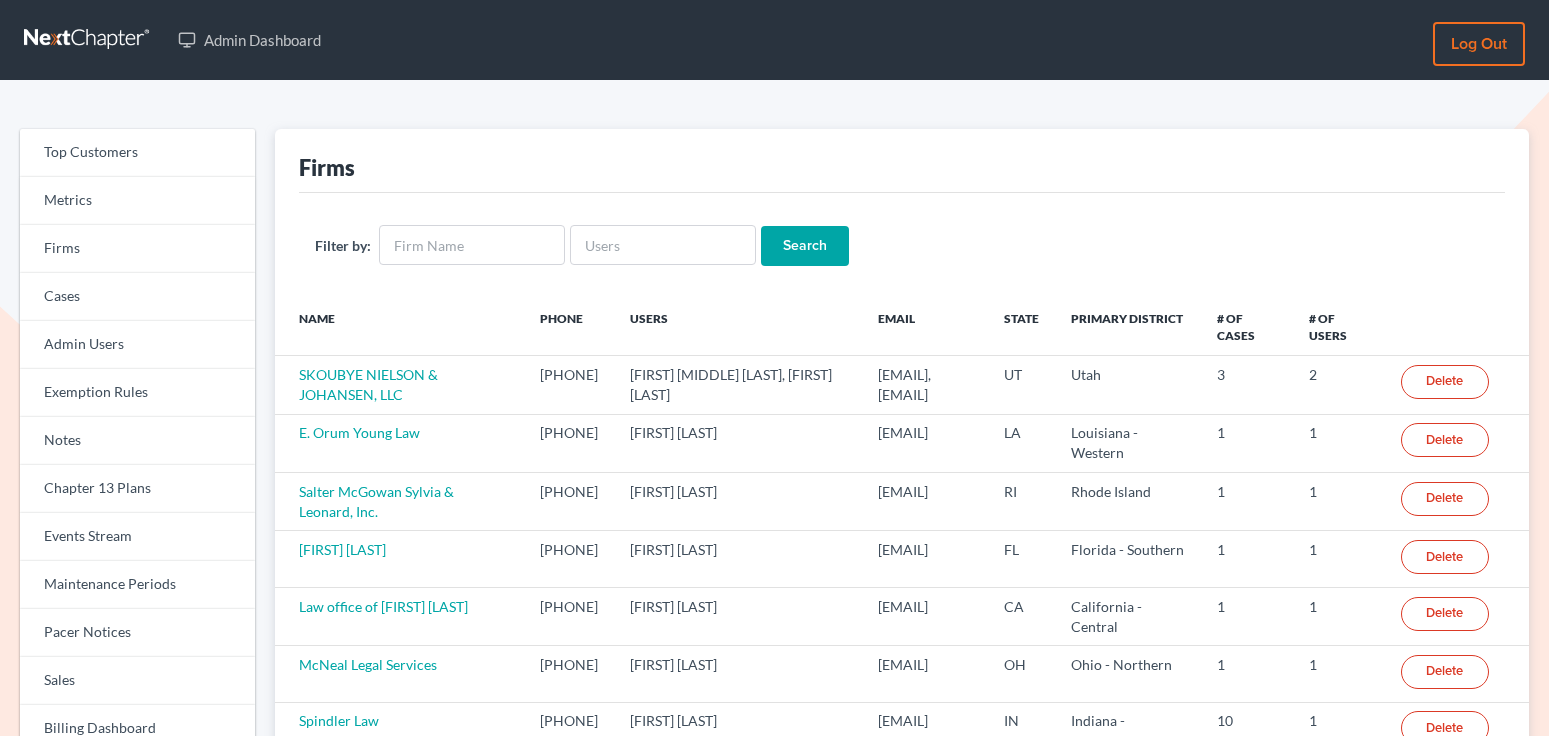 scroll, scrollTop: 0, scrollLeft: 0, axis: both 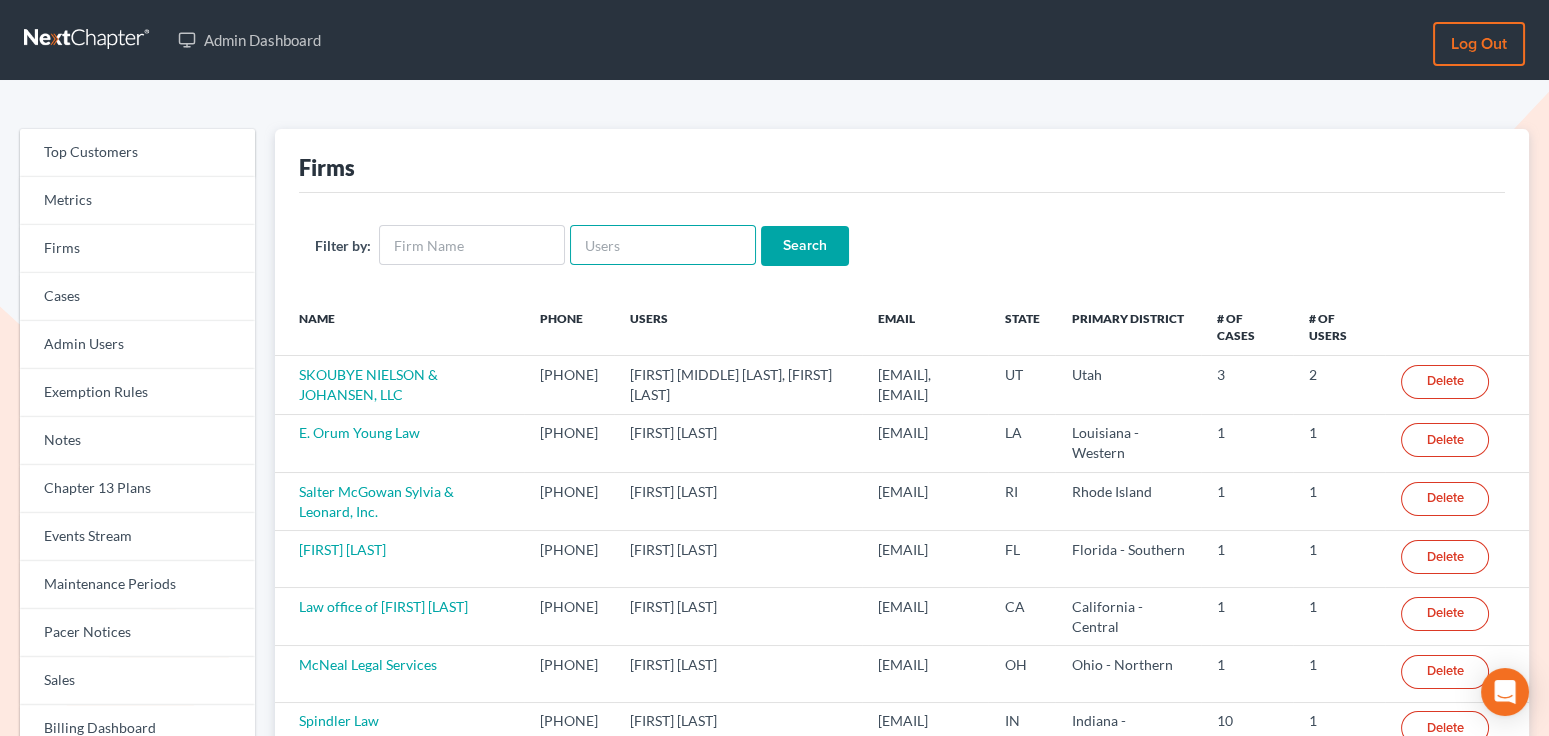 click at bounding box center [663, 245] 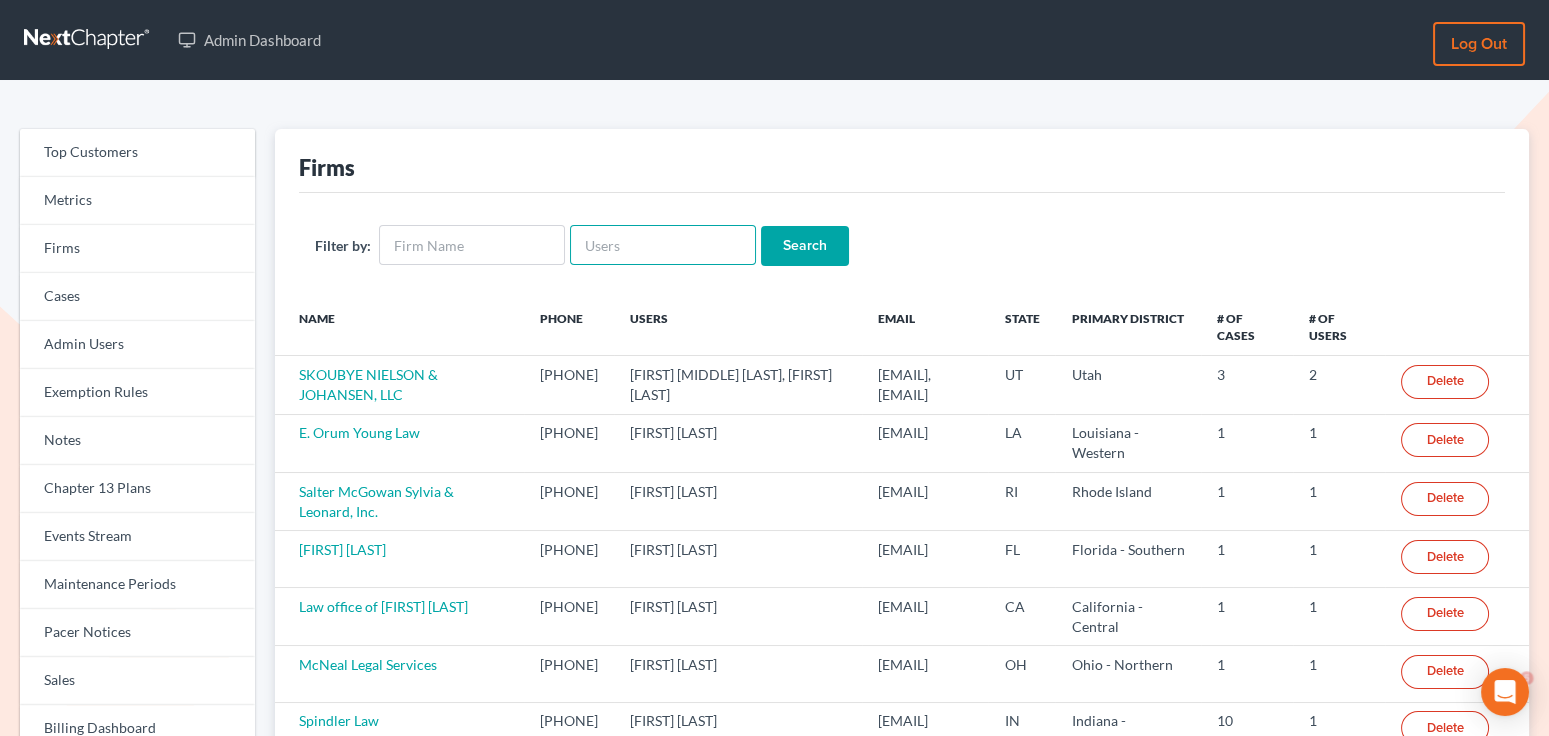 scroll, scrollTop: 0, scrollLeft: 0, axis: both 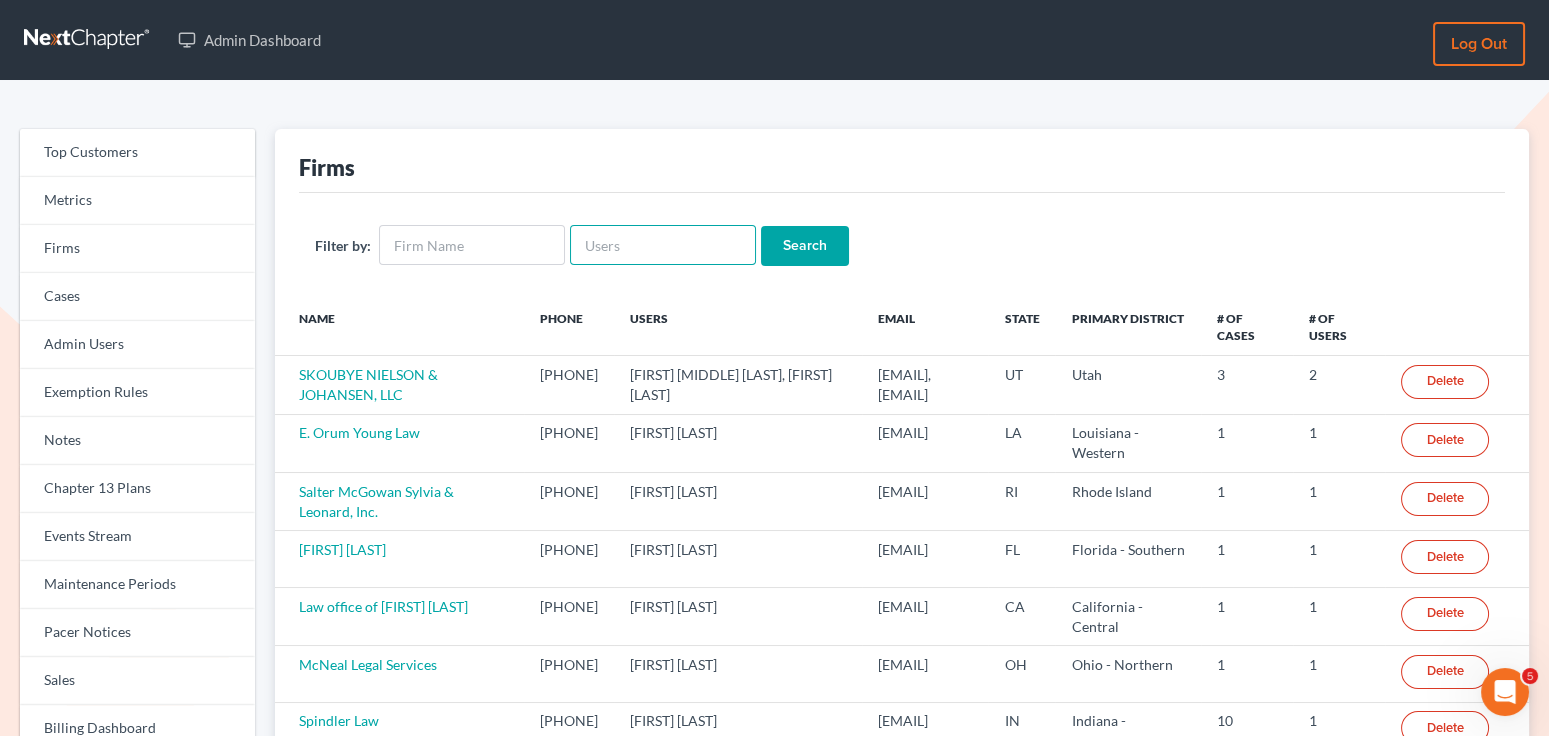 paste on "[EMAIL]" 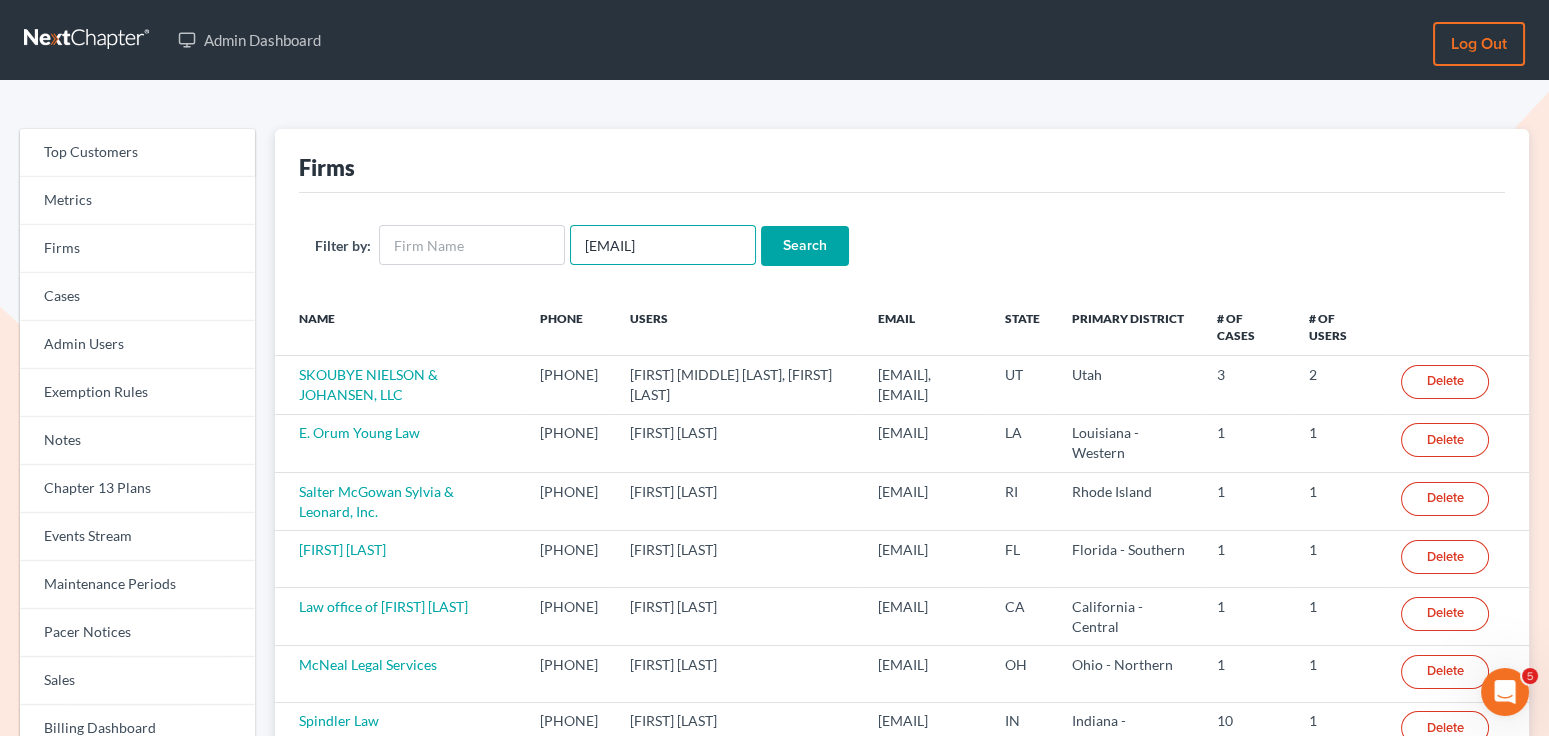 type on "[EMAIL]" 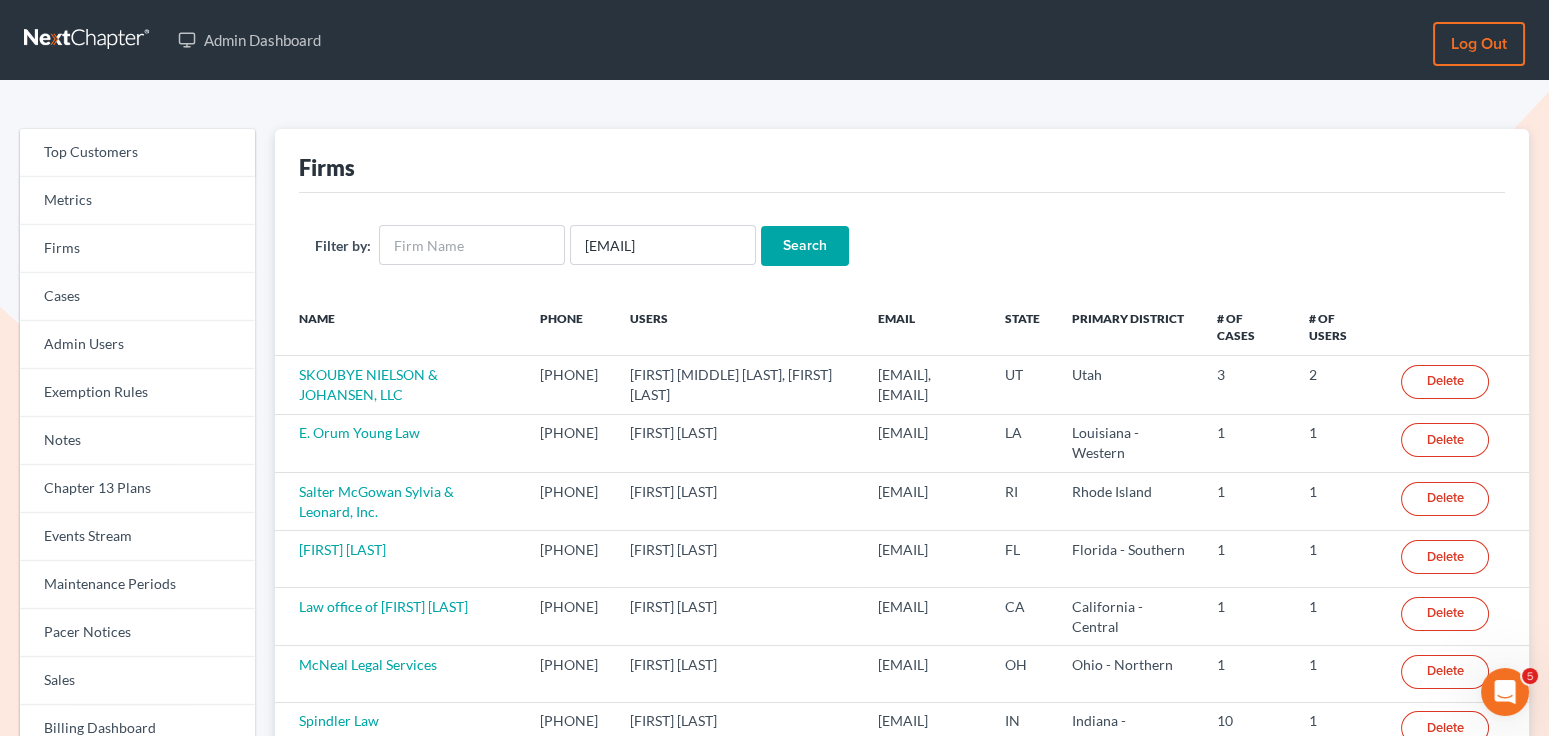 click on "Search" at bounding box center (805, 246) 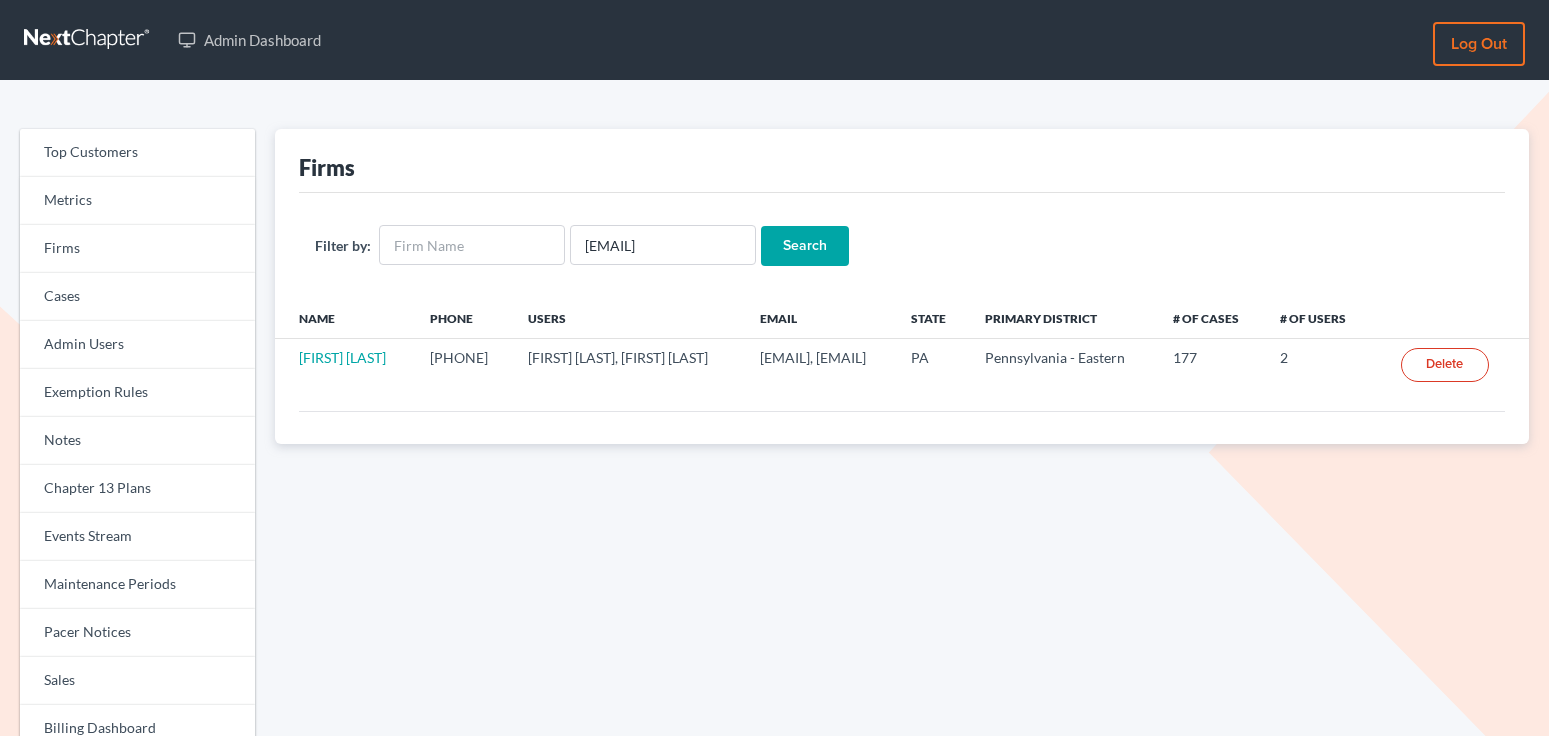 scroll, scrollTop: 0, scrollLeft: 0, axis: both 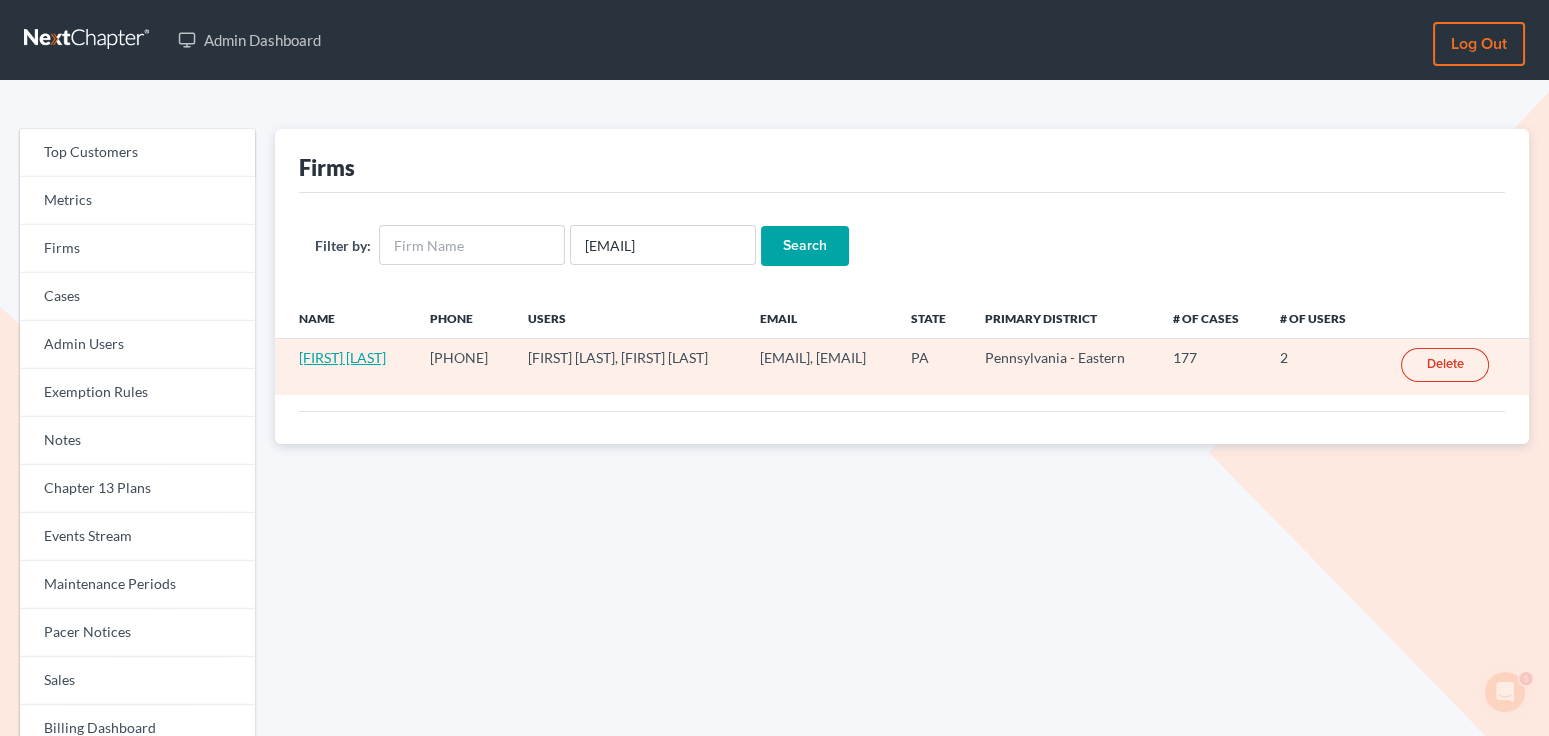 click on "[FIRST] [LAST]" at bounding box center [342, 357] 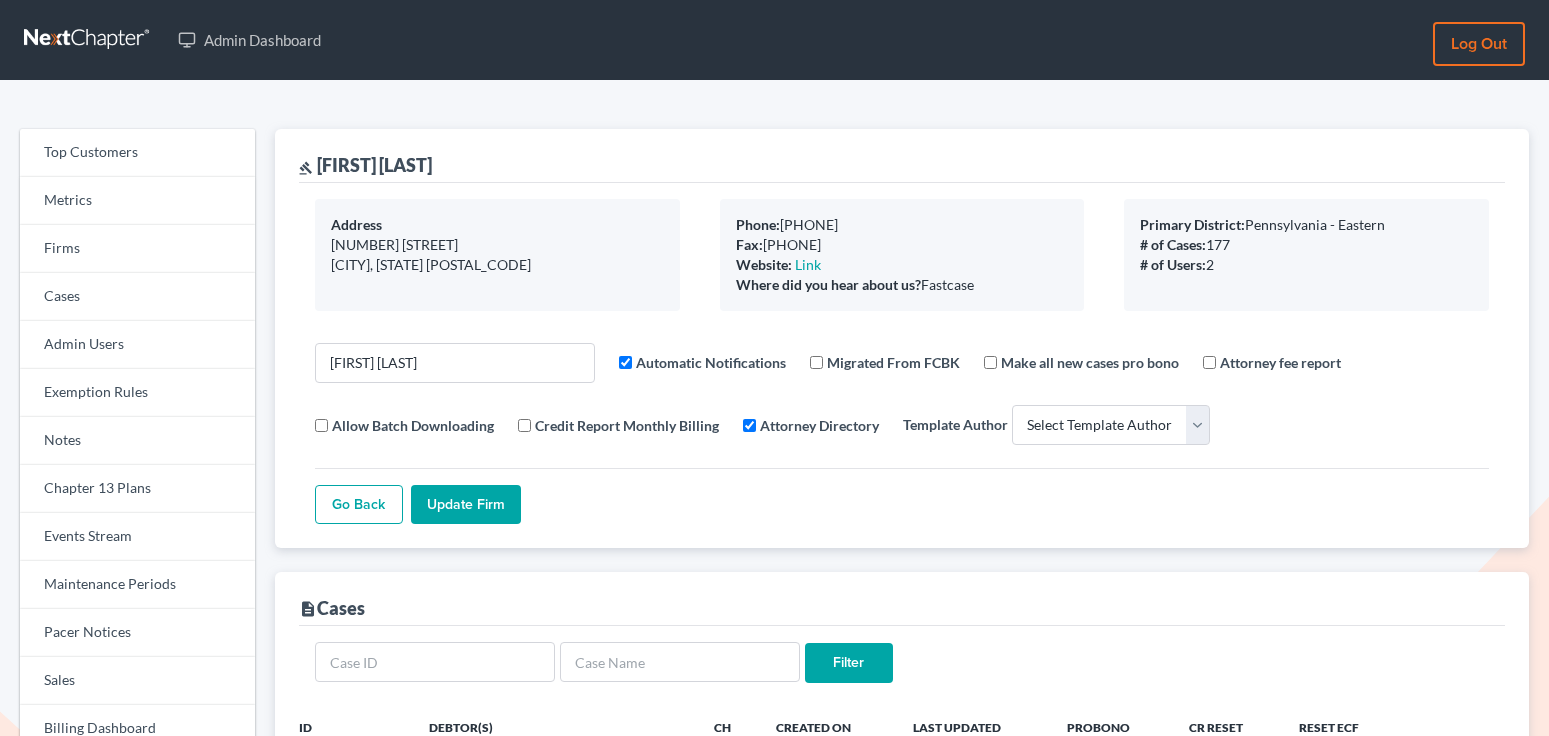 select 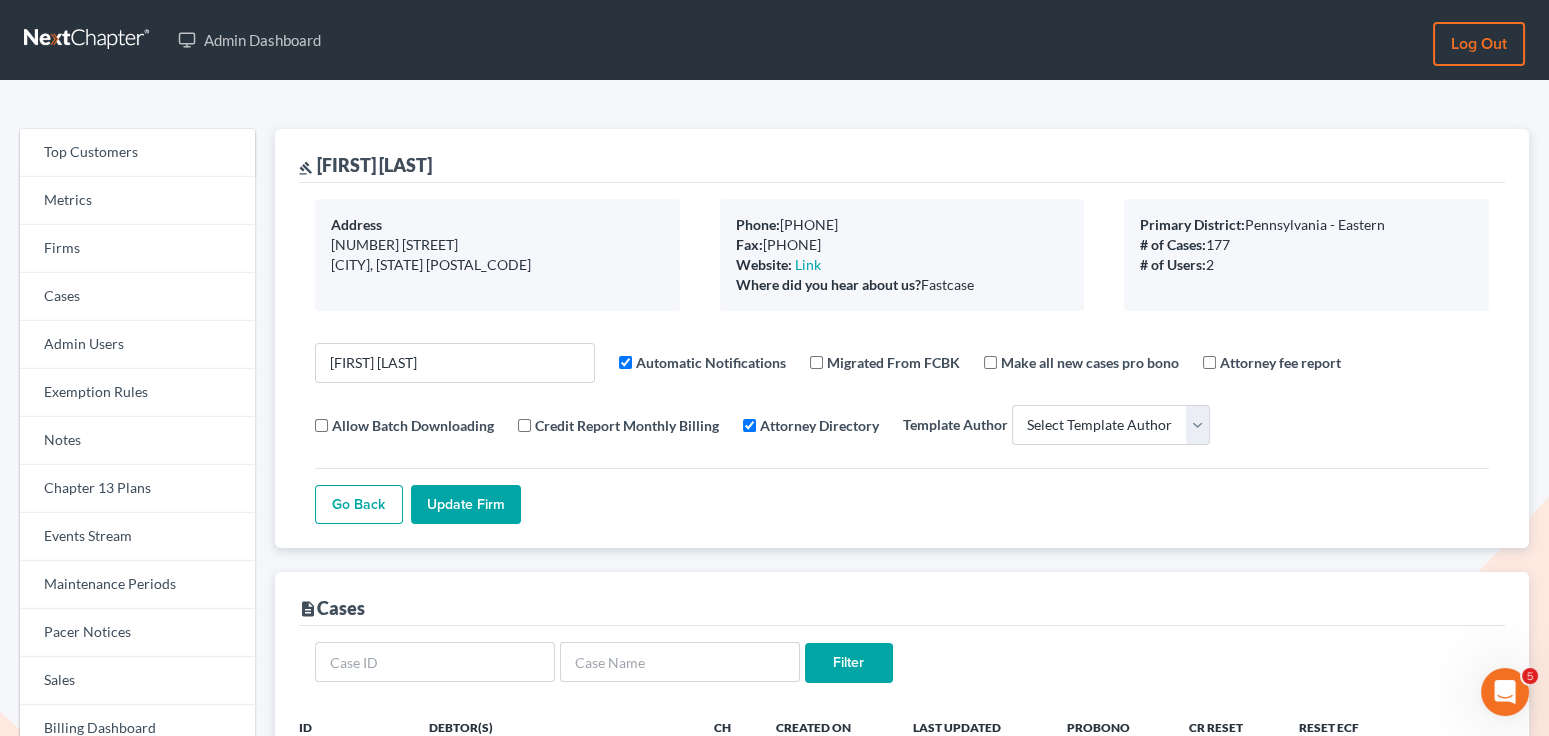 scroll, scrollTop: 0, scrollLeft: 0, axis: both 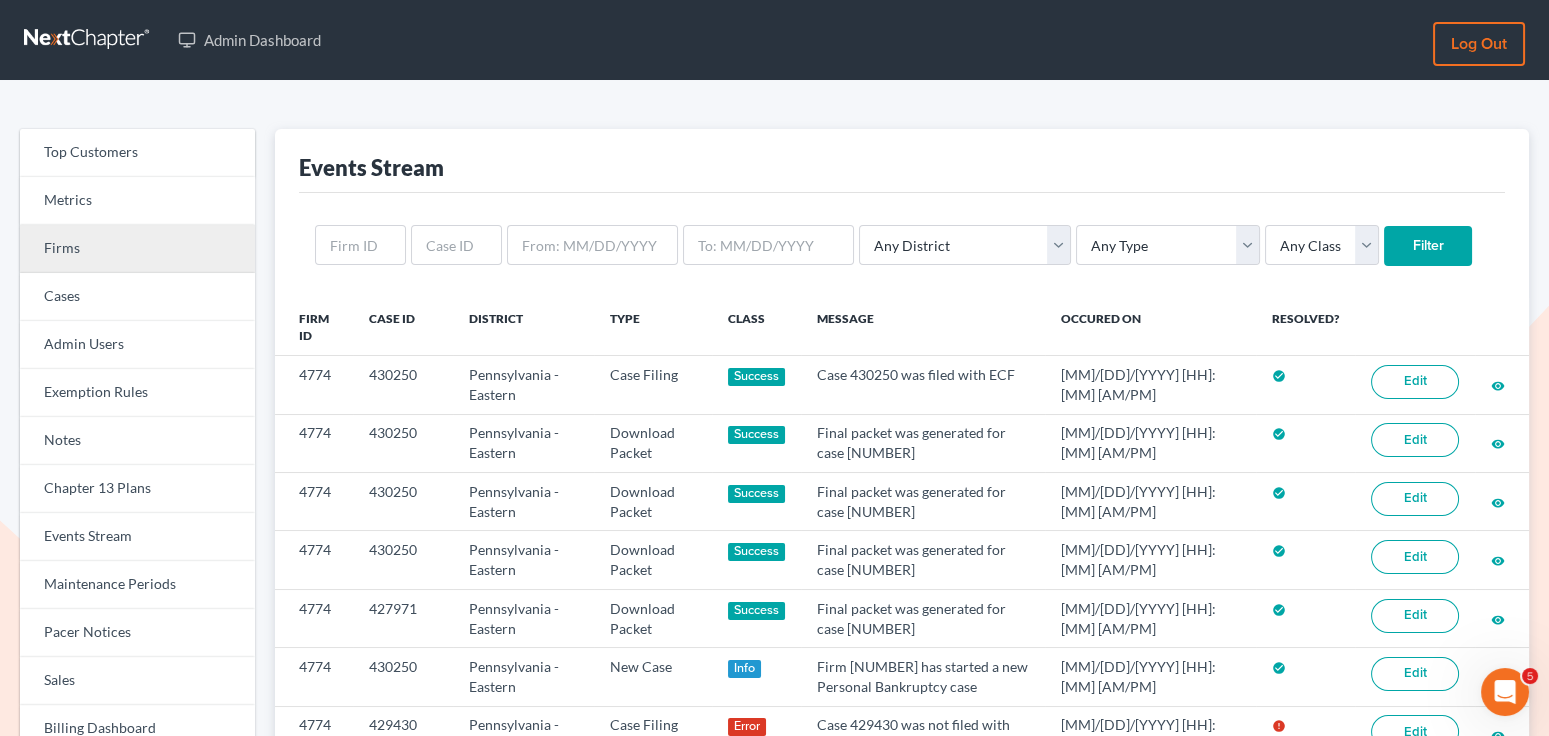 click on "Firms" at bounding box center [137, 249] 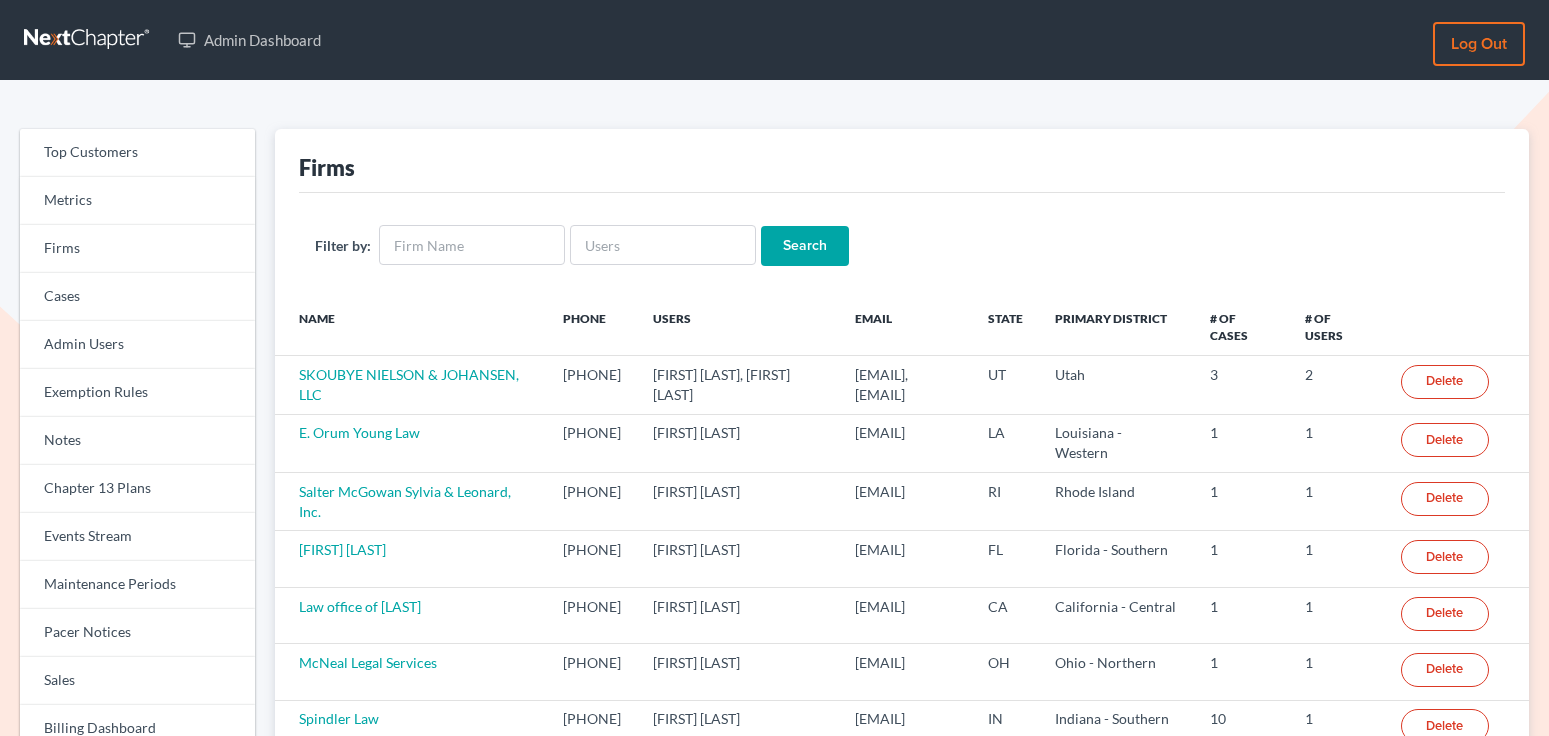 scroll, scrollTop: 0, scrollLeft: 0, axis: both 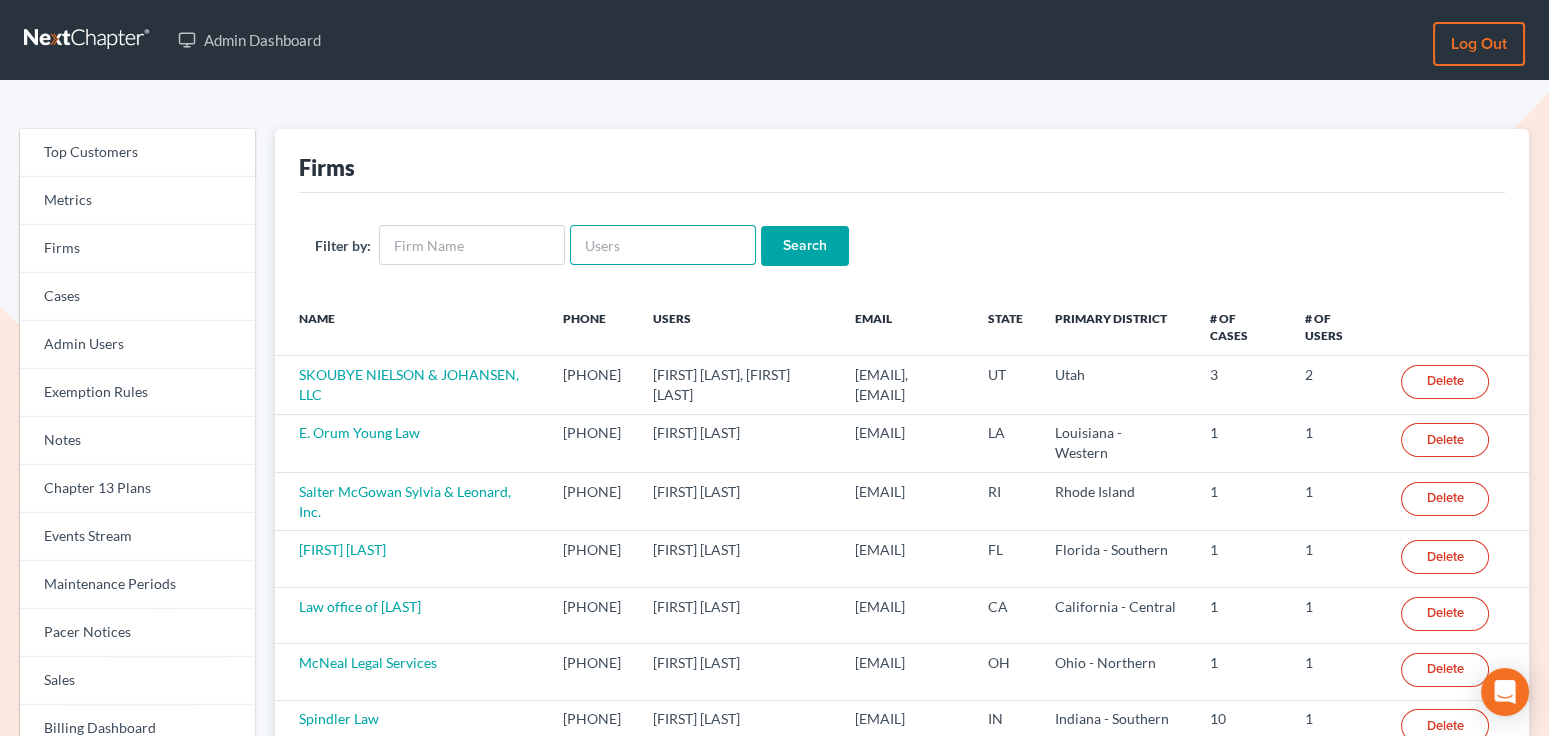click at bounding box center [663, 245] 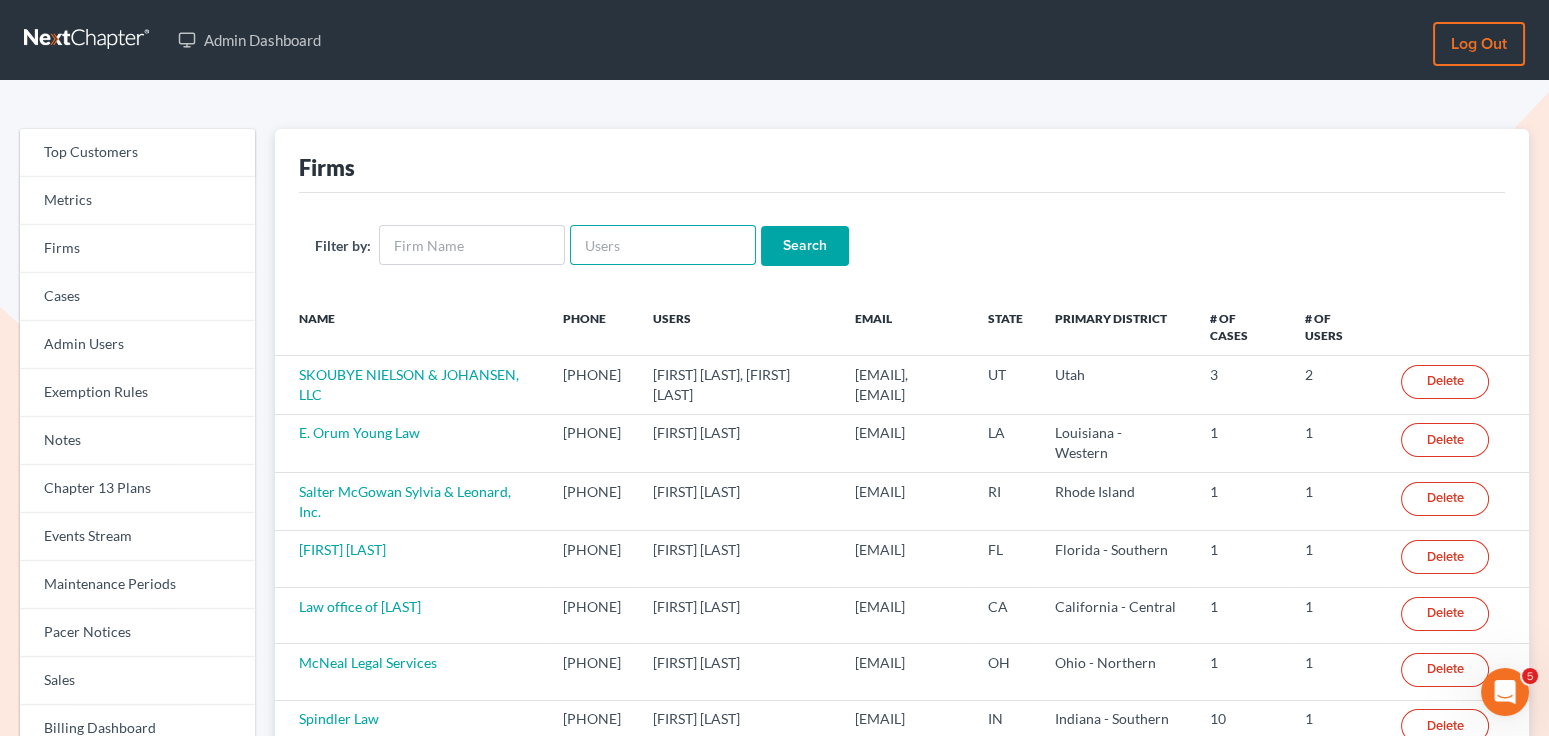 scroll, scrollTop: 0, scrollLeft: 0, axis: both 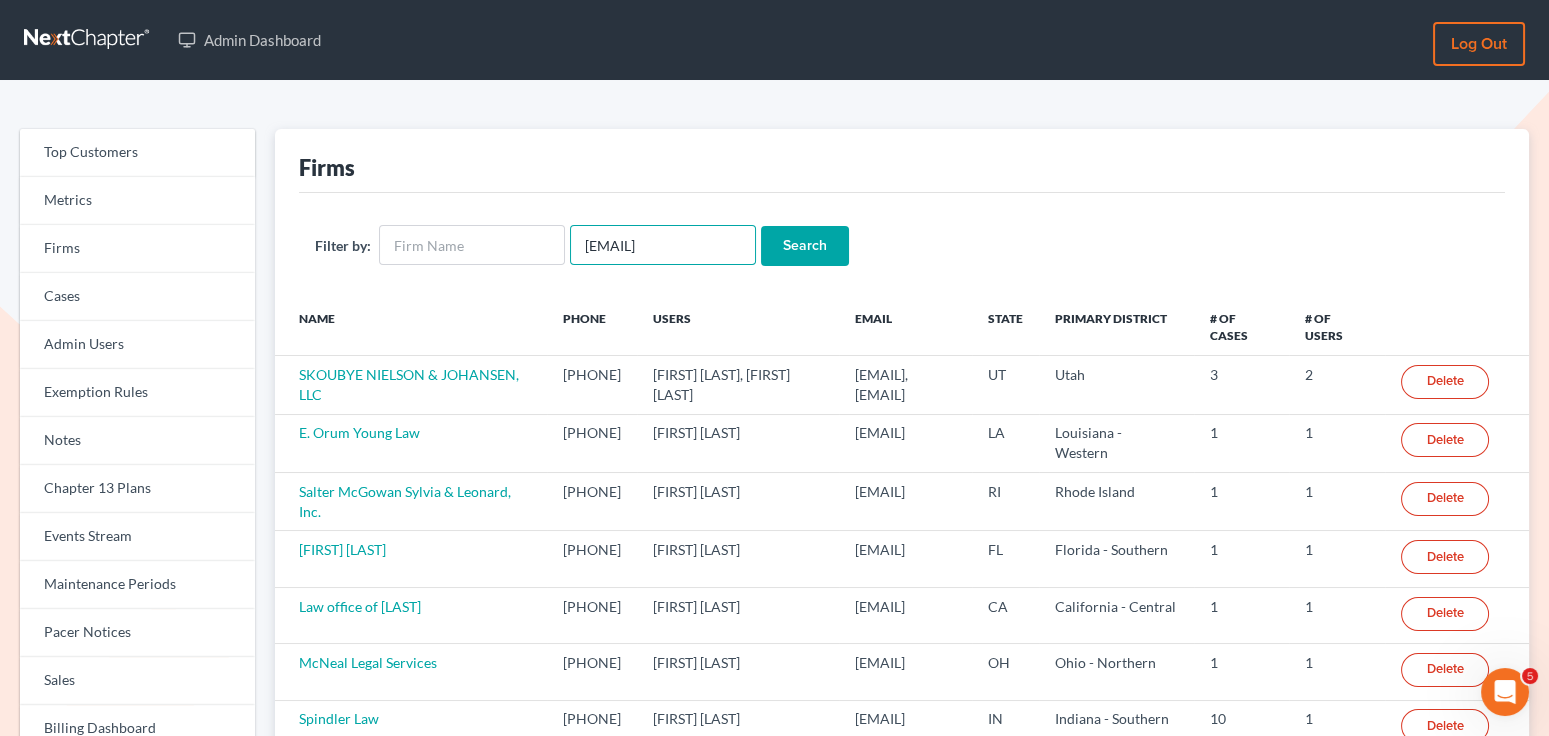 type on "[EMAIL]" 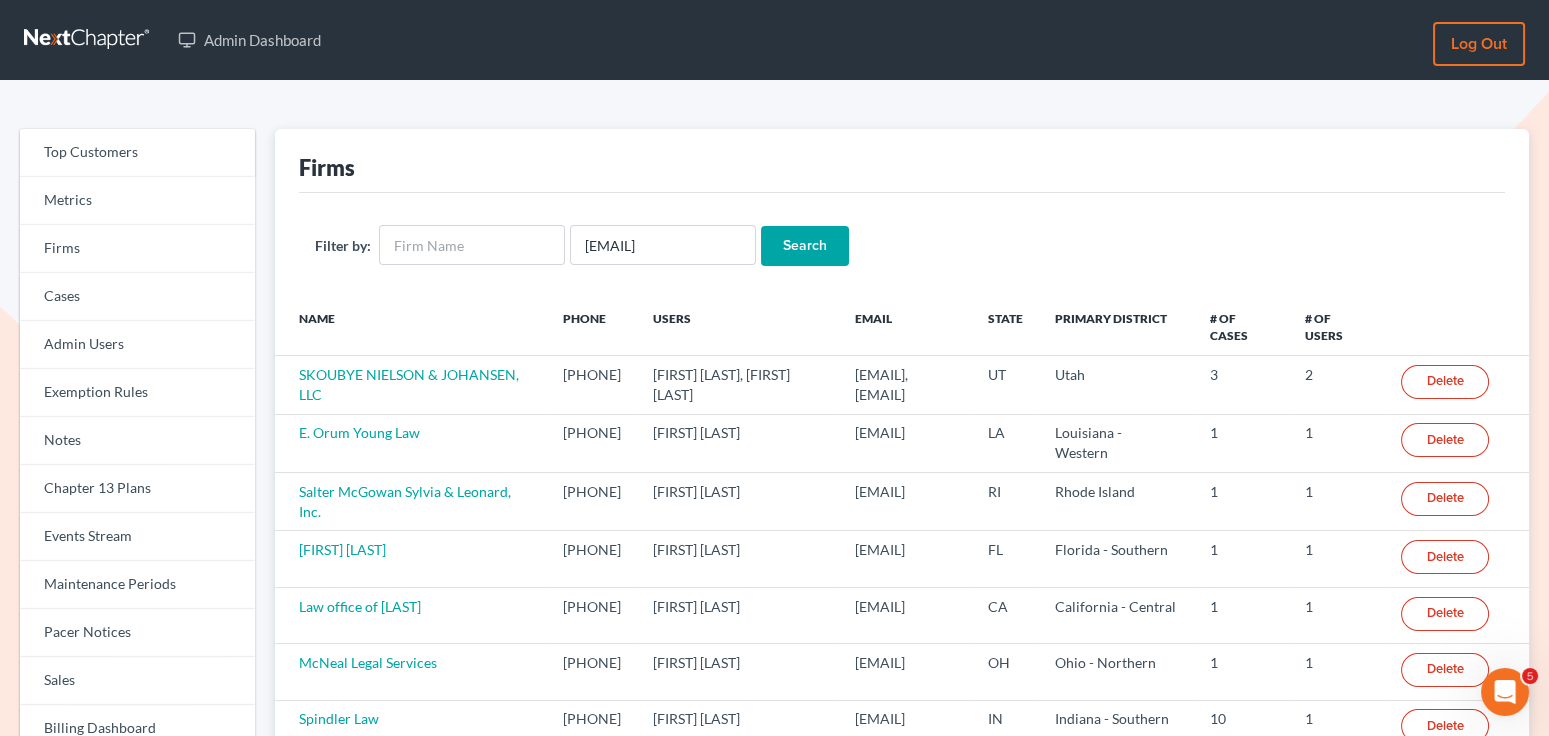 click on "Search" at bounding box center [805, 246] 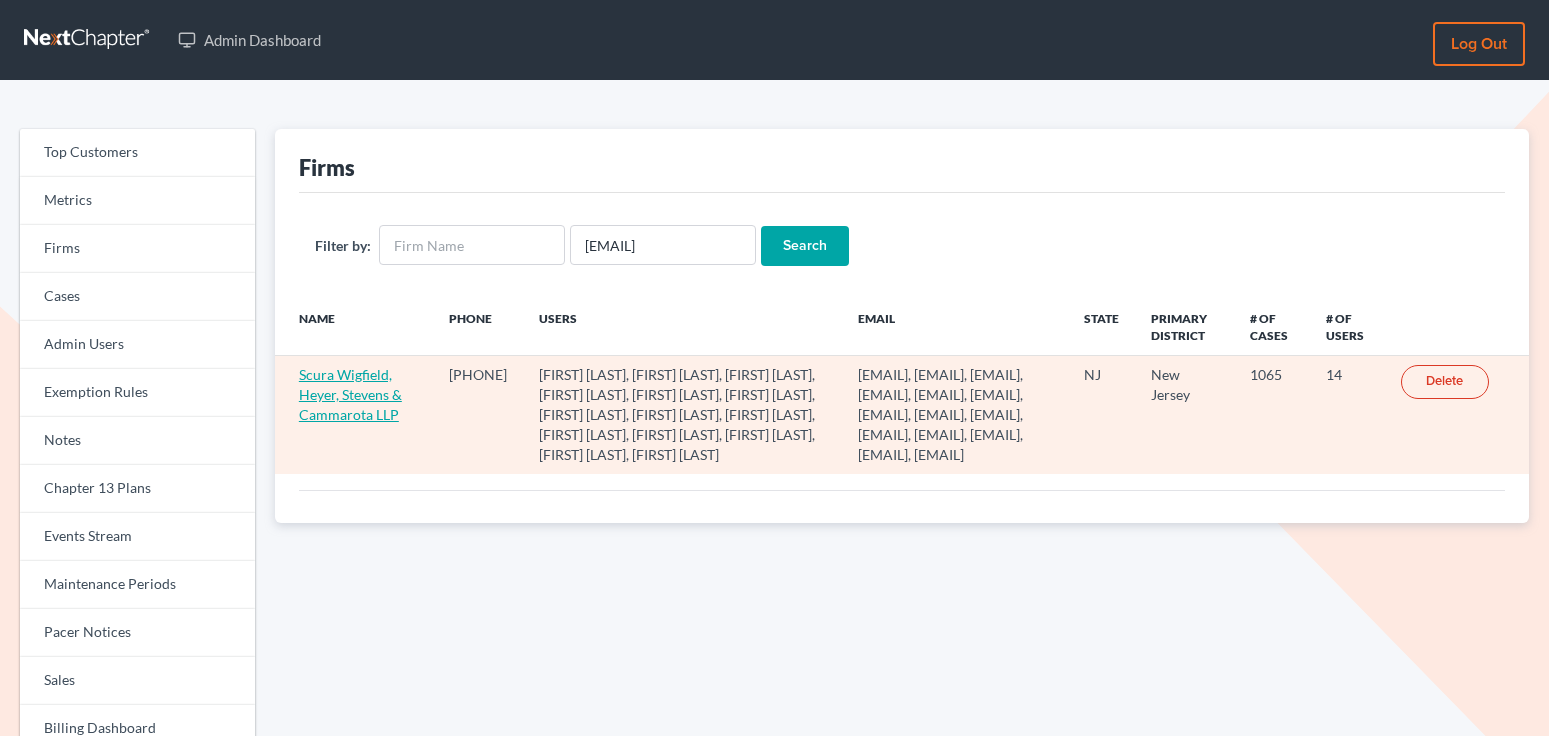 scroll, scrollTop: 0, scrollLeft: 0, axis: both 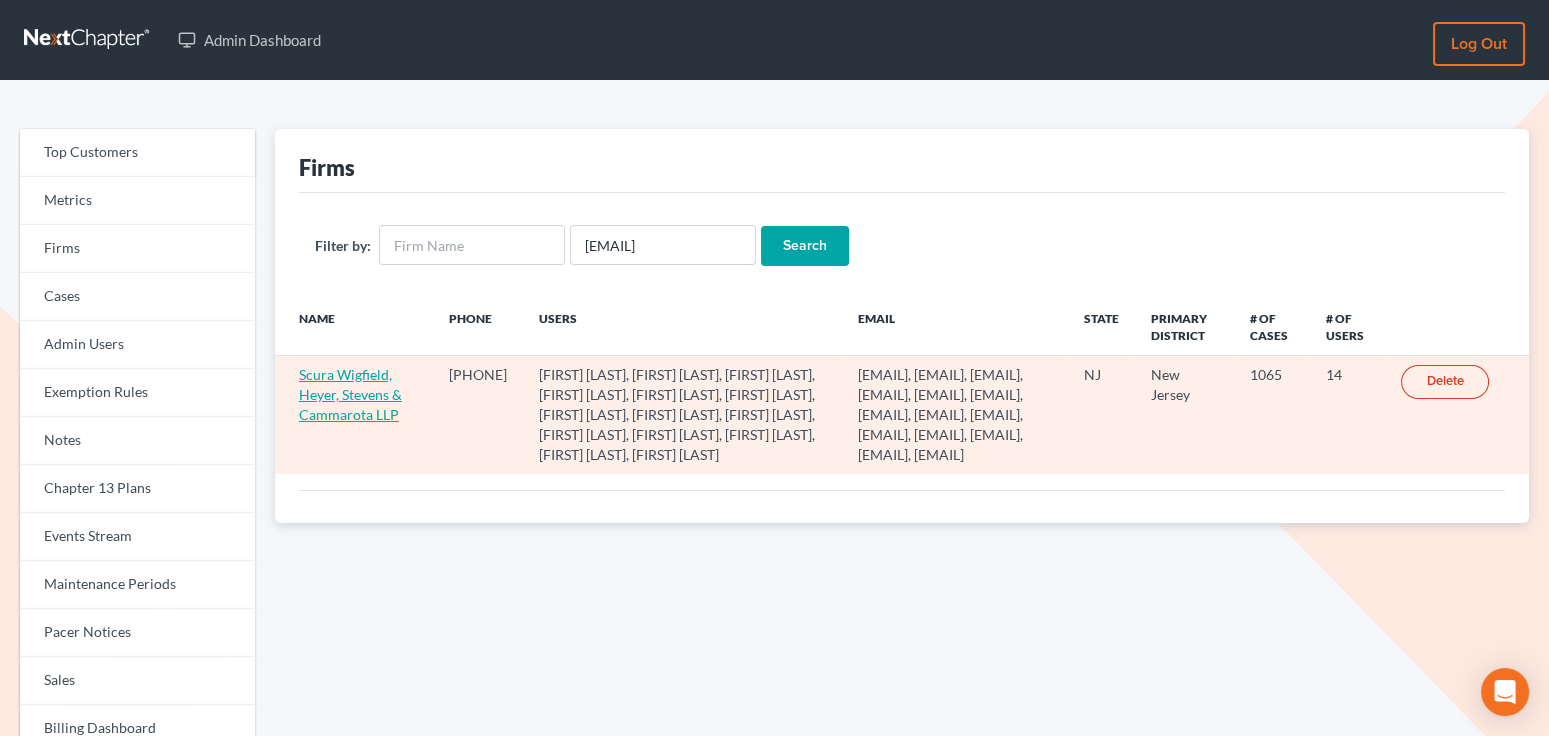 click on "Scura Wigfield, Heyer, Stevens & Cammarota LLP" at bounding box center [350, 394] 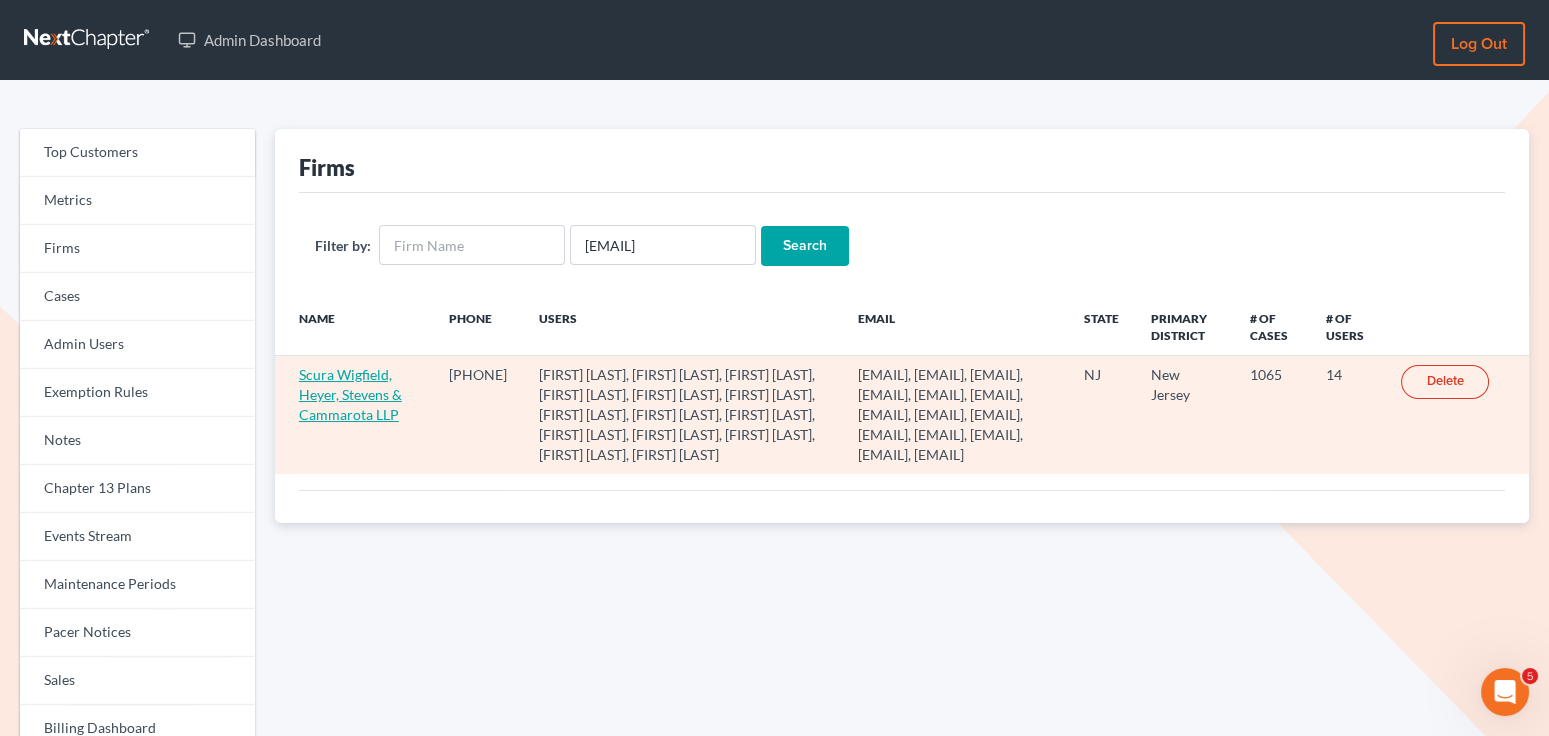 scroll, scrollTop: 0, scrollLeft: 0, axis: both 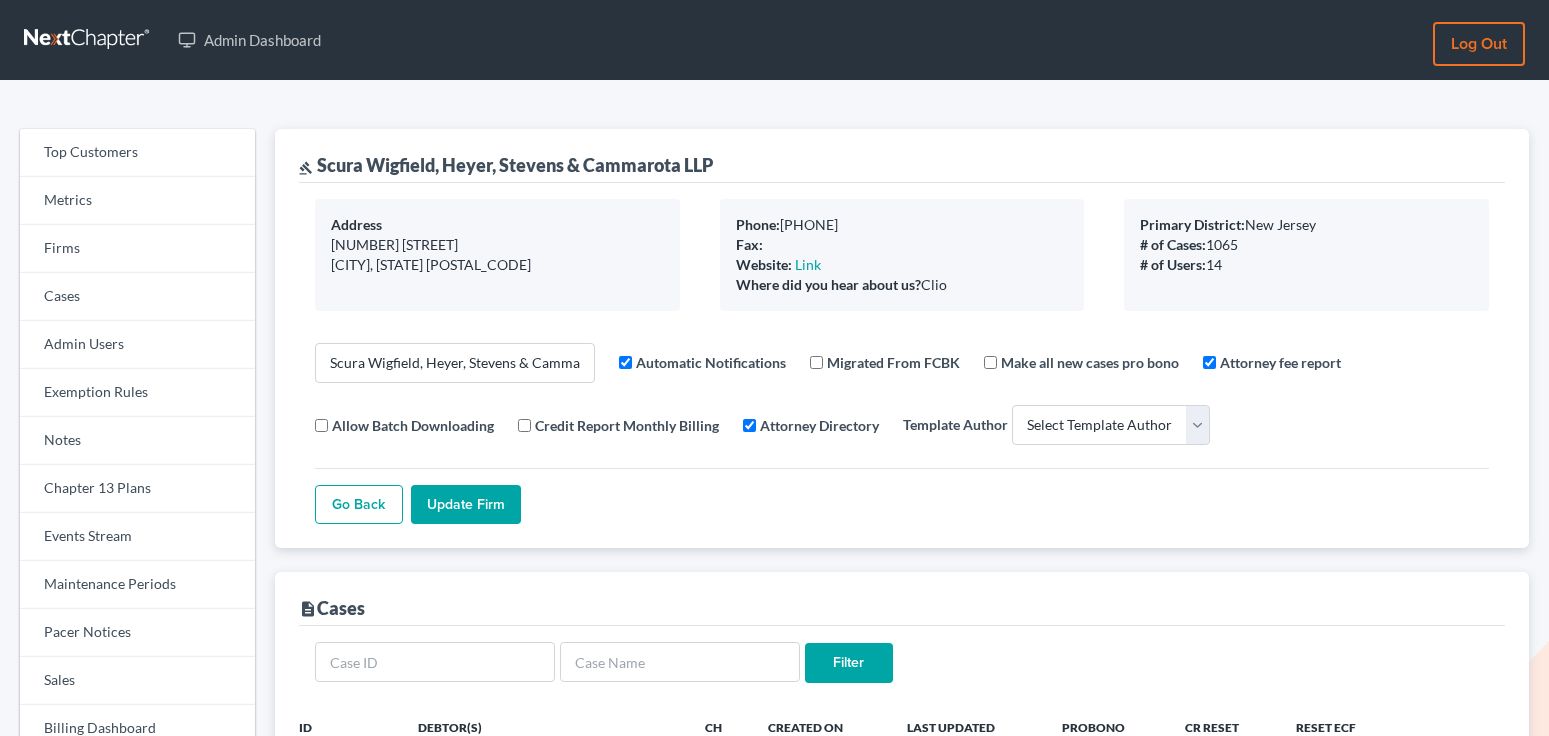 select 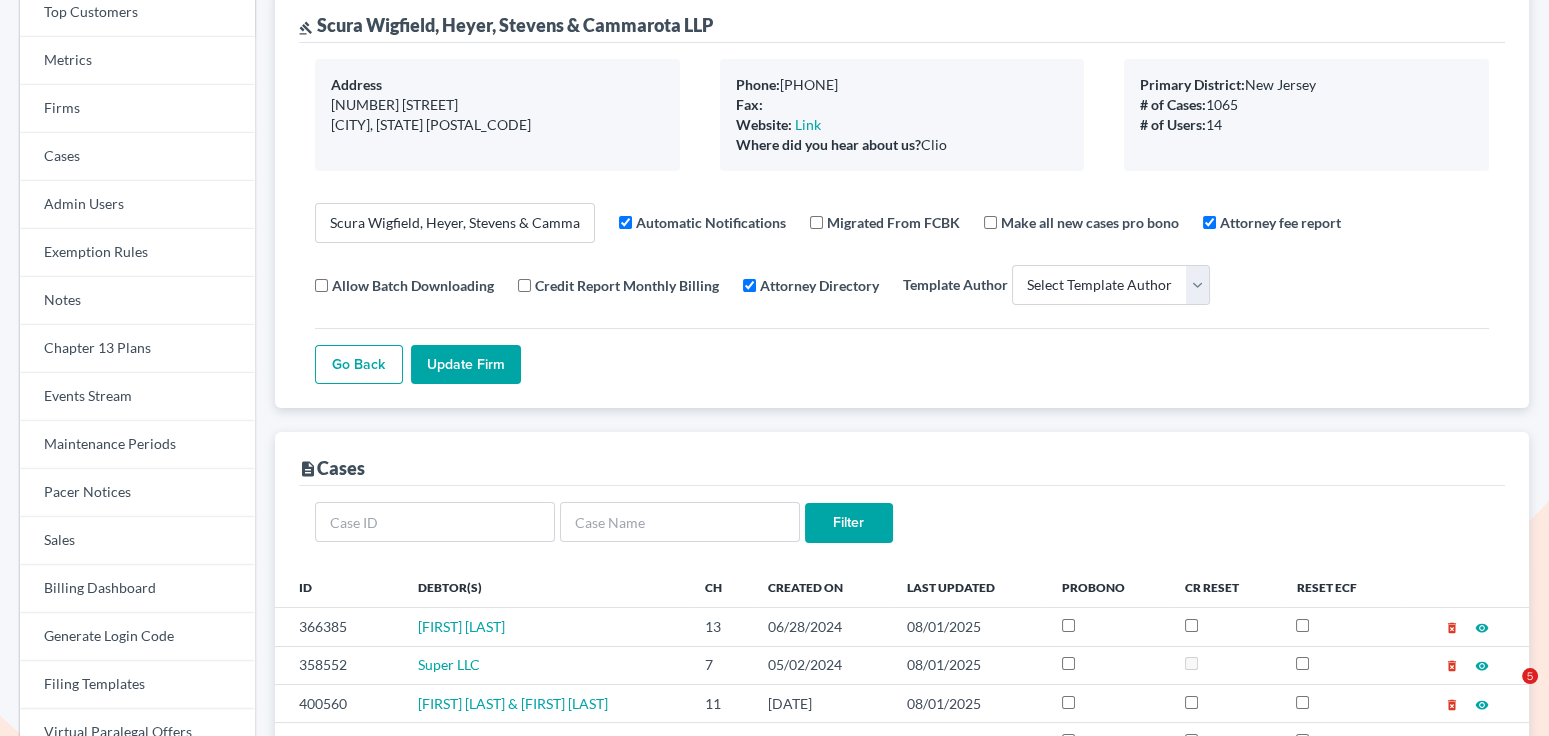 scroll, scrollTop: 366, scrollLeft: 0, axis: vertical 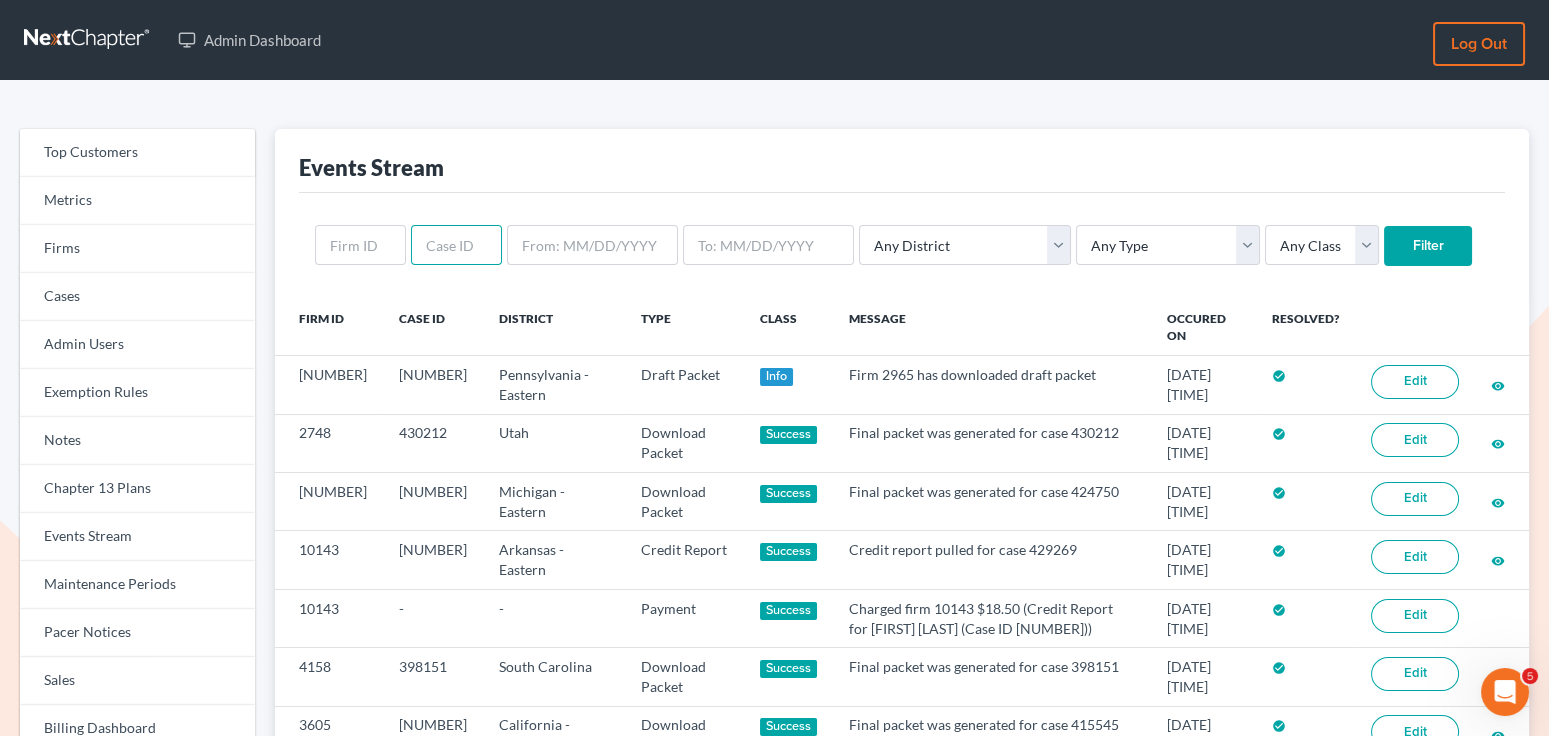 click at bounding box center [456, 245] 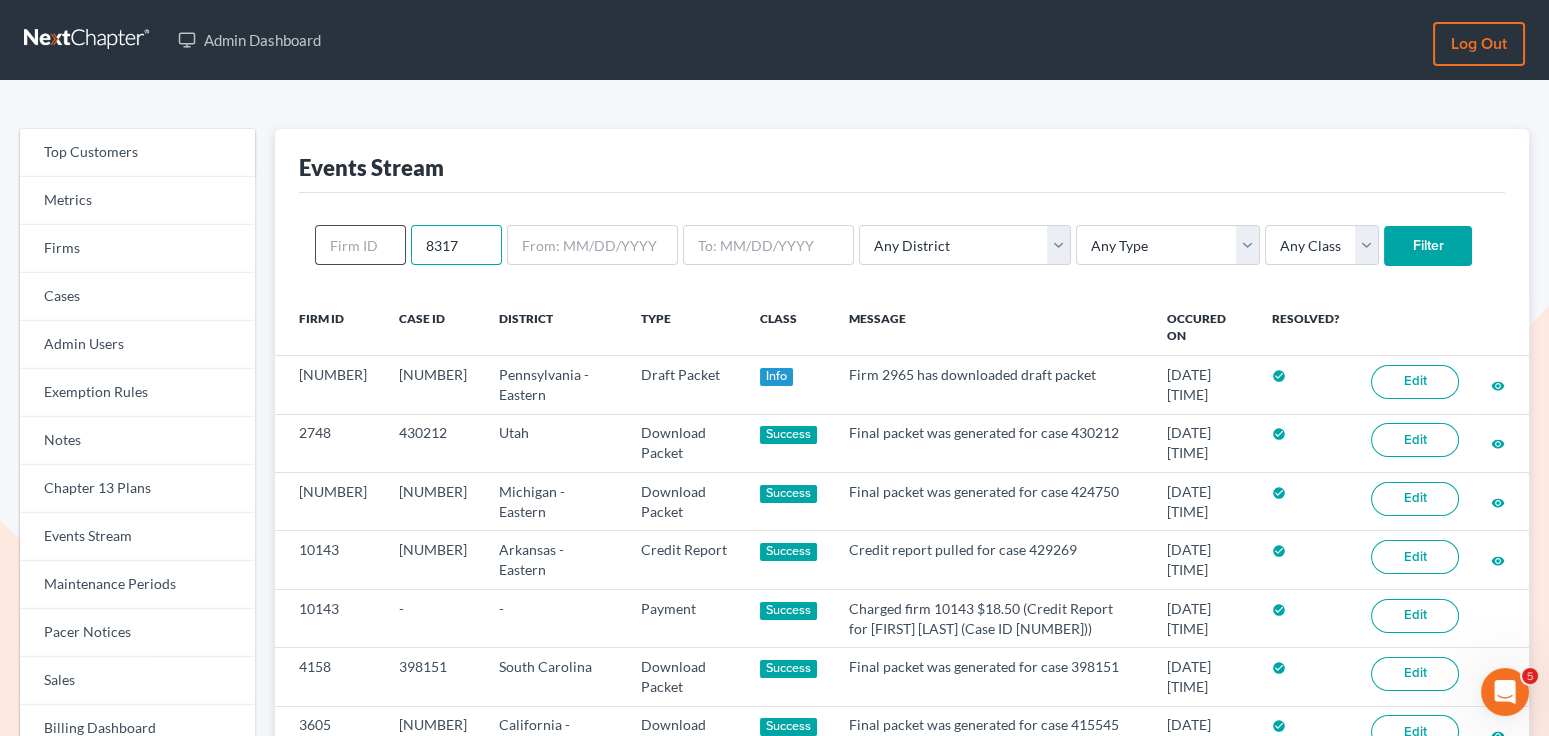 drag, startPoint x: 458, startPoint y: 243, endPoint x: 353, endPoint y: 242, distance: 105.00476 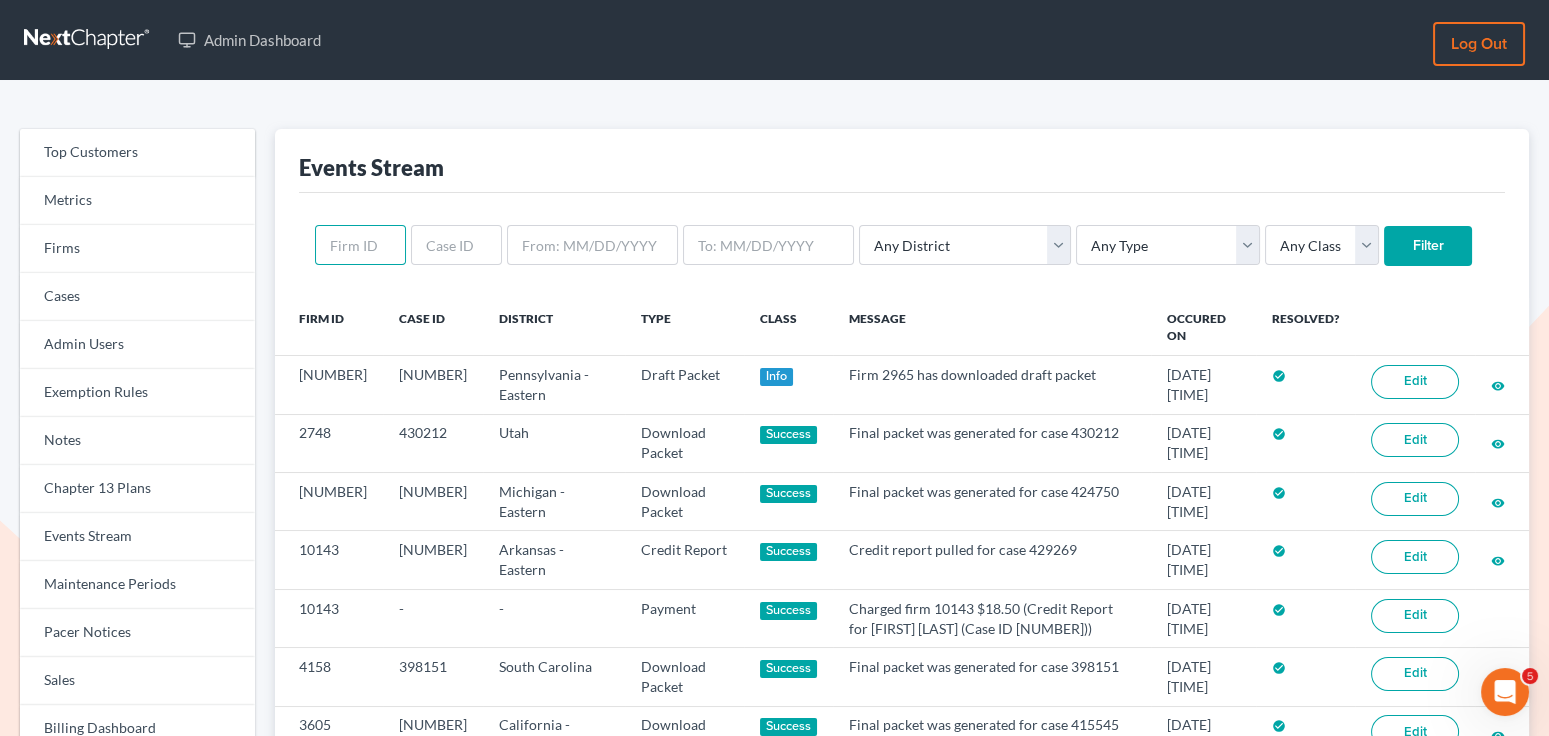 click at bounding box center (360, 245) 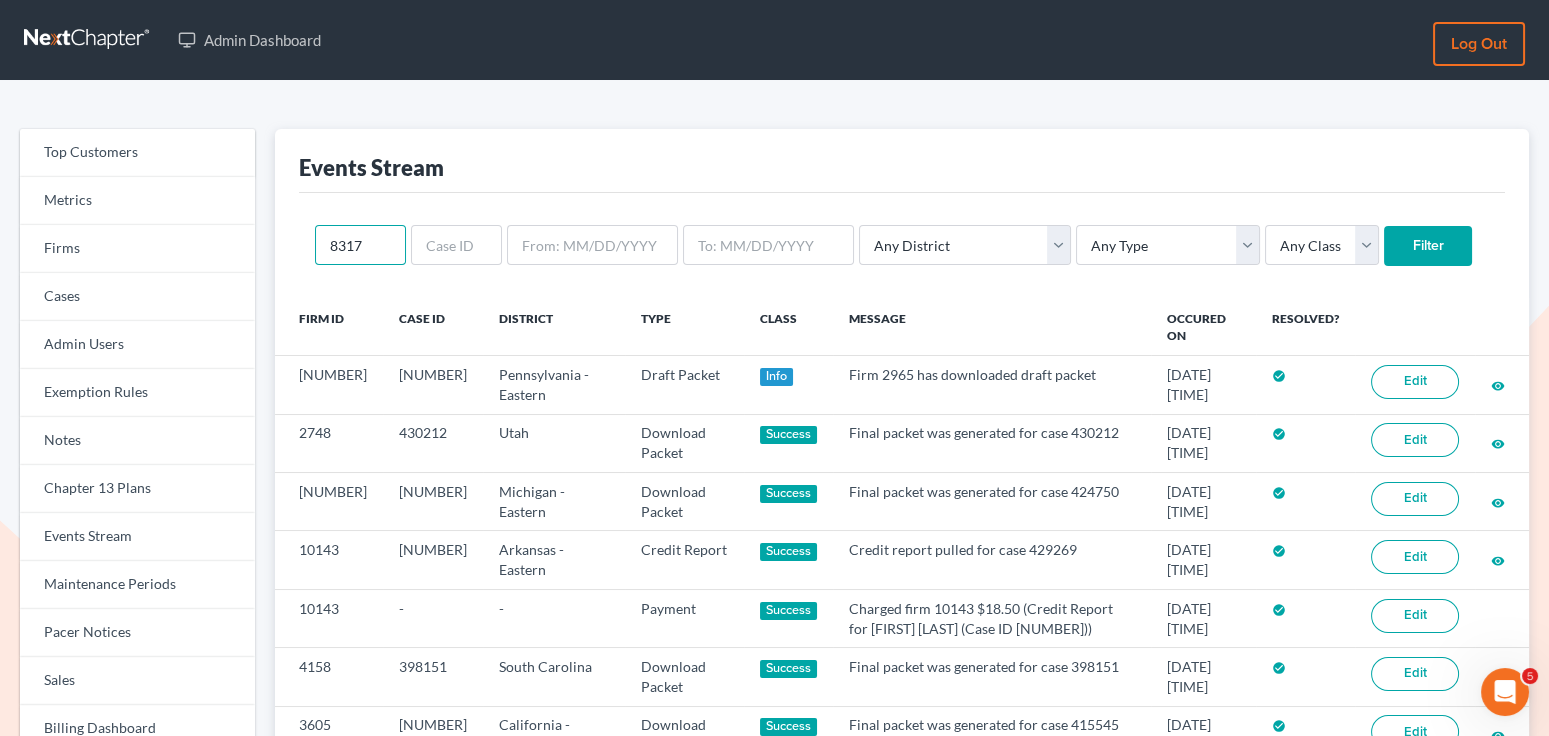 type on "8317" 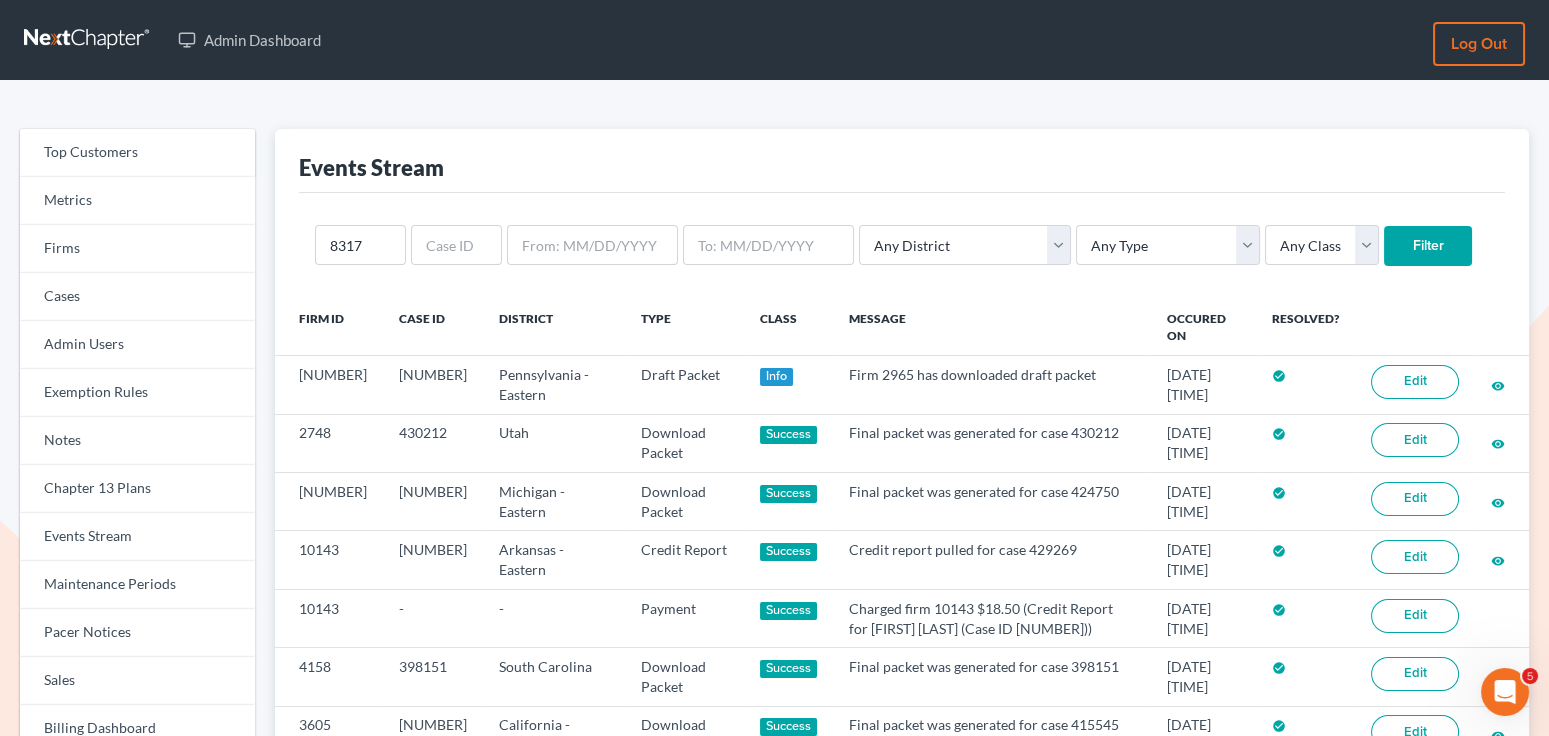 click on "Filter" at bounding box center [1428, 246] 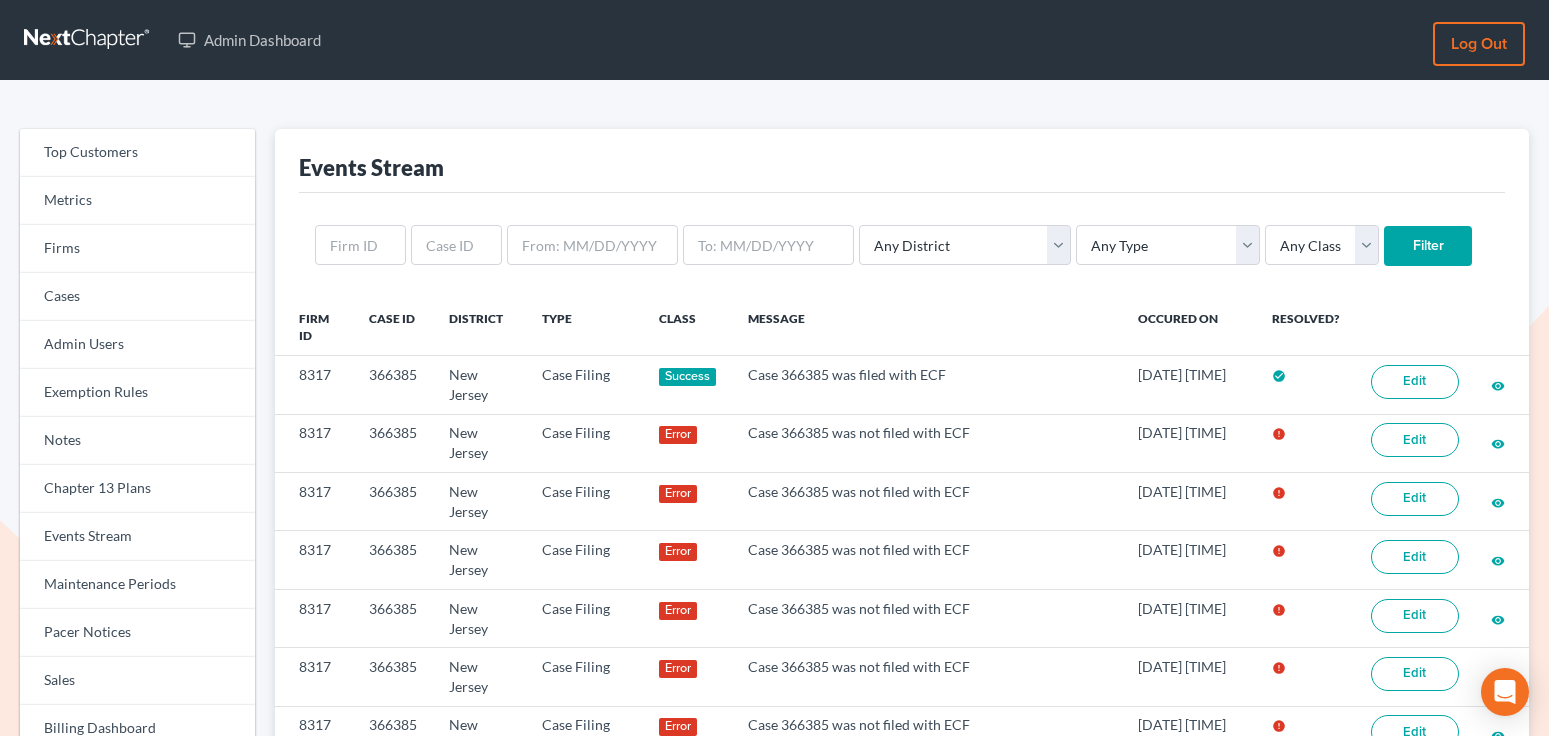 scroll, scrollTop: 0, scrollLeft: 0, axis: both 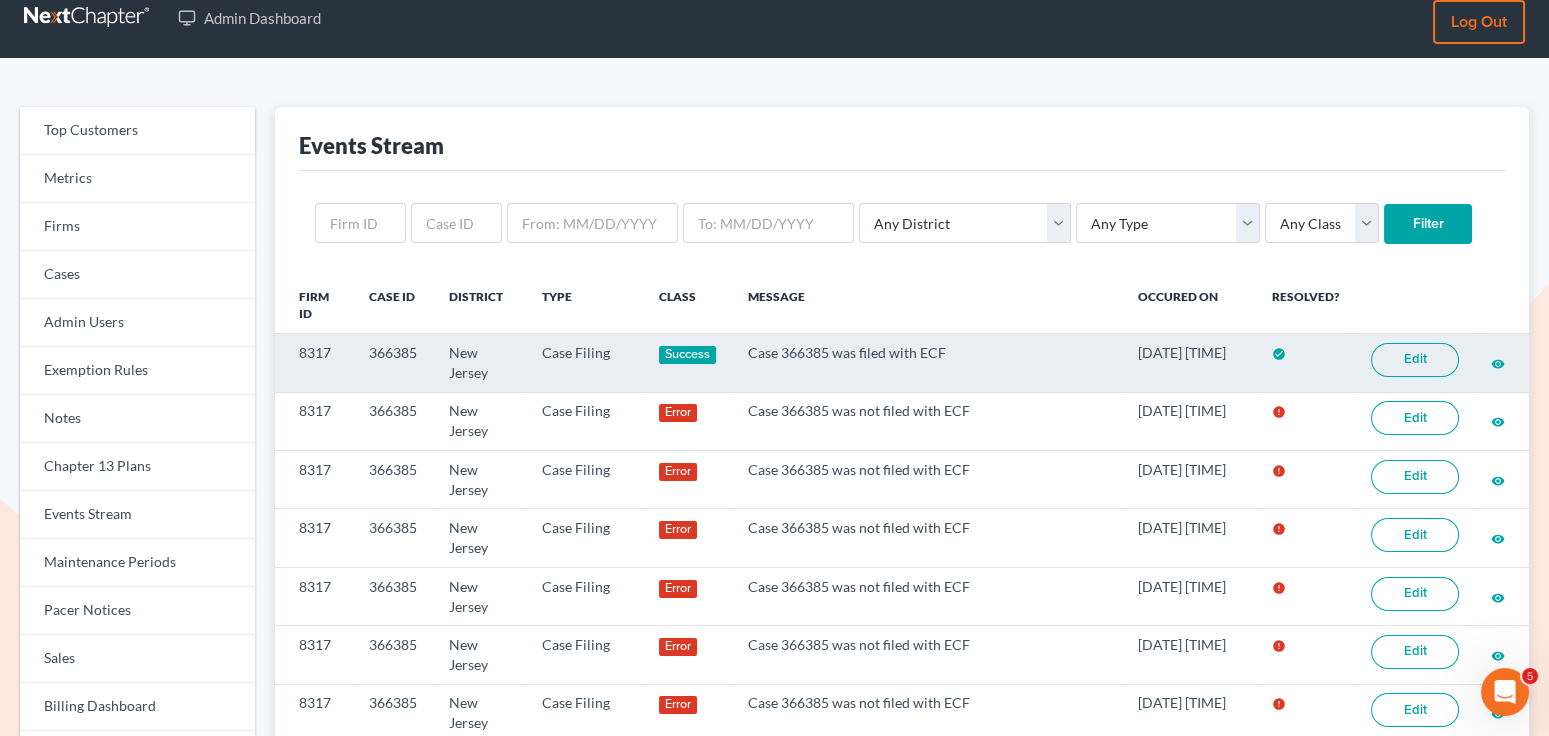 click on "Edit" at bounding box center (1415, 360) 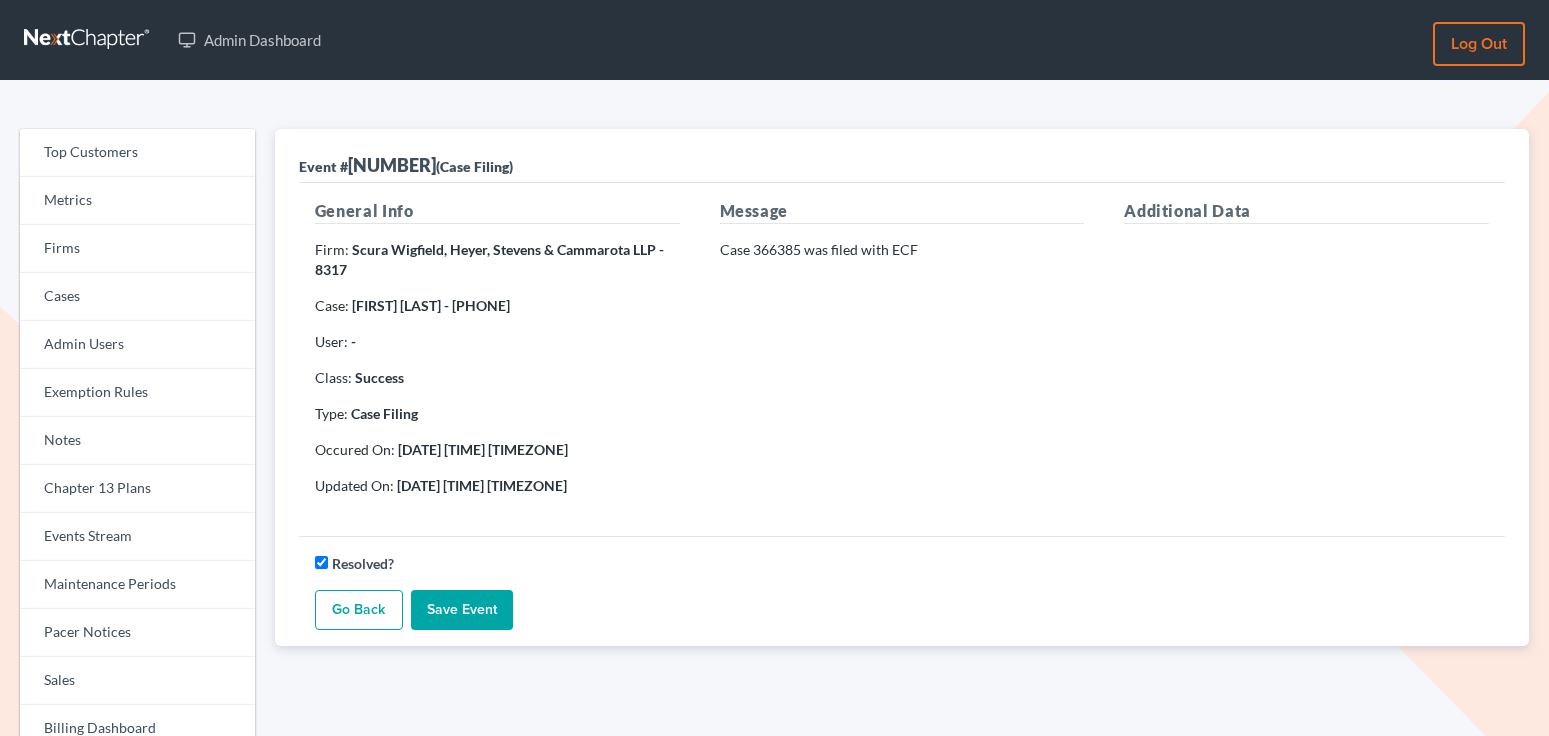 scroll, scrollTop: 0, scrollLeft: 0, axis: both 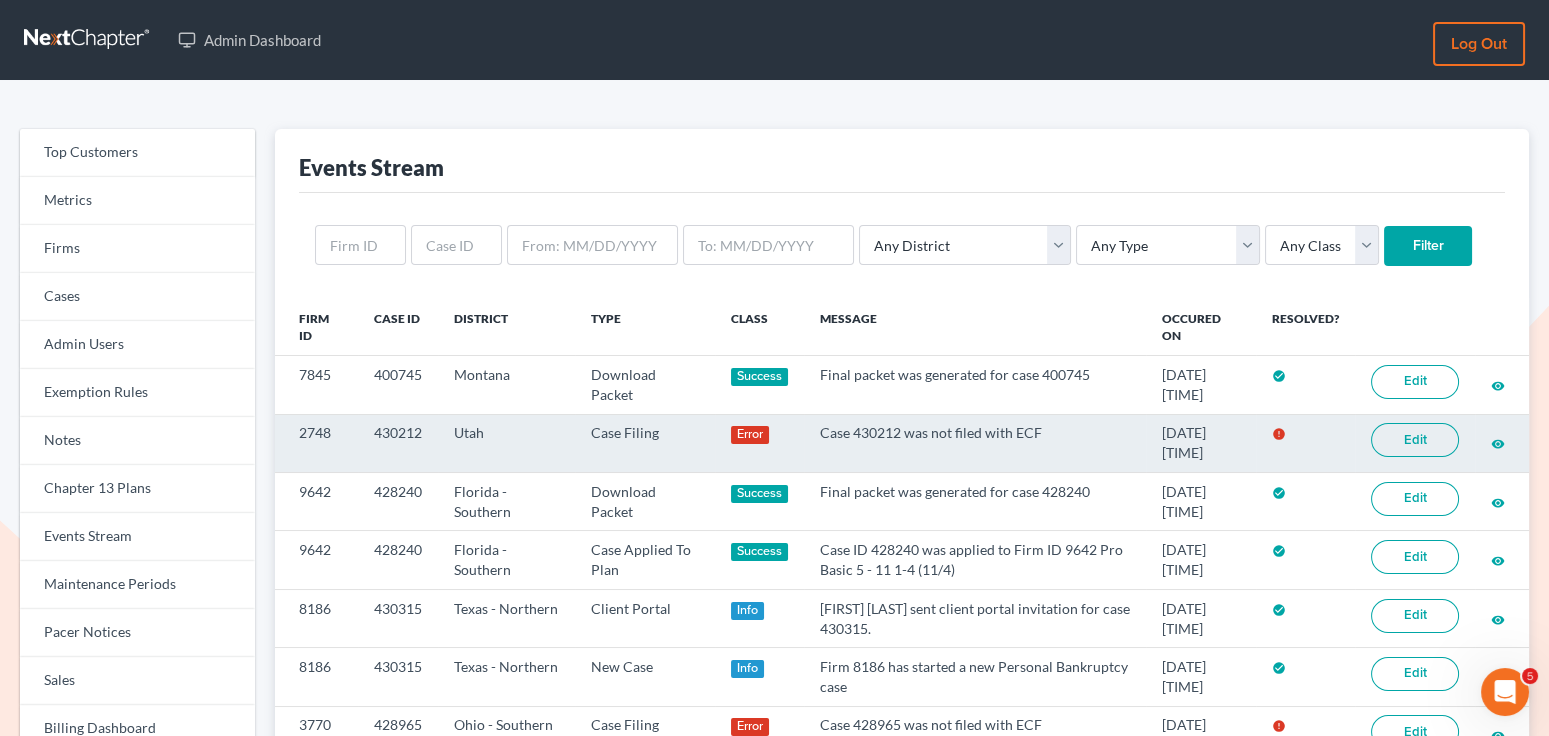 click on "Edit" at bounding box center [1415, 440] 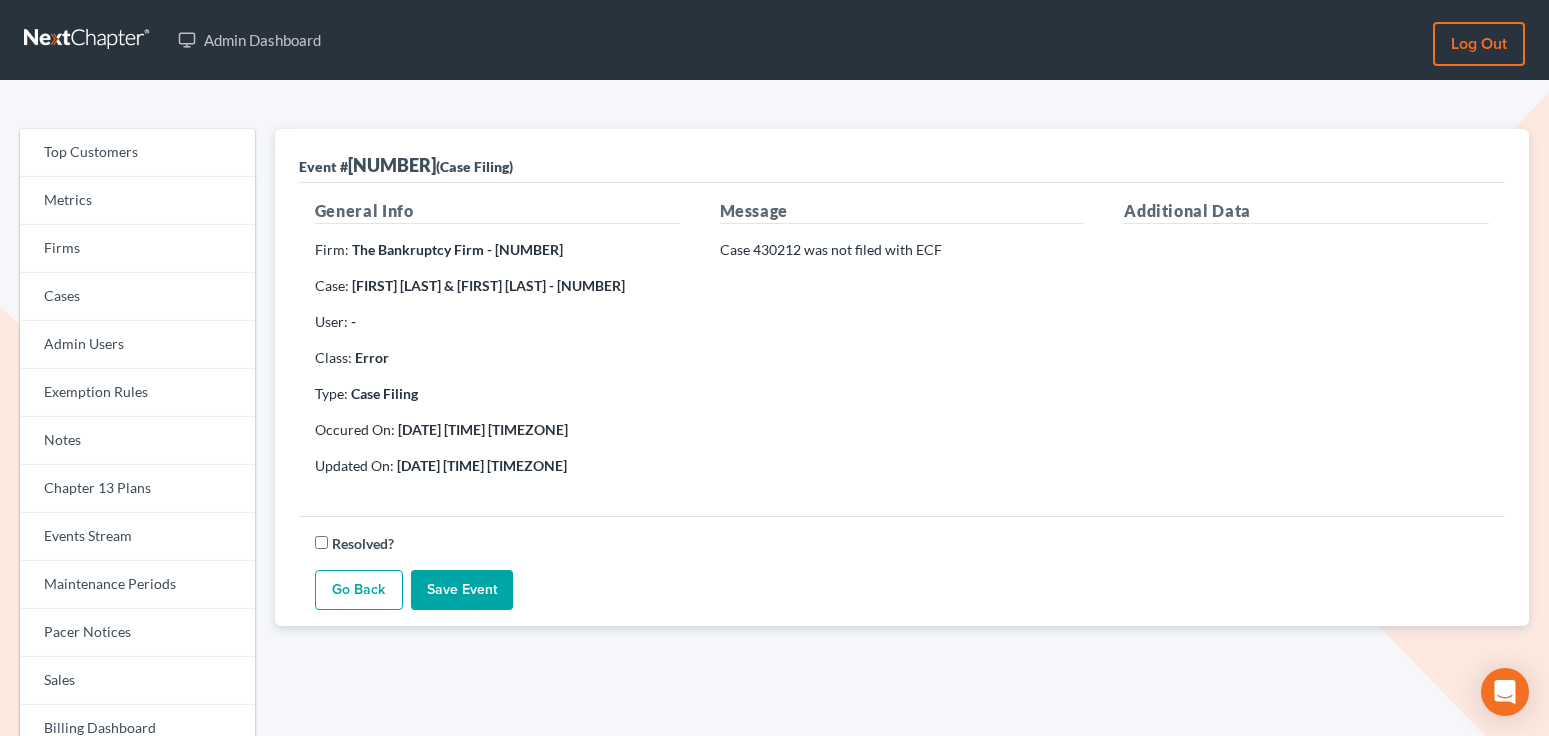 scroll, scrollTop: 0, scrollLeft: 0, axis: both 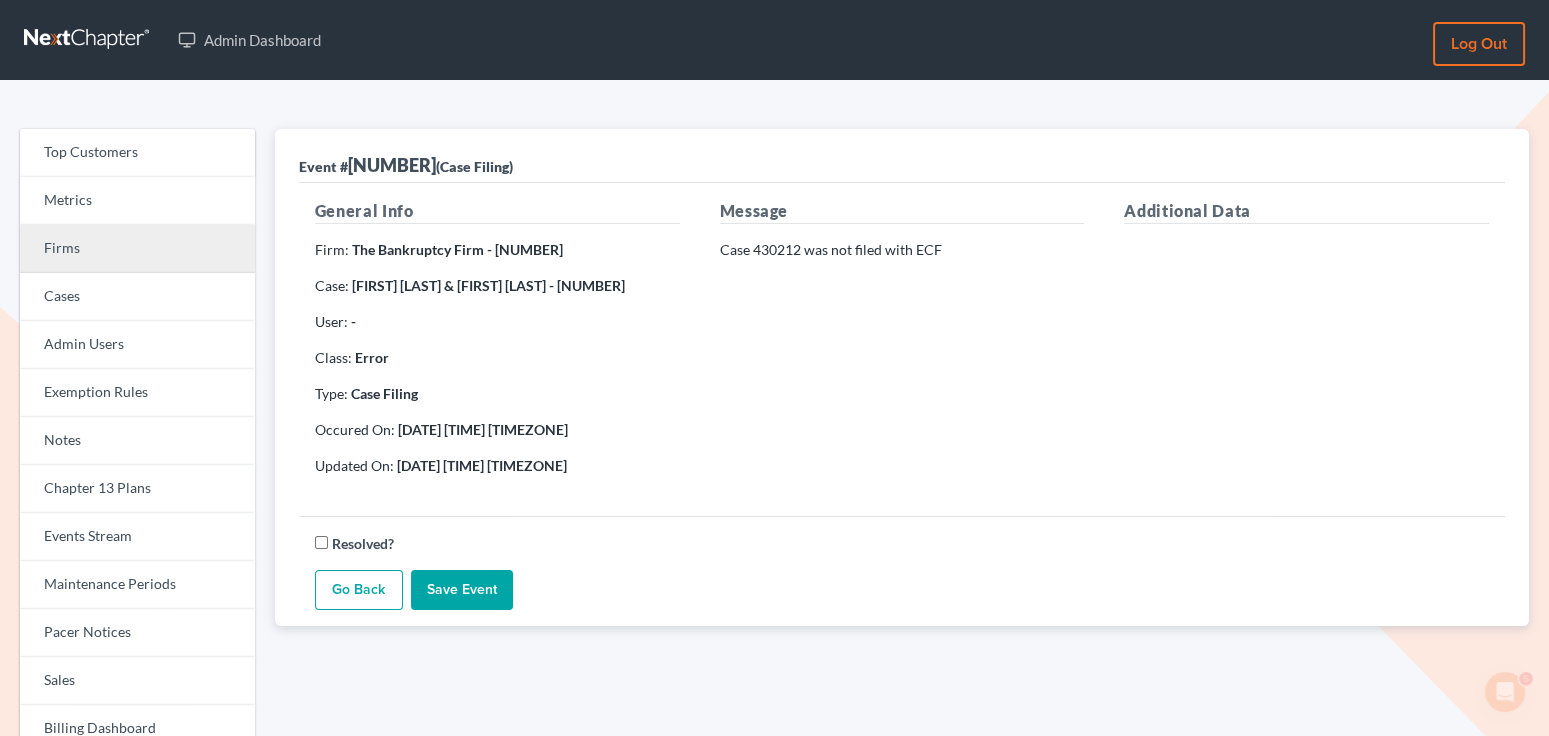 click on "Firms" at bounding box center [137, 249] 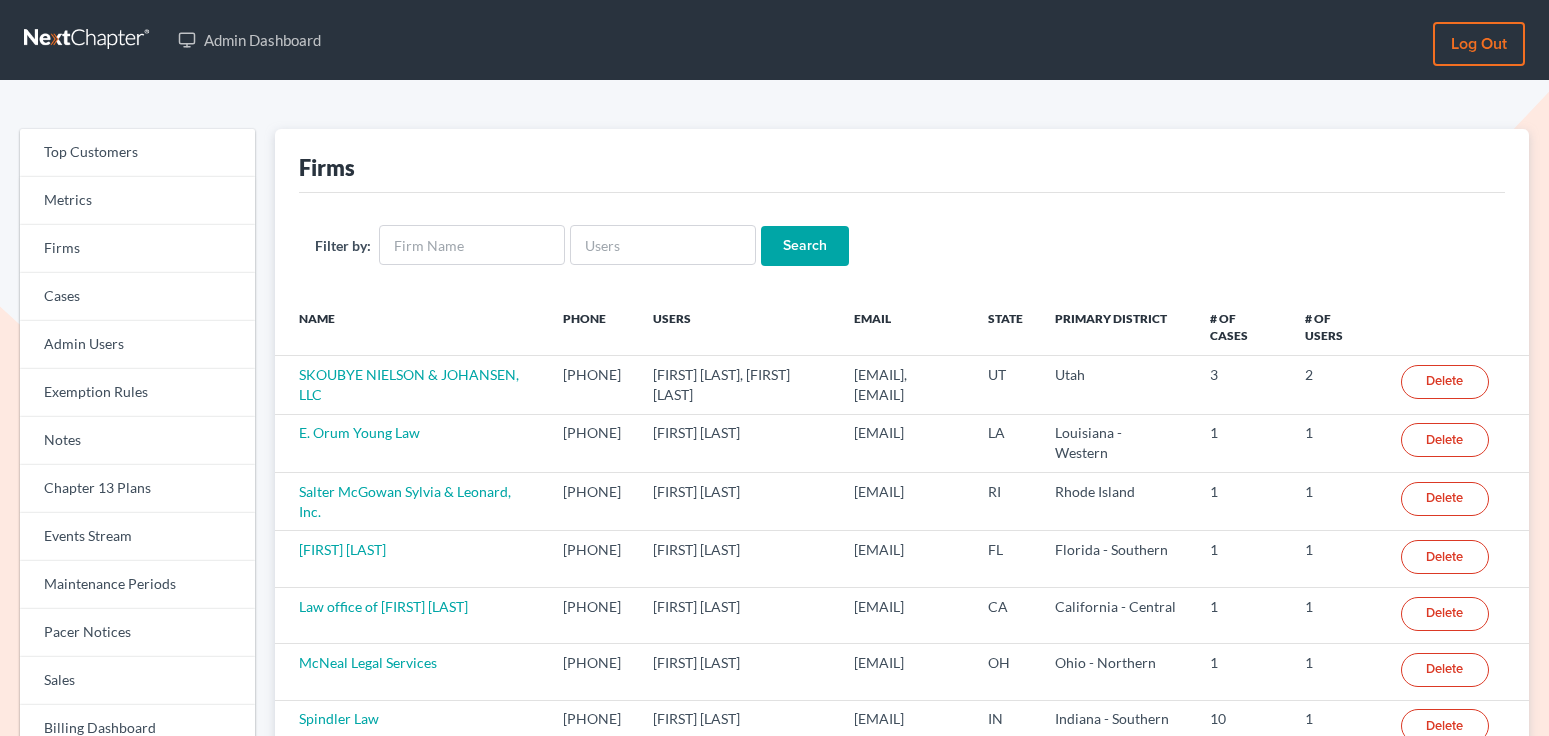 scroll, scrollTop: 0, scrollLeft: 0, axis: both 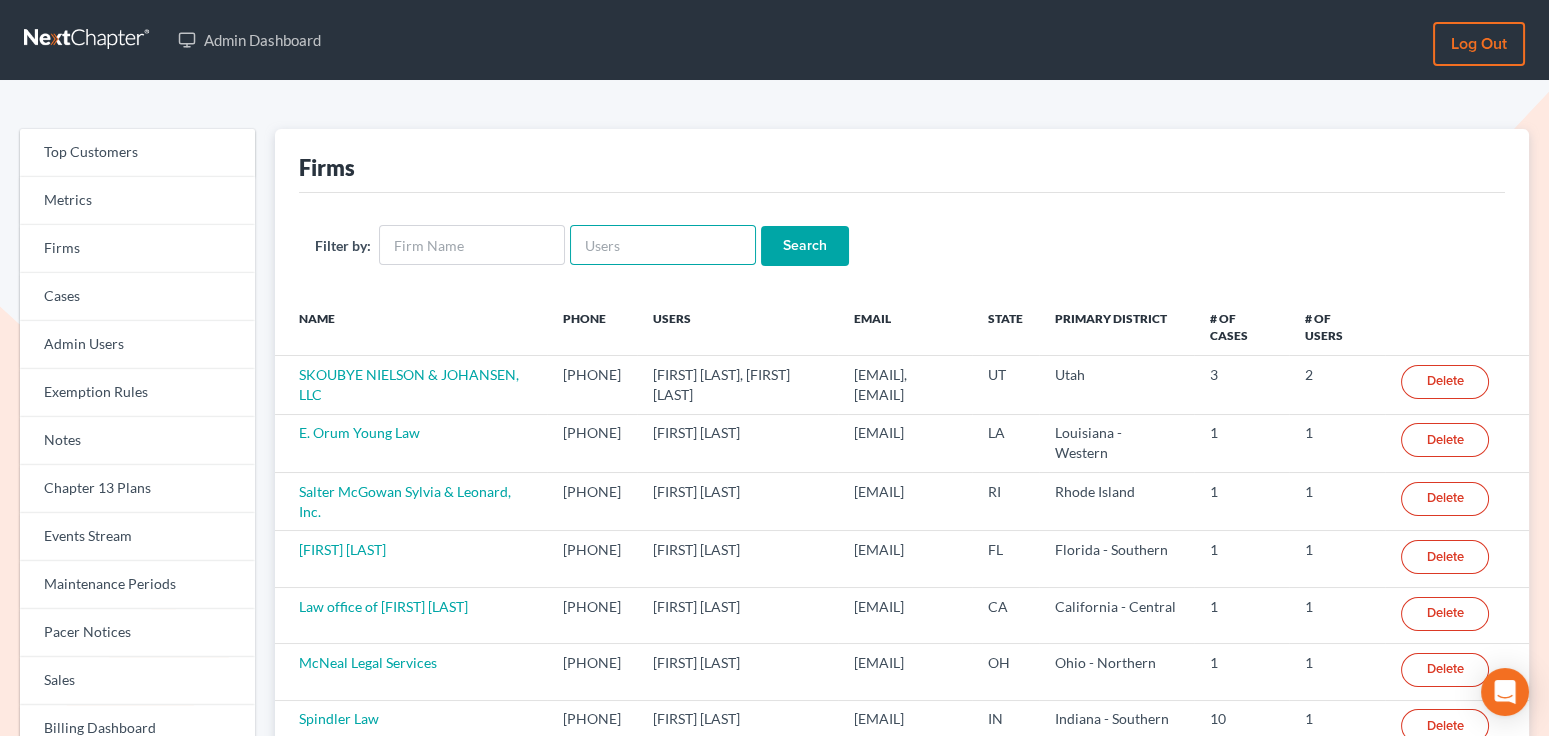 click at bounding box center [663, 245] 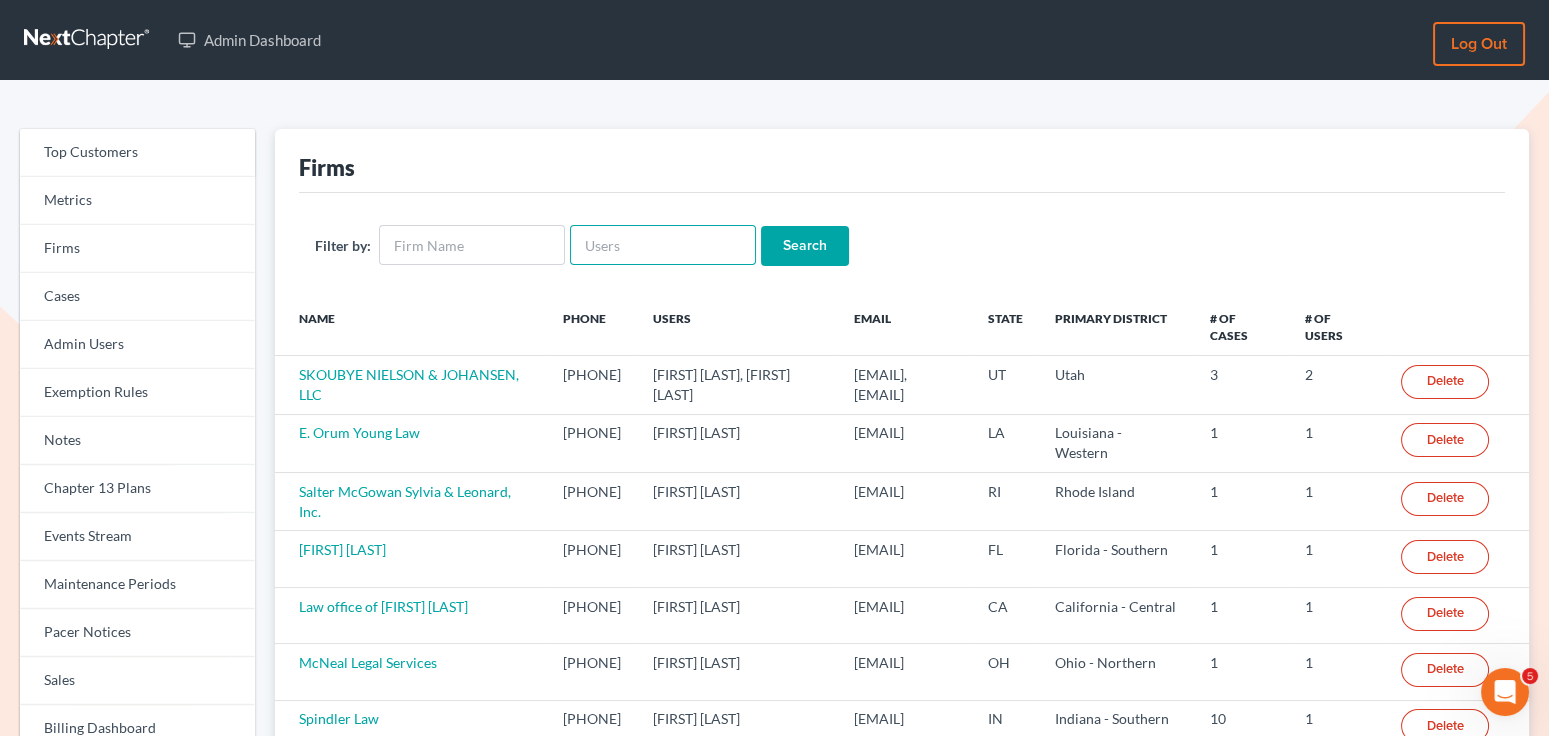 scroll, scrollTop: 0, scrollLeft: 0, axis: both 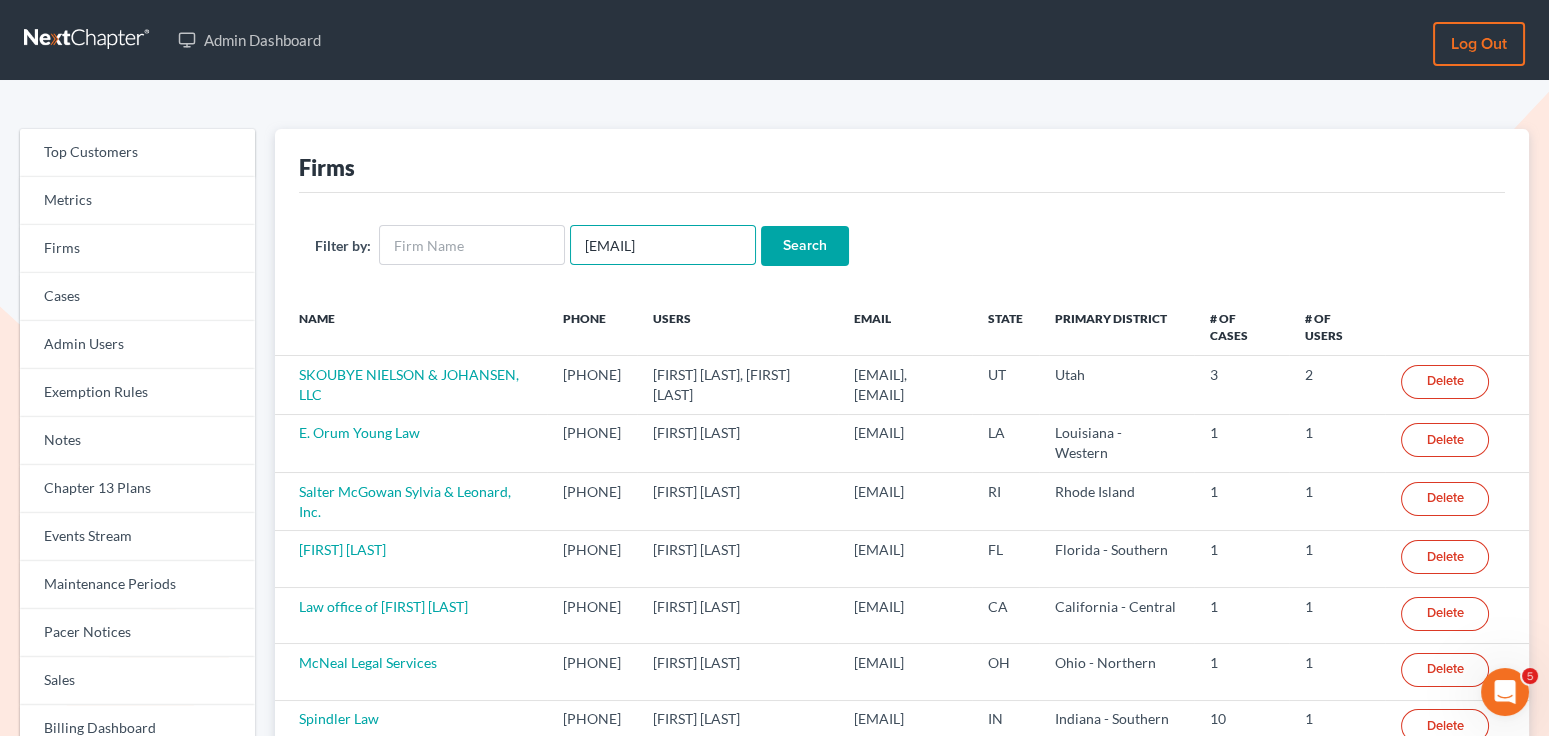 type on "[EMAIL]" 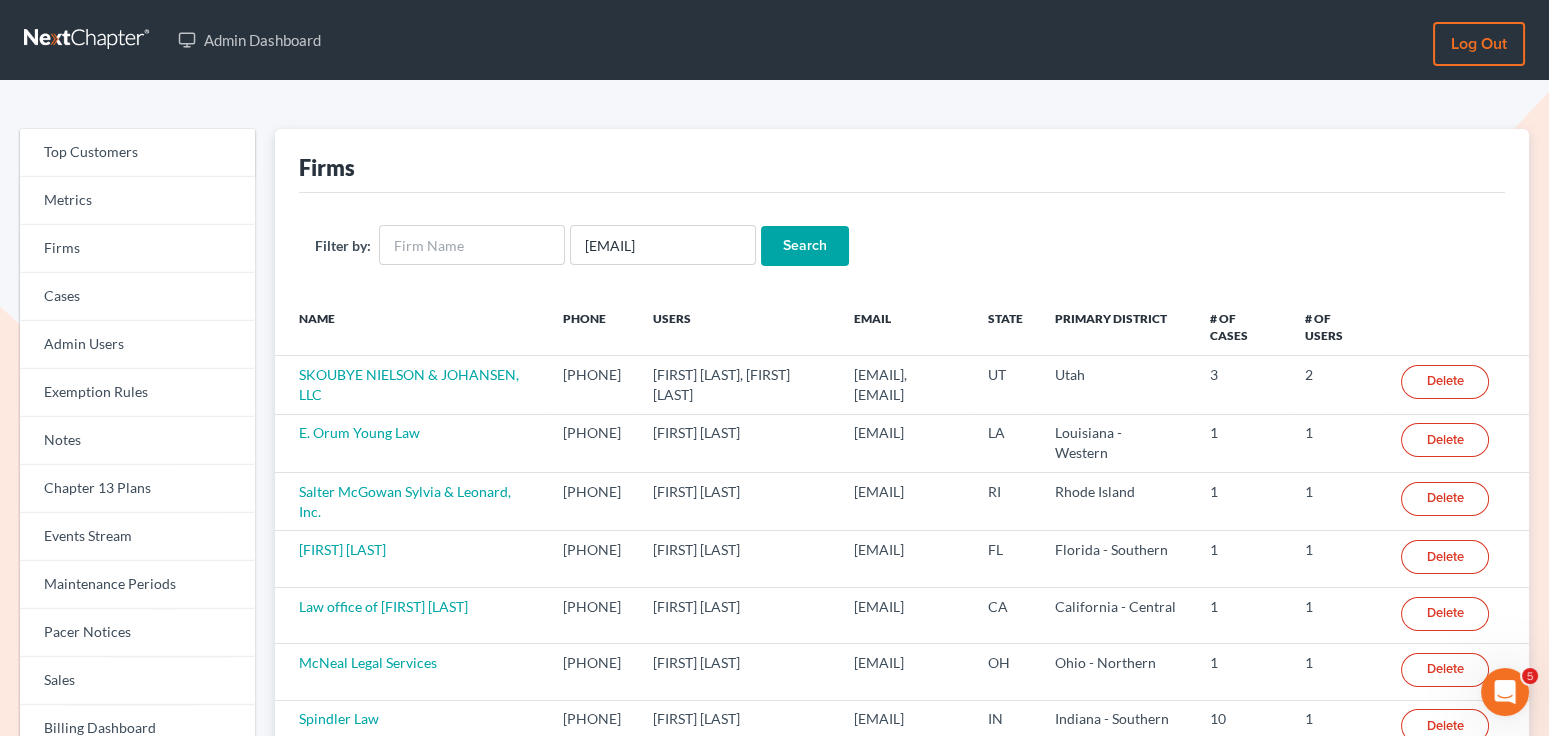 click on "Search" at bounding box center (805, 246) 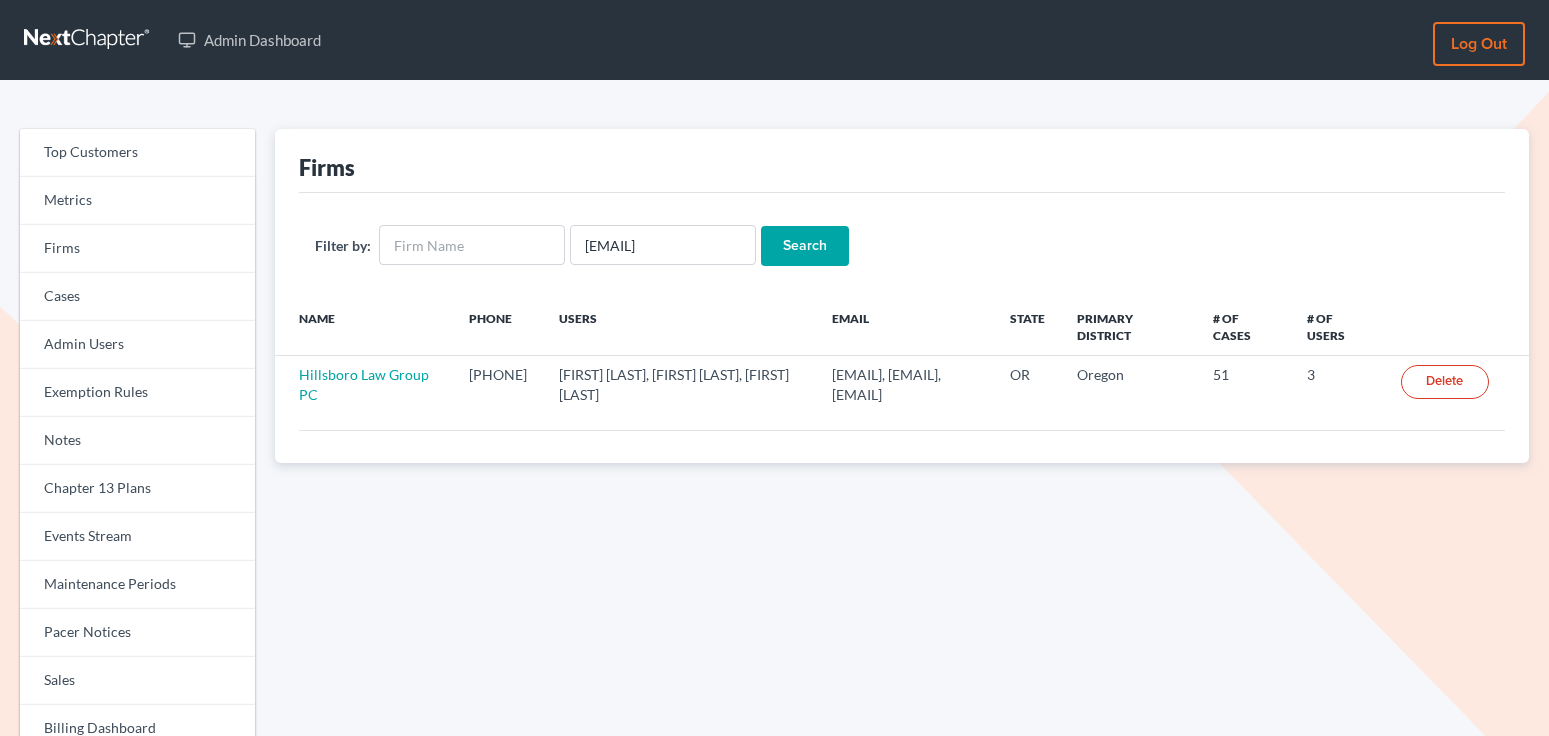 scroll, scrollTop: 0, scrollLeft: 0, axis: both 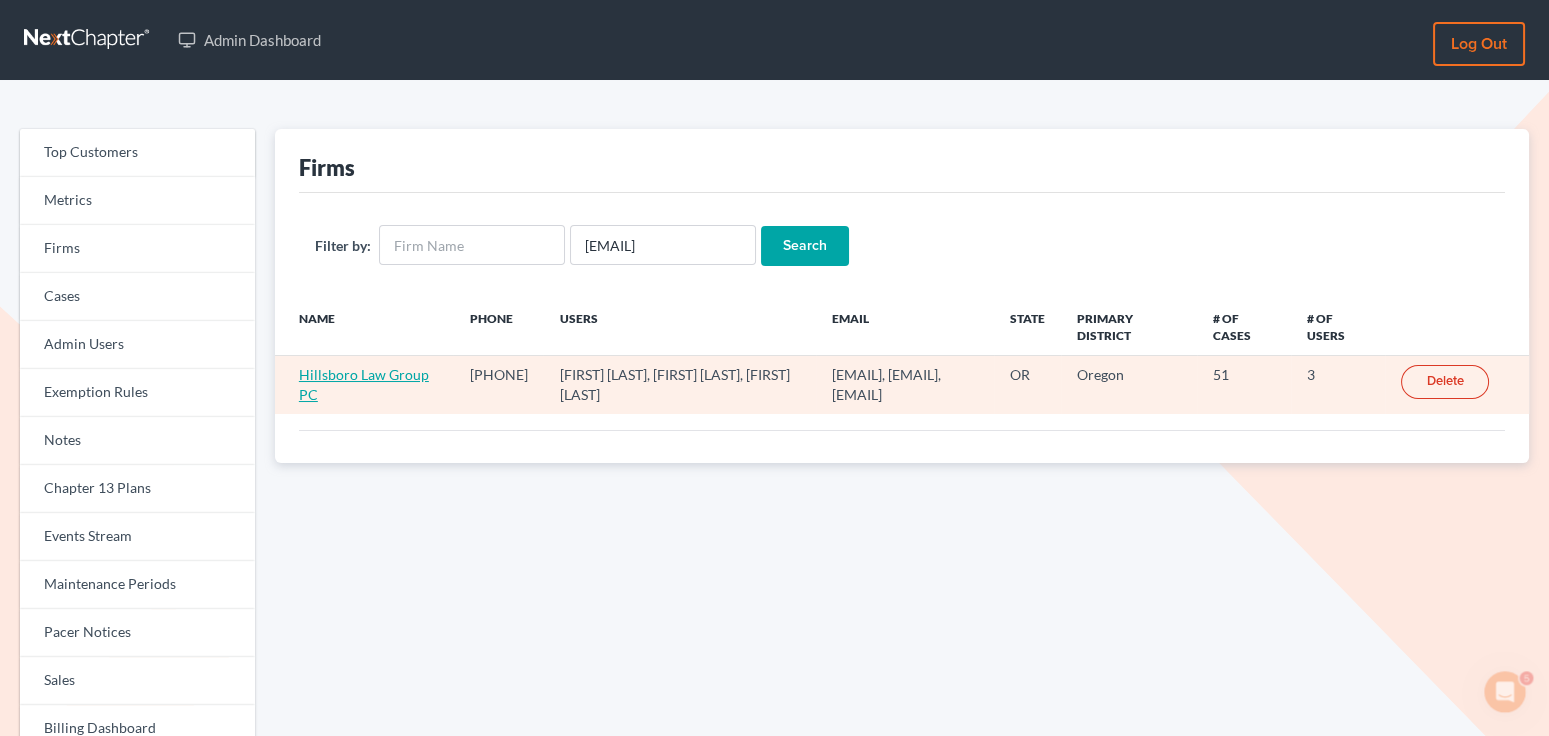 click on "Hillsboro Law Group PC" at bounding box center (364, 384) 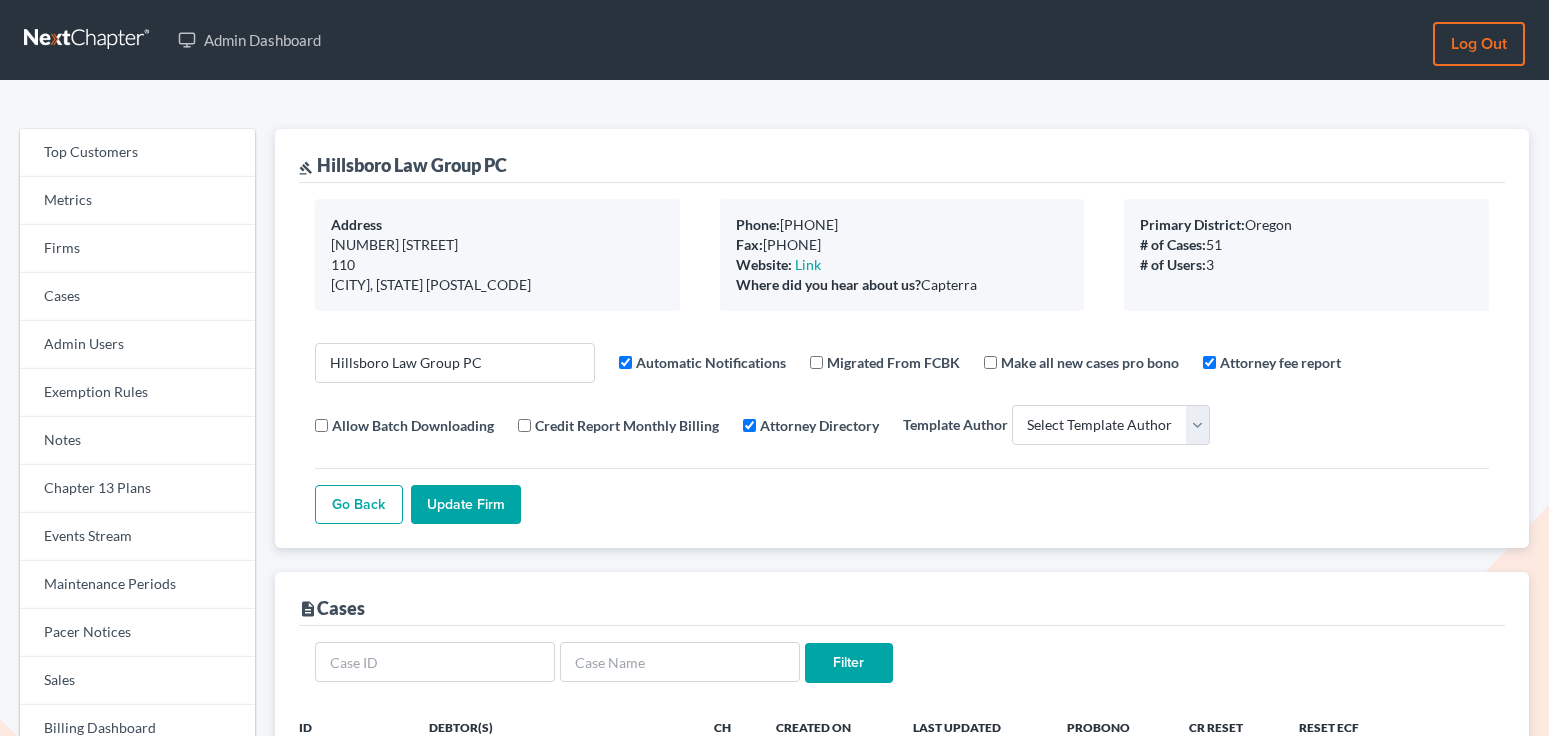 select 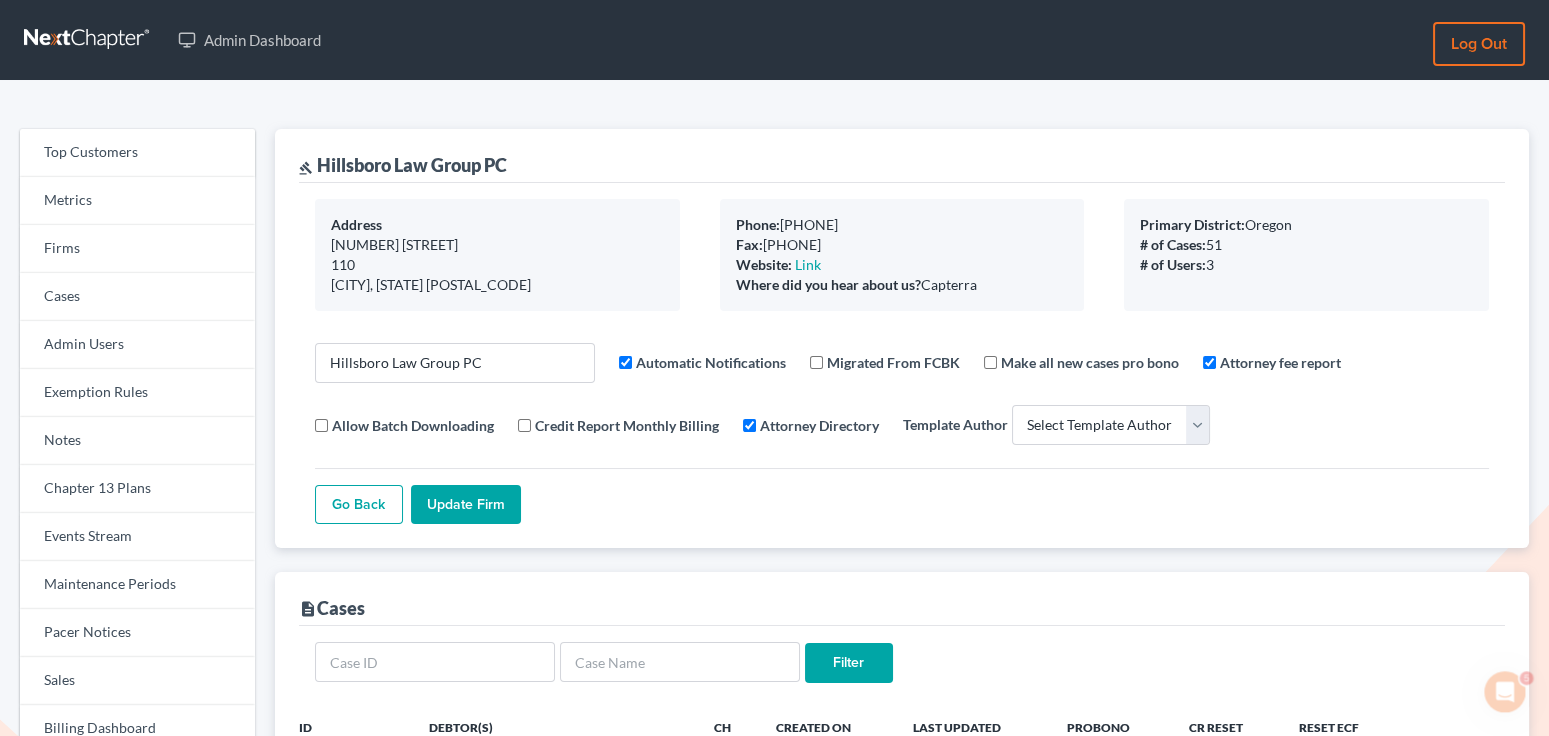 scroll, scrollTop: 0, scrollLeft: 0, axis: both 